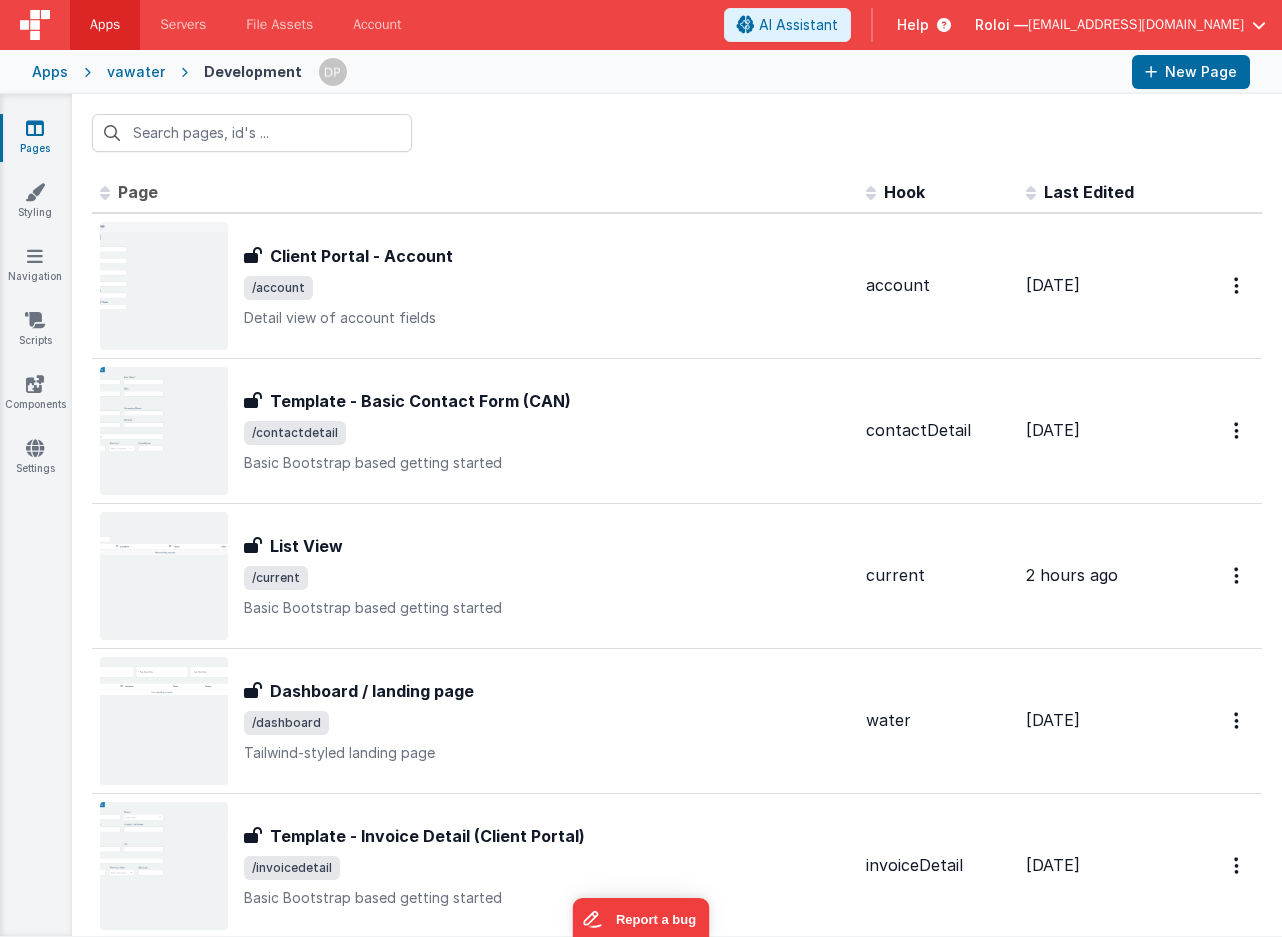 scroll, scrollTop: 0, scrollLeft: 0, axis: both 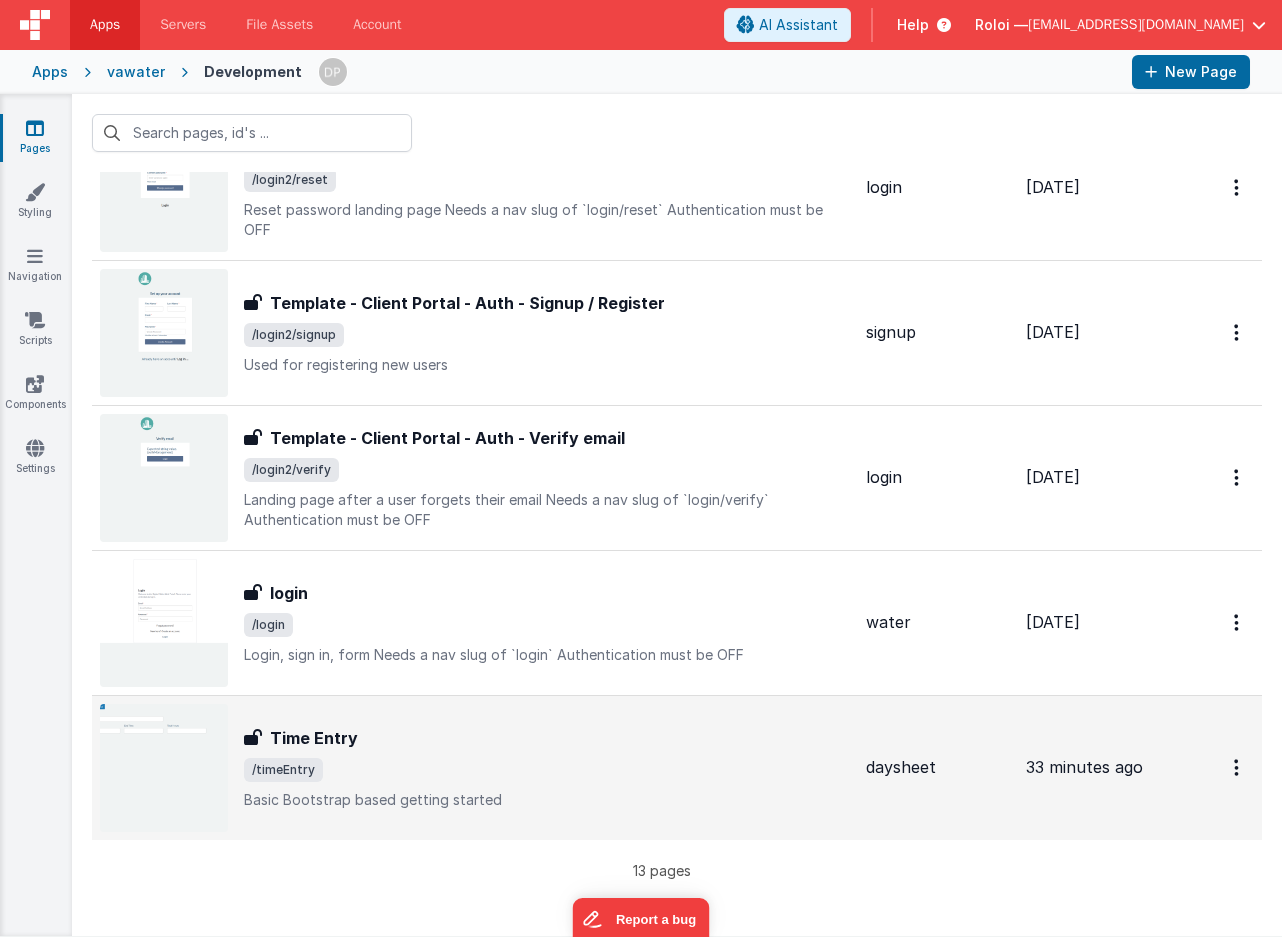 click on "/timeEntry" at bounding box center [547, 770] 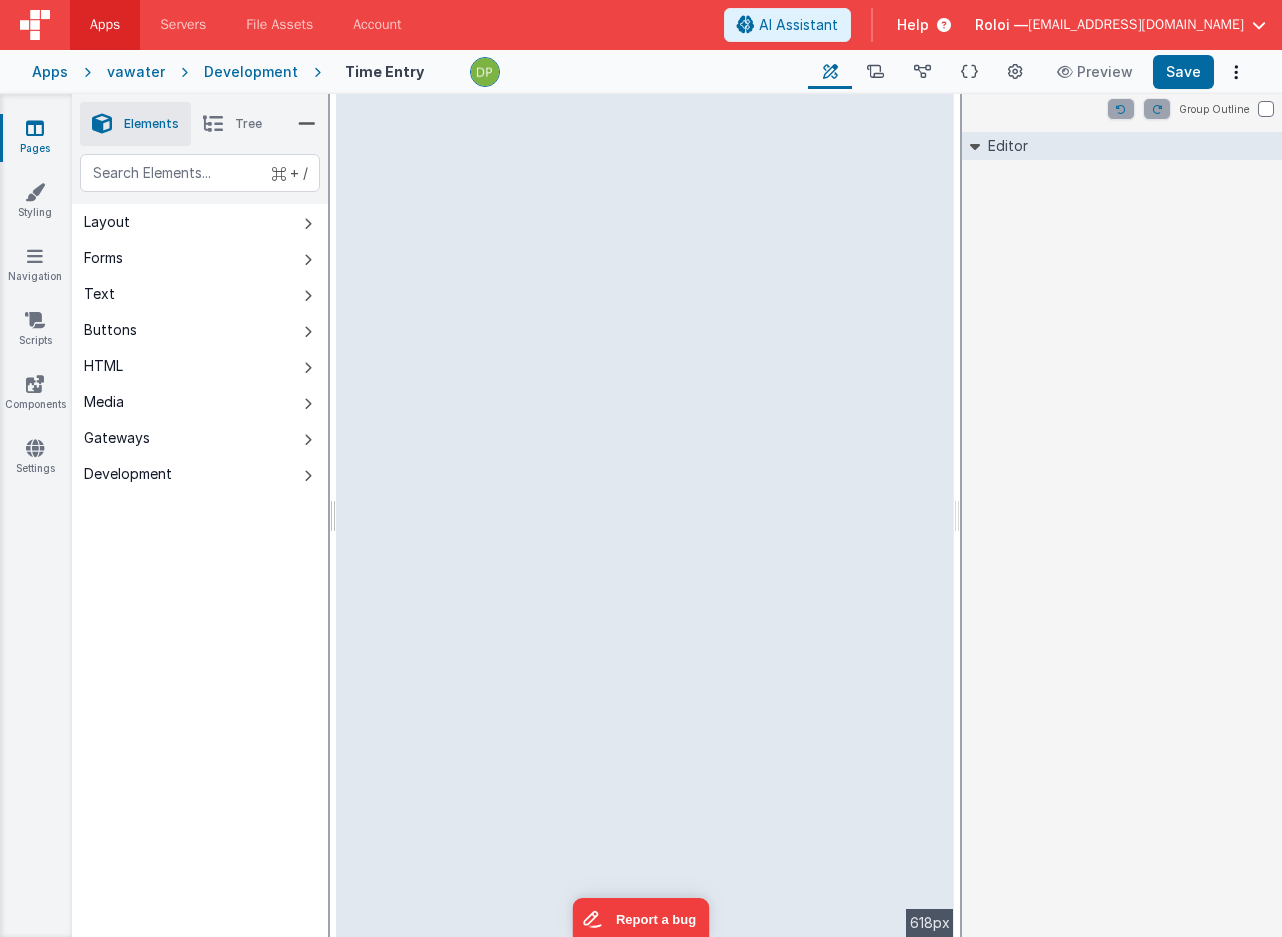 select on "string" 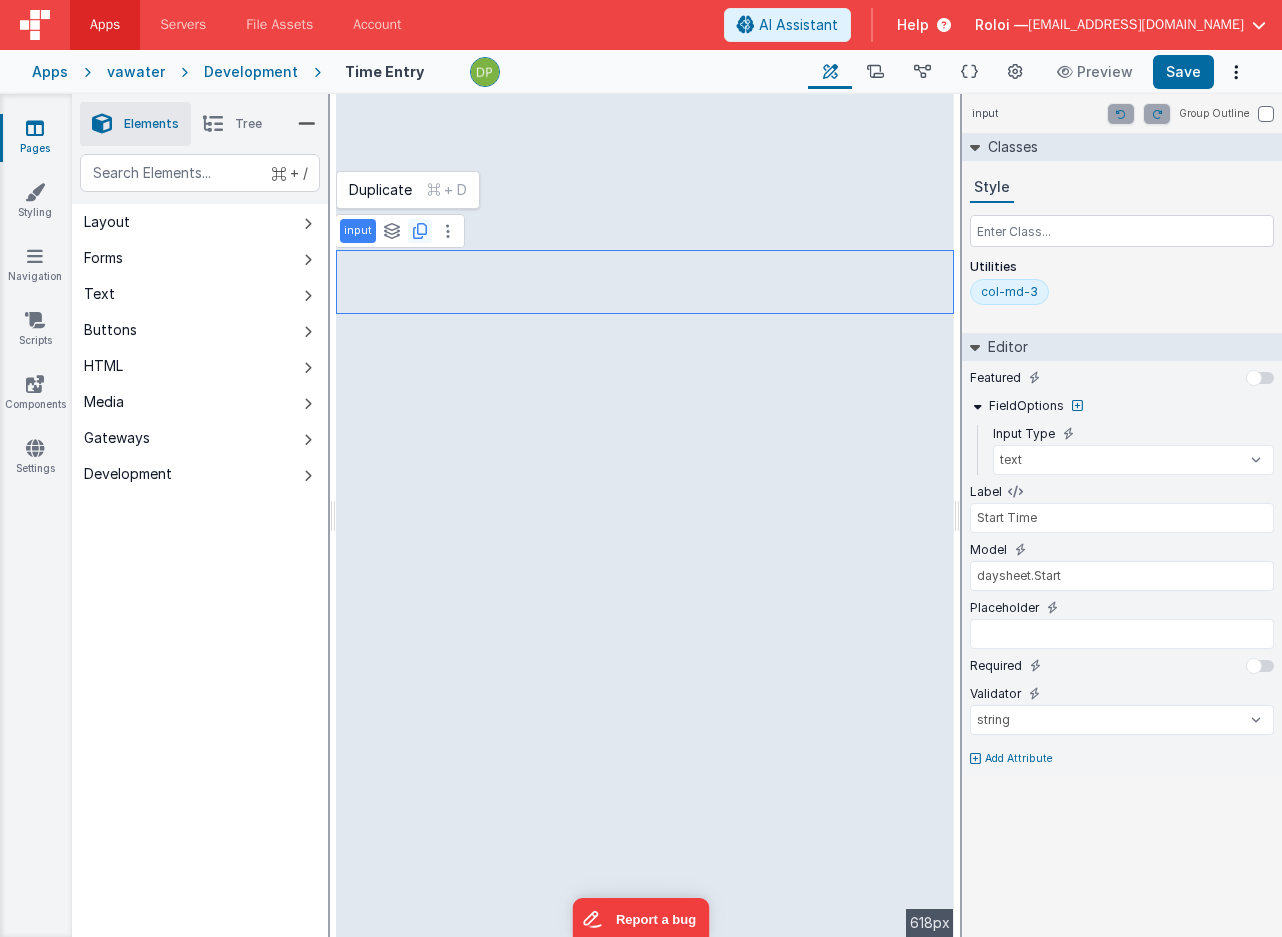 click at bounding box center (420, 231) 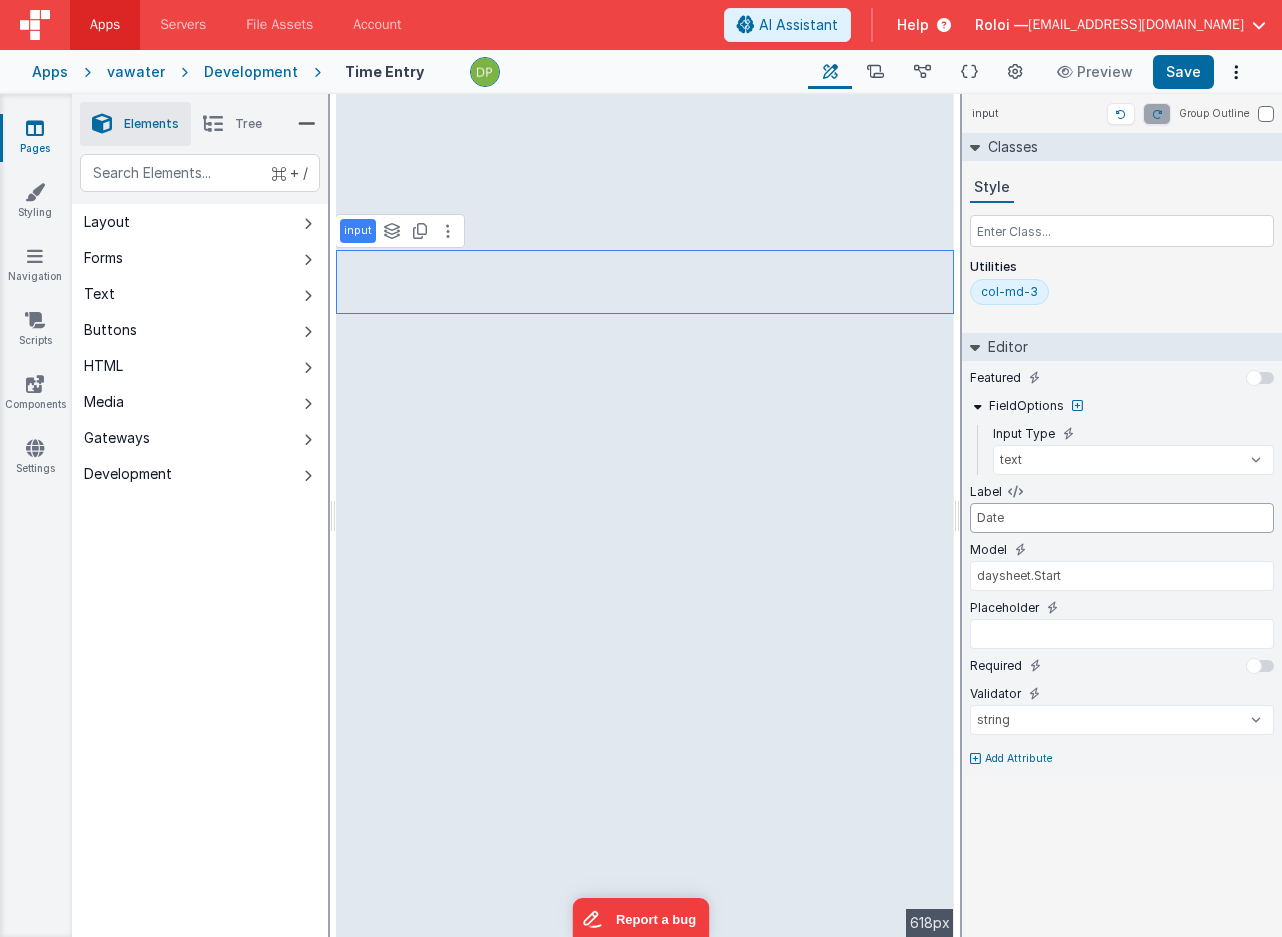 type on "Date" 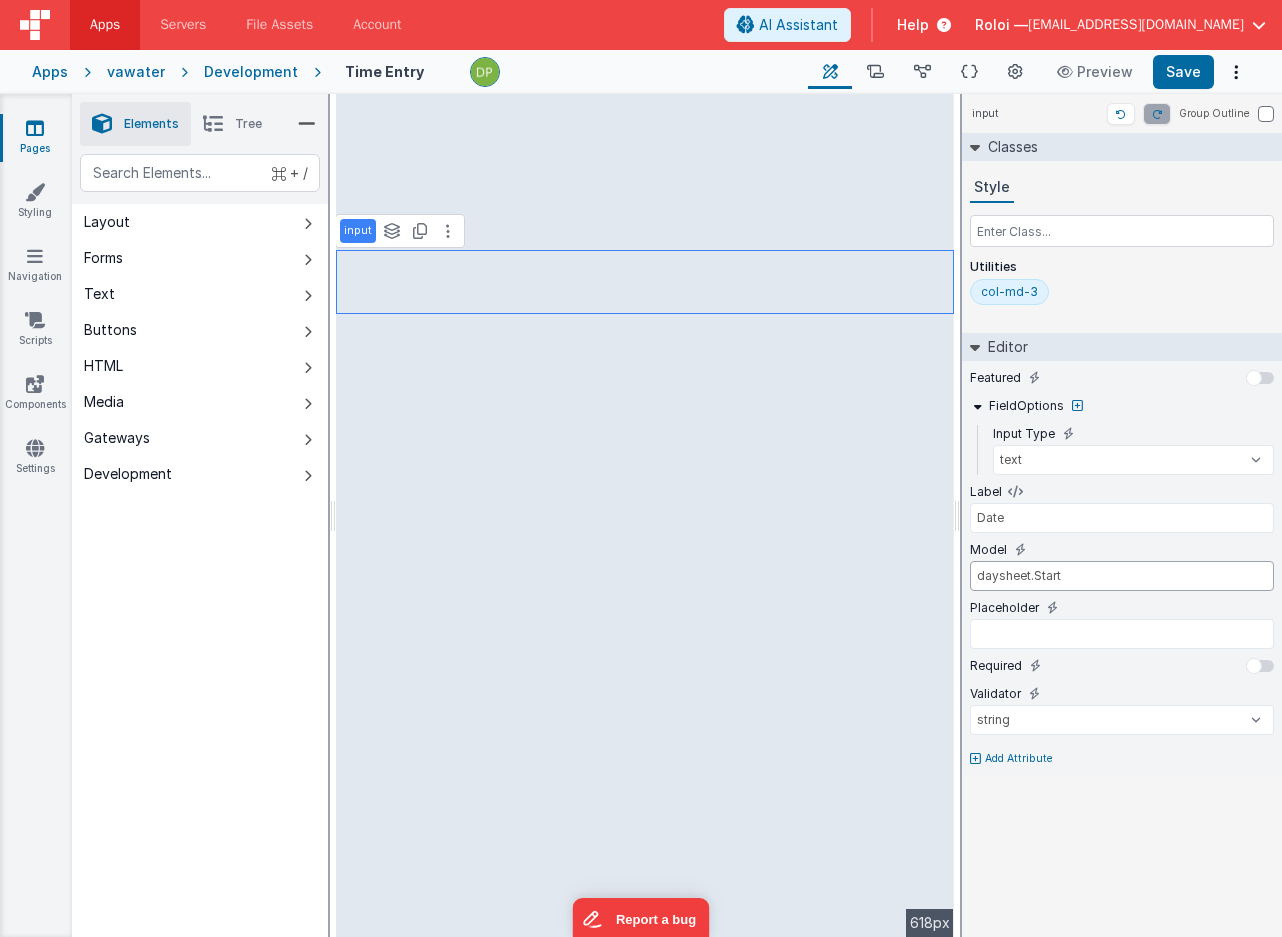 click on "daysheet.Start" at bounding box center (1122, 576) 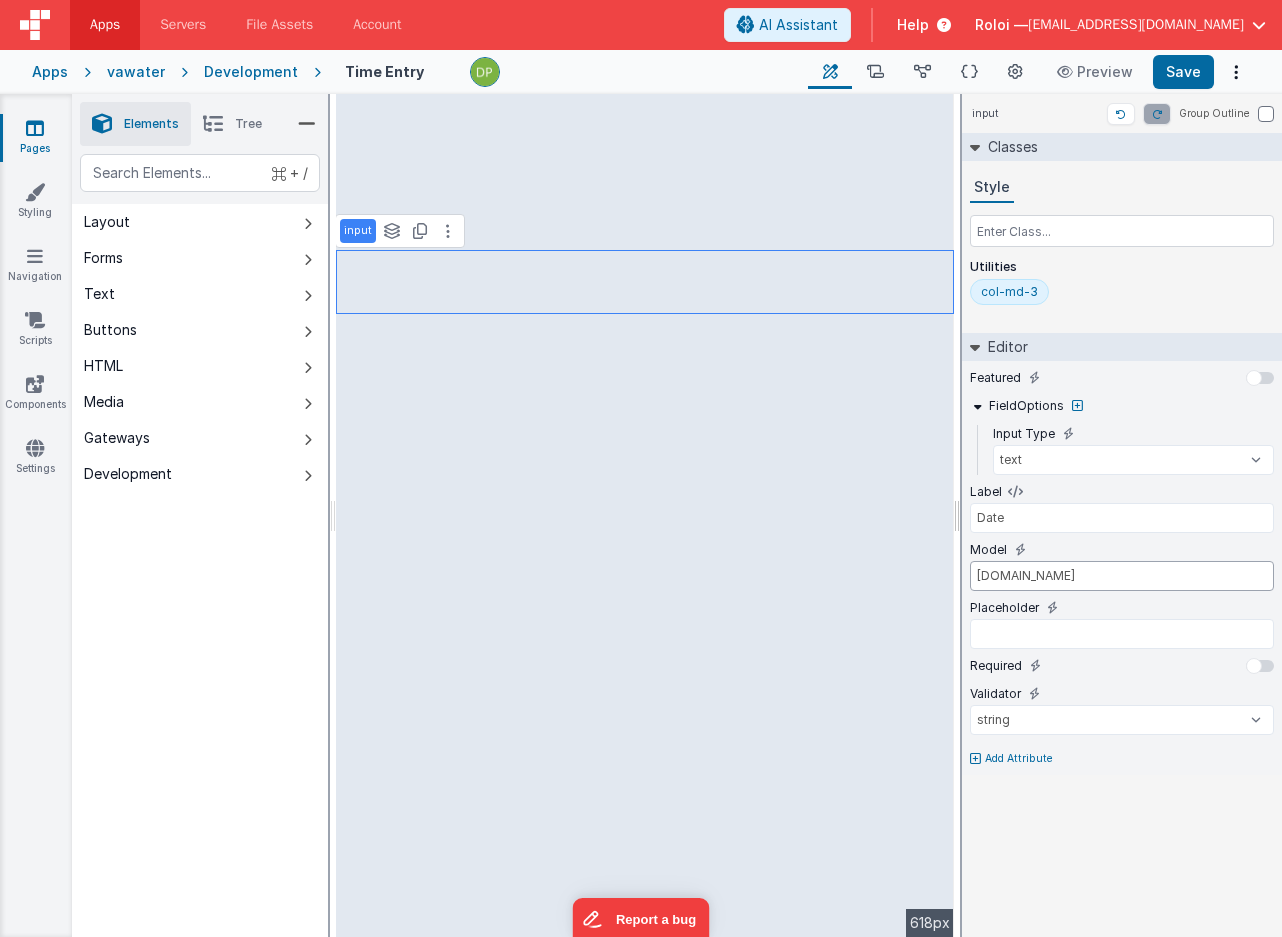 type on "[DOMAIN_NAME]" 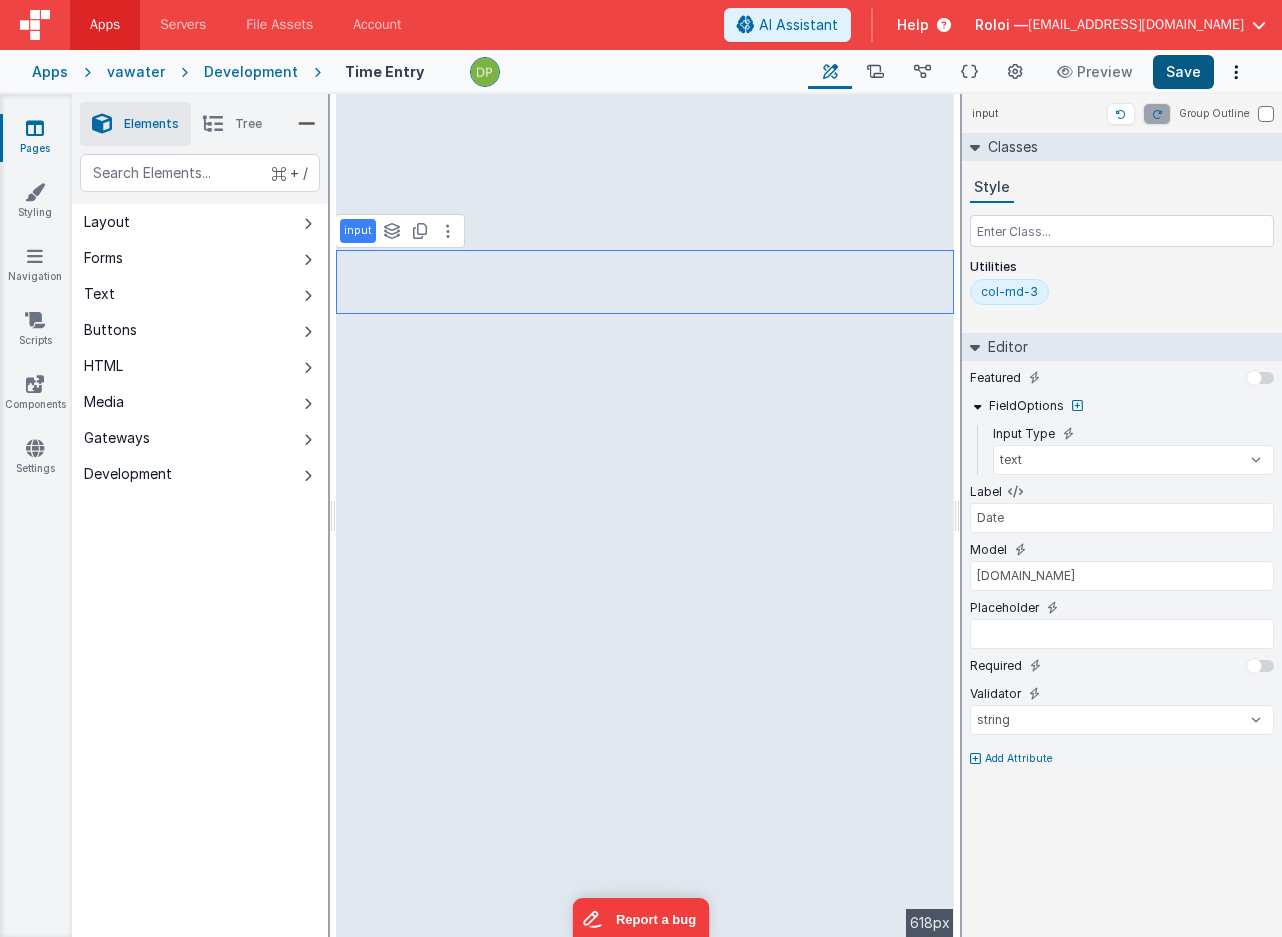click on "Save" at bounding box center (1183, 72) 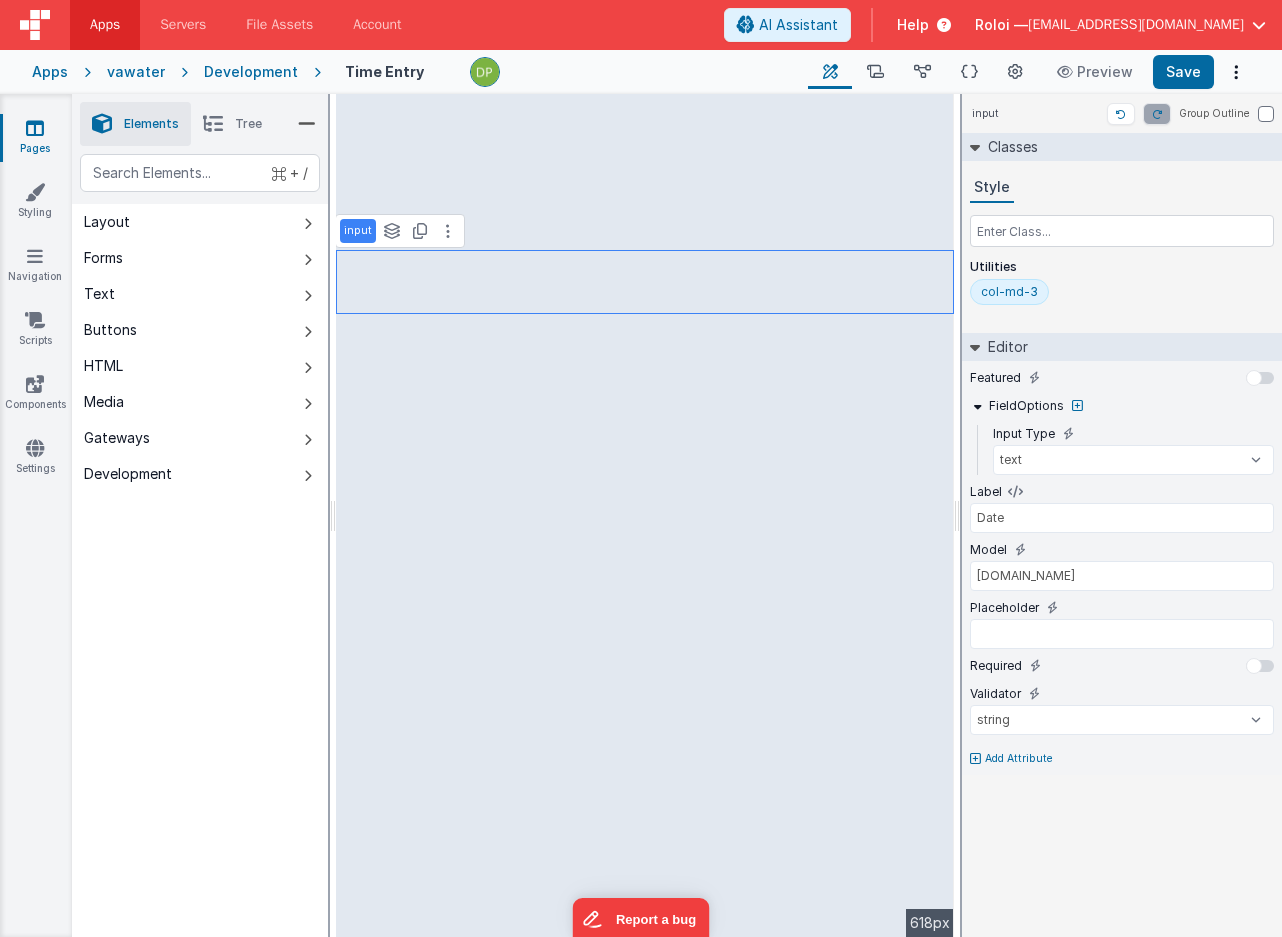 type on "[DOMAIN_NAME]" 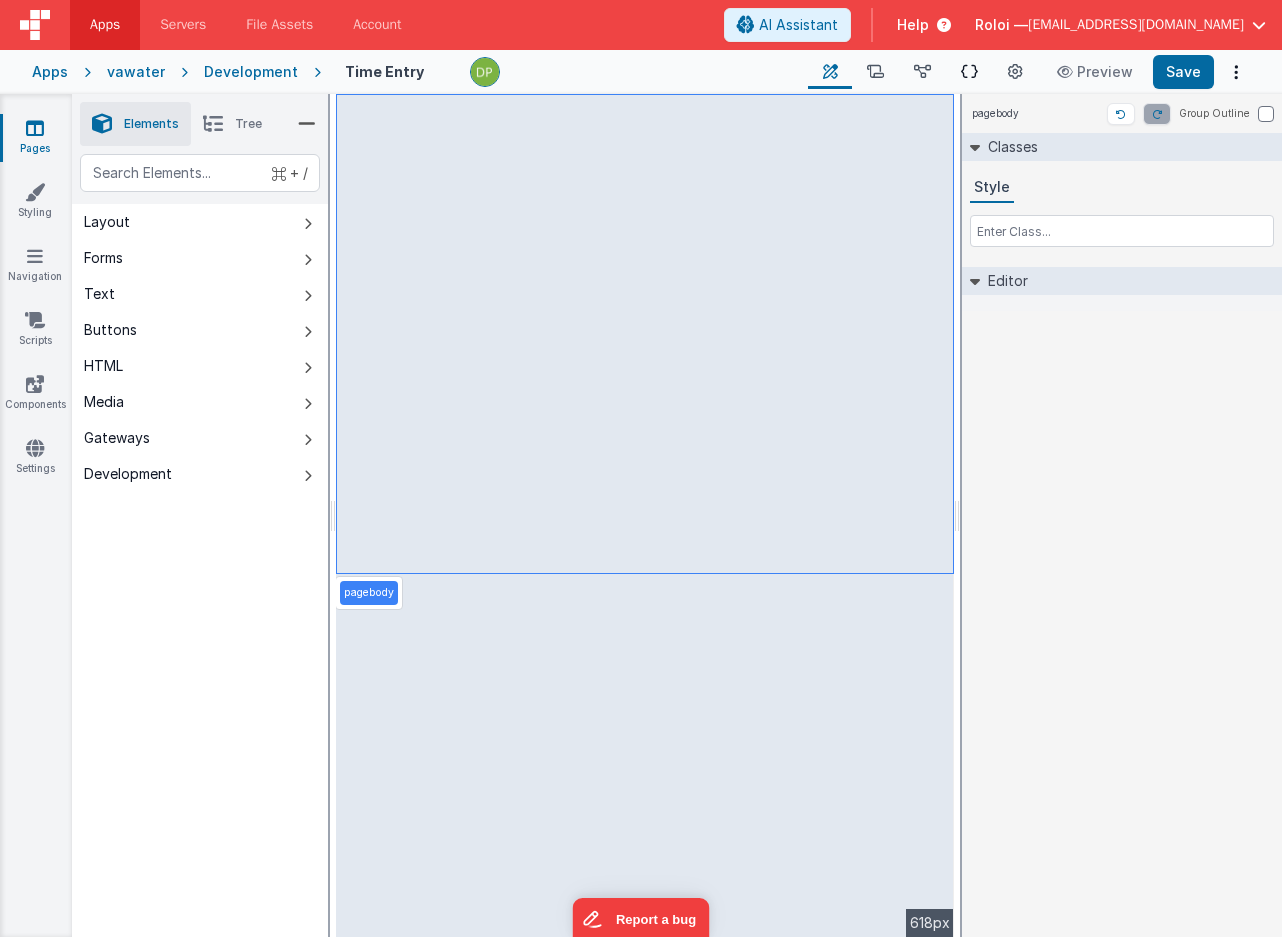 click at bounding box center [969, 72] 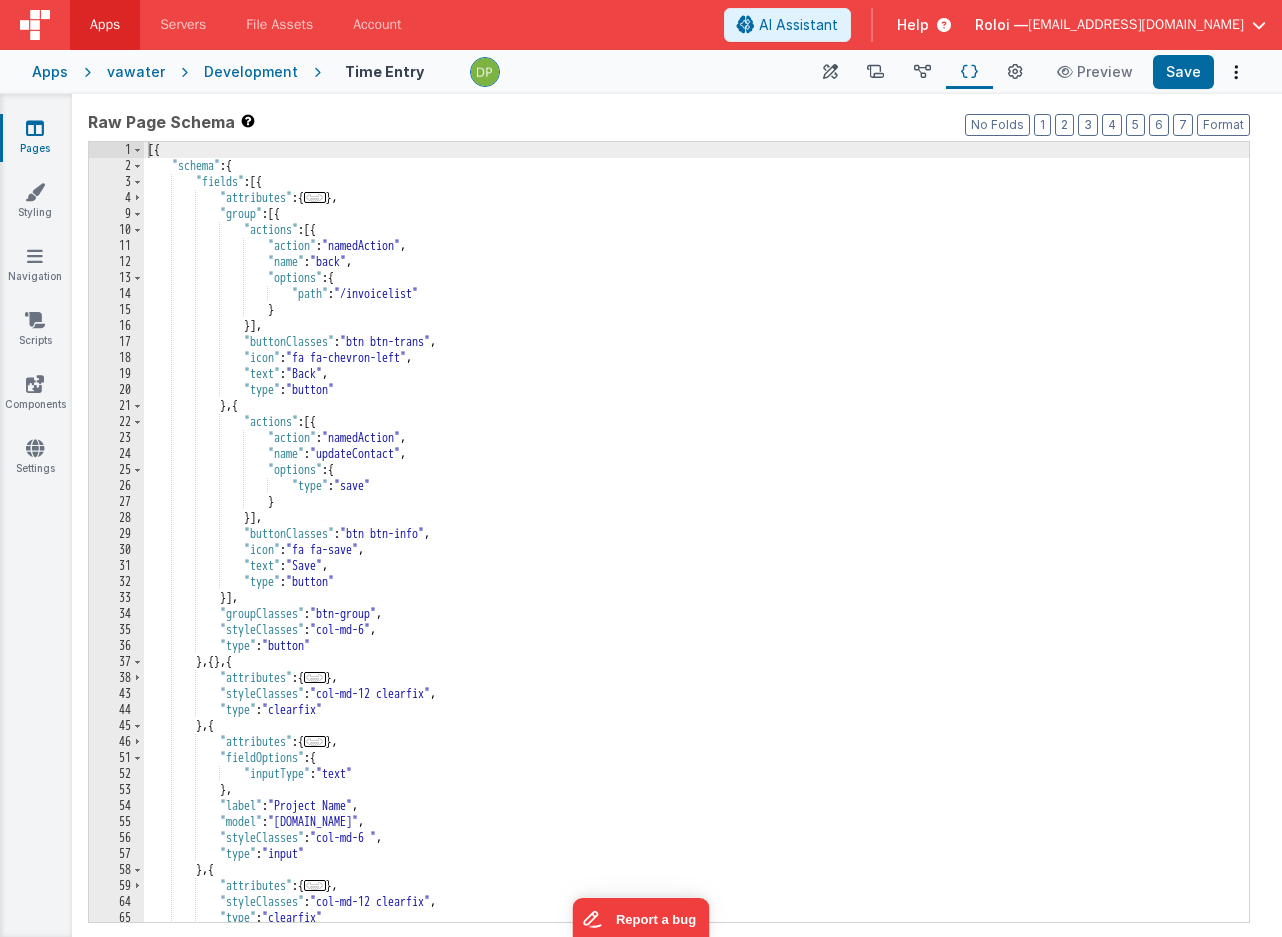 click on "[{      "schema" :  {           "fields" :  [{                "attributes" :  { ... } ,                "group" :  [{                     "actions" :  [{                          "action" :  "namedAction" ,                          "name" :  "back" ,                          "options" :  {                               "path" :  "/invoicelist"                          }                     }] ,                     "buttonClasses" :  "btn btn-trans" ,                     "icon" :  "fa fa-chevron-left" ,                     "text" :  "Back" ,                     "type" :  "button"                } ,  {                     "actions" :  [{                          "action" :  "namedAction" ,                          "name" :  "updateContact" ,                          "options" :  {                               "type" :  "save"                          }                     }] ,                     "buttonClasses" :  "btn btn-info" ,                     "icon" :  "fa fa-save" ,                     "text" :  , :" at bounding box center [696, 548] 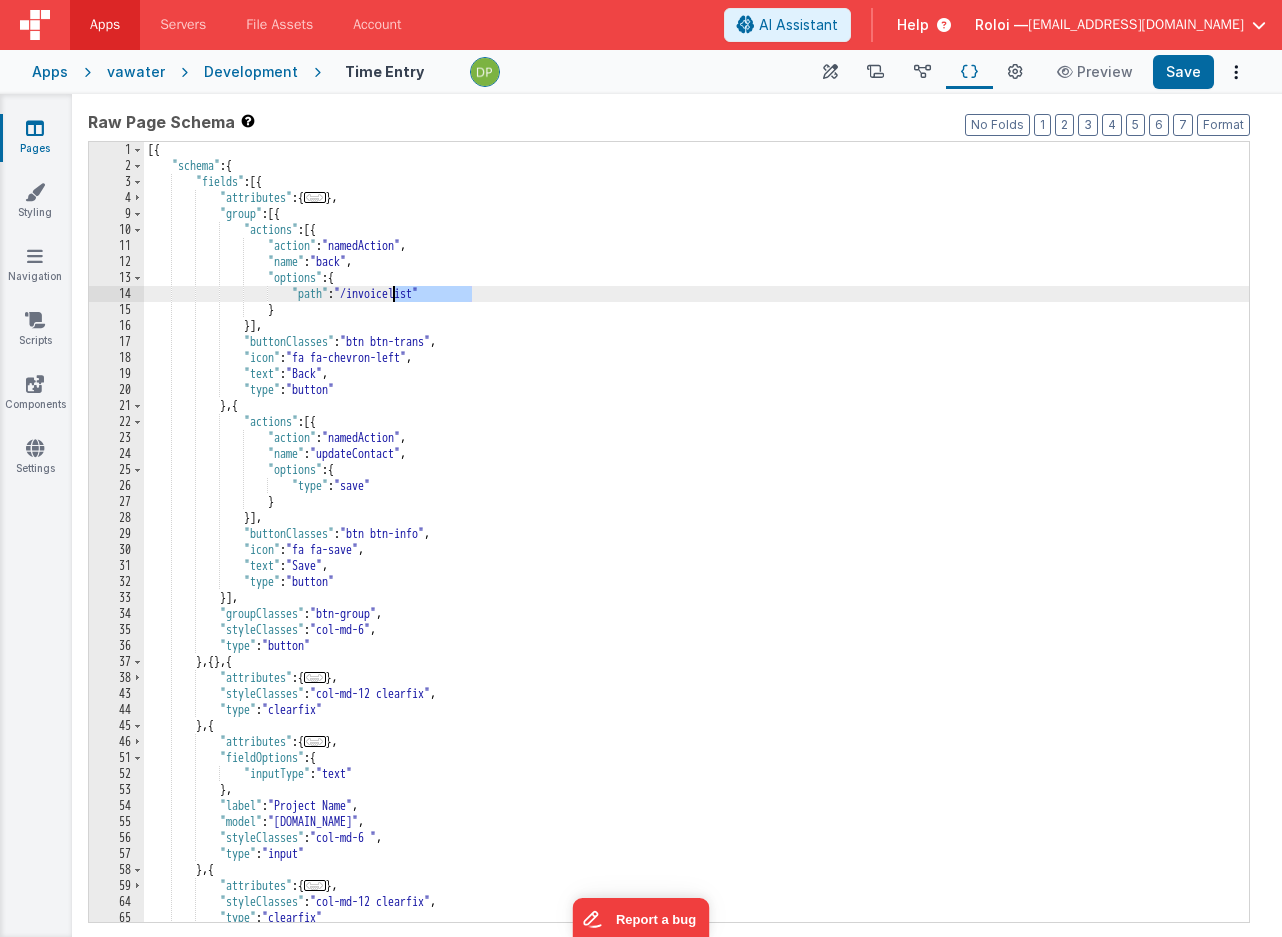 click on "[{      "schema" :  {           "fields" :  [{                "attributes" :  { ... } ,                "group" :  [{                     "actions" :  [{                          "action" :  "namedAction" ,                          "name" :  "back" ,                          "options" :  {                               "path" :  "/invoicelist"                          }                     }] ,                     "buttonClasses" :  "btn btn-trans" ,                     "icon" :  "fa fa-chevron-left" ,                     "text" :  "Back" ,                     "type" :  "button"                } ,  {                     "actions" :  [{                          "action" :  "namedAction" ,                          "name" :  "updateContact" ,                          "options" :  {                               "type" :  "save"                          }                     }] ,                     "buttonClasses" :  "btn btn-info" ,                     "icon" :  "fa fa-save" ,                     "text" :  , :" at bounding box center (696, 548) 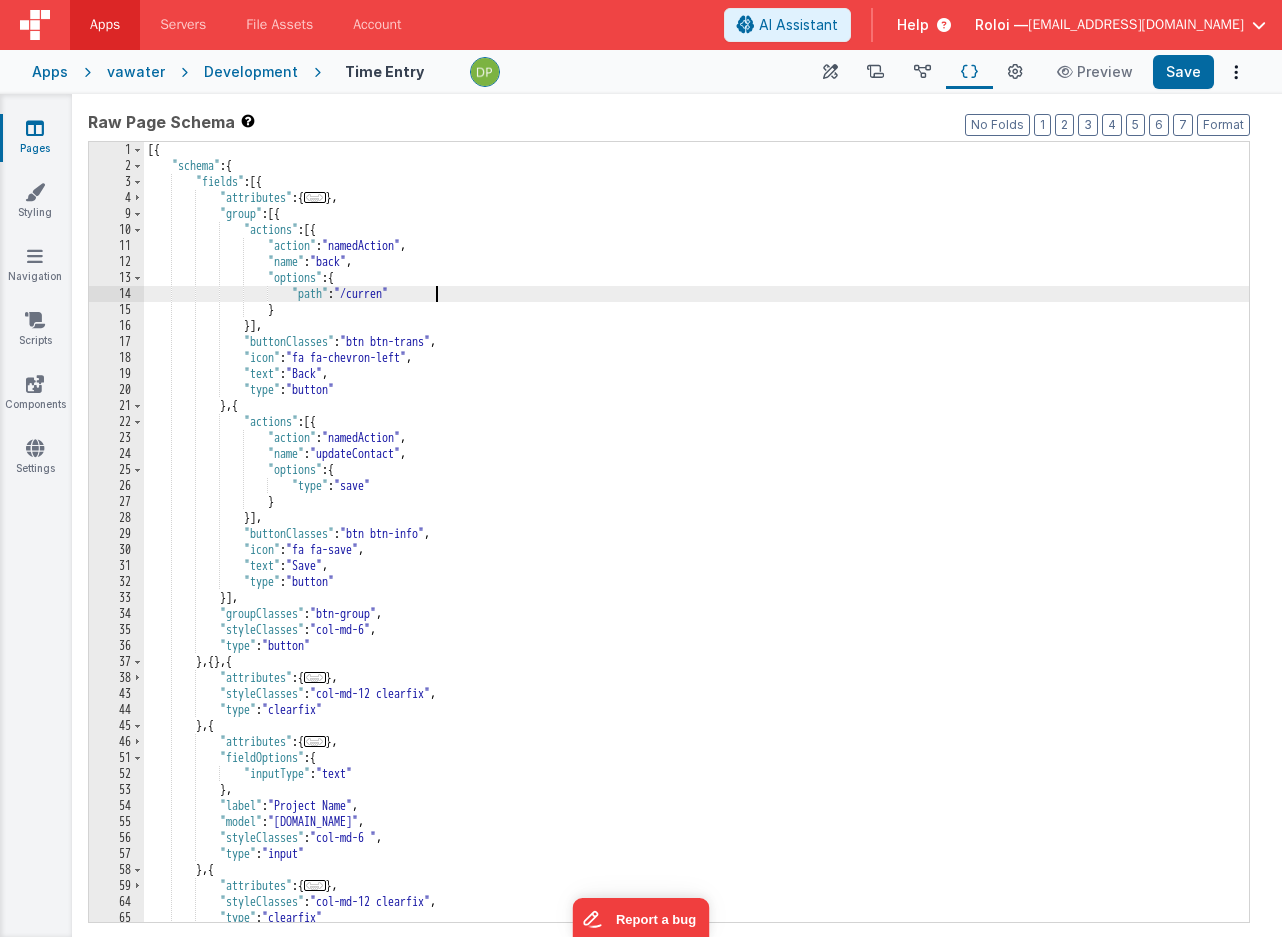 type 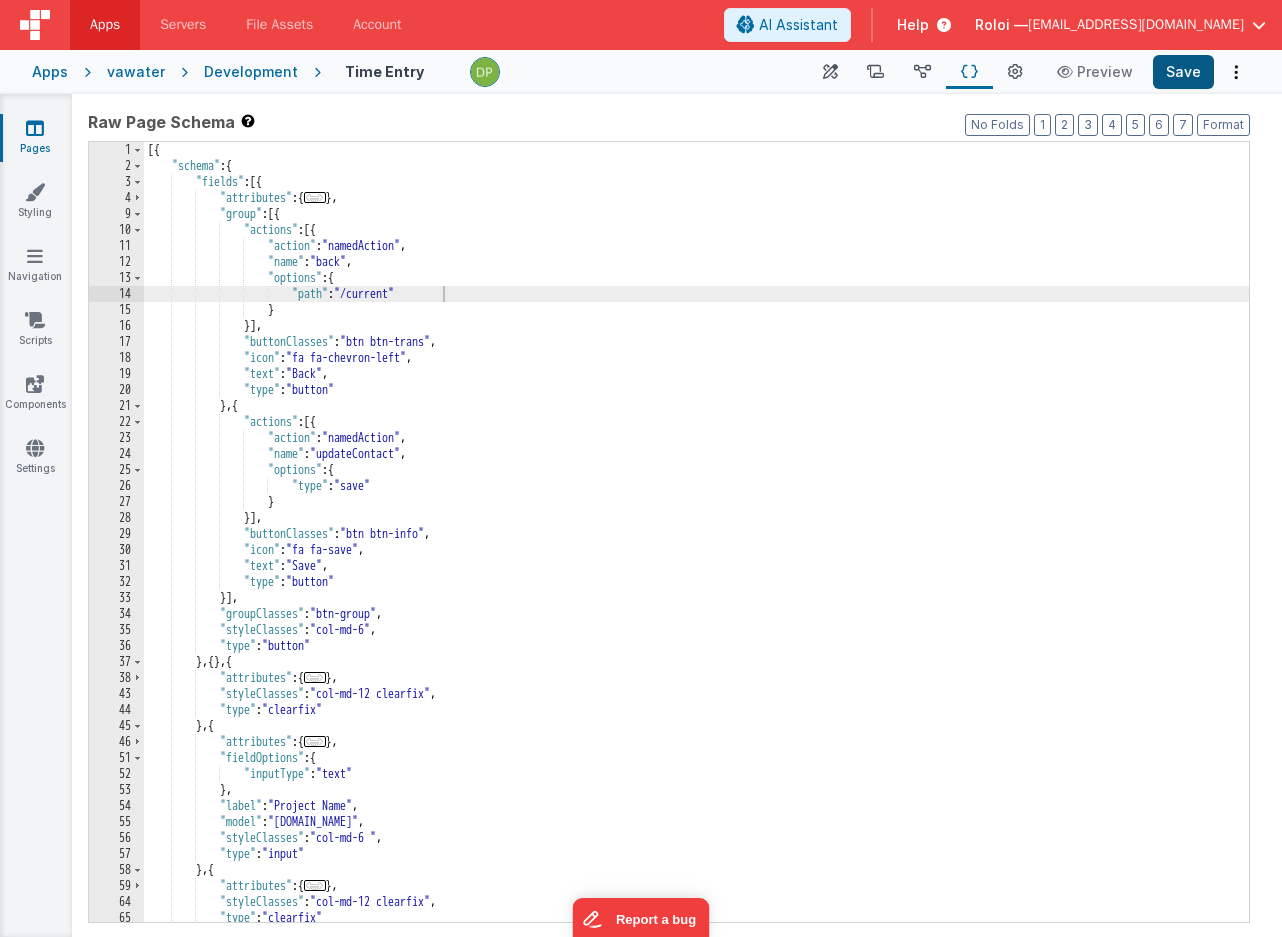 click on "Save" at bounding box center [1183, 72] 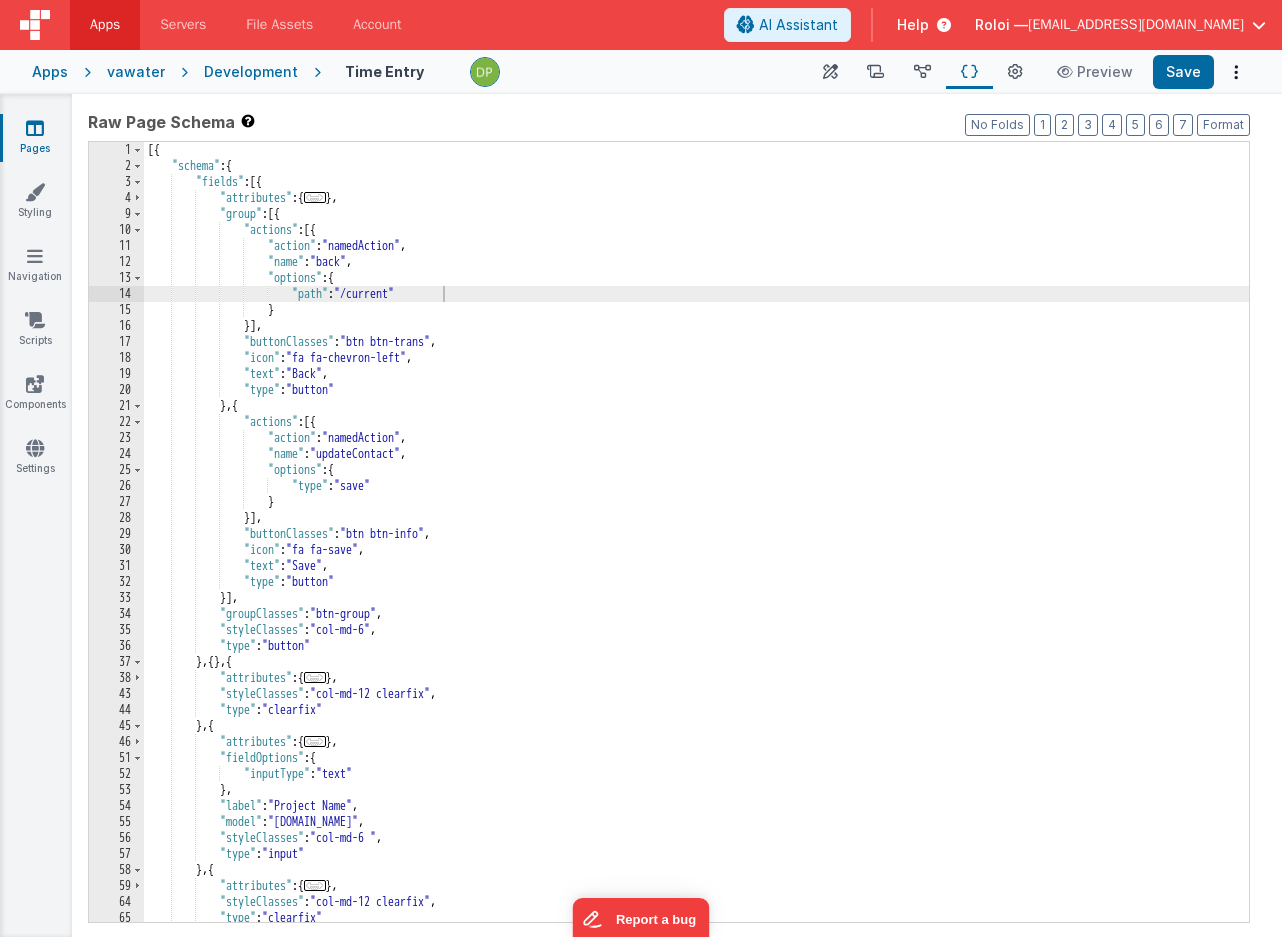 click on "Pages" at bounding box center (35, 138) 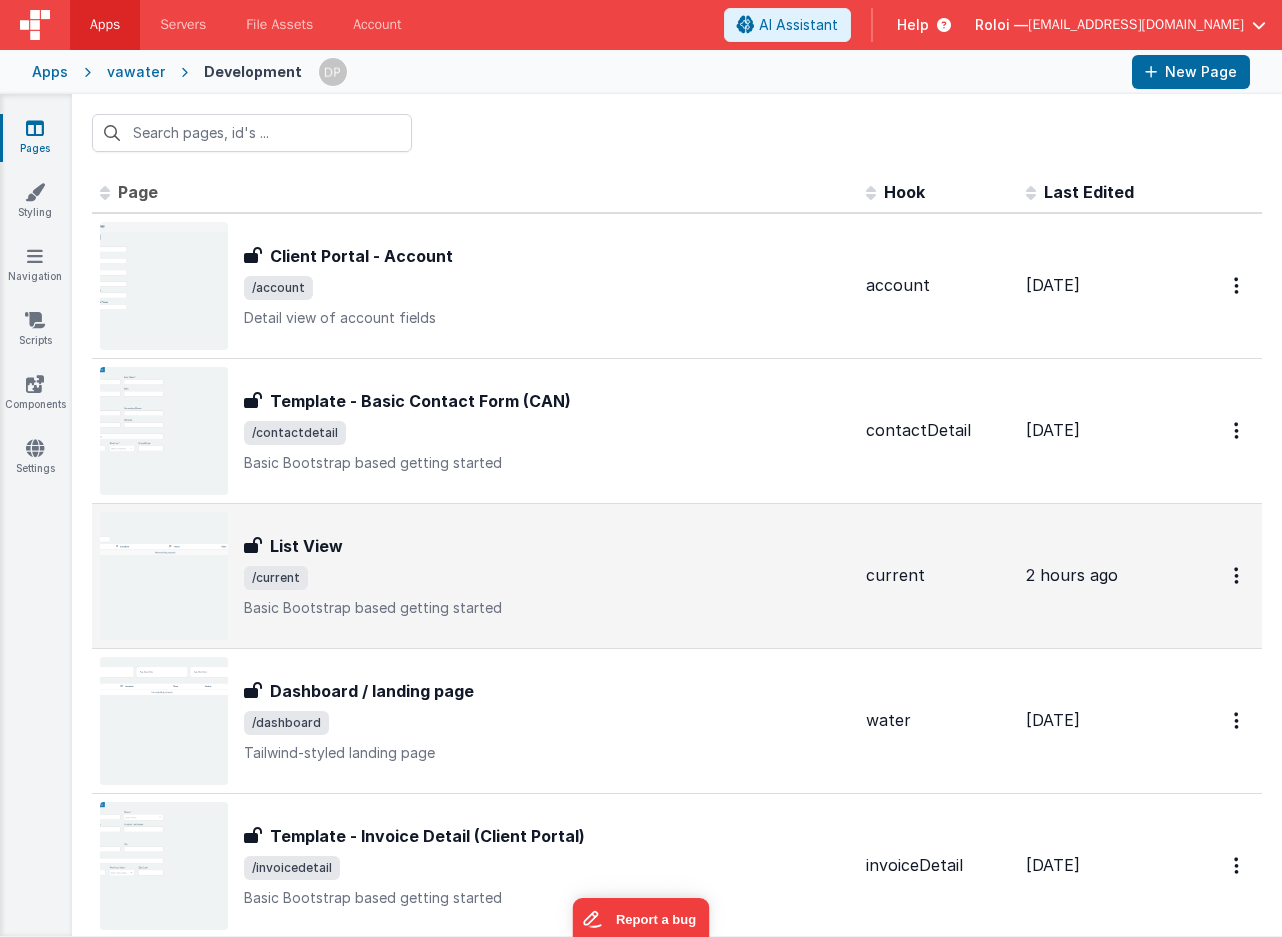 click on "List View" at bounding box center (547, 546) 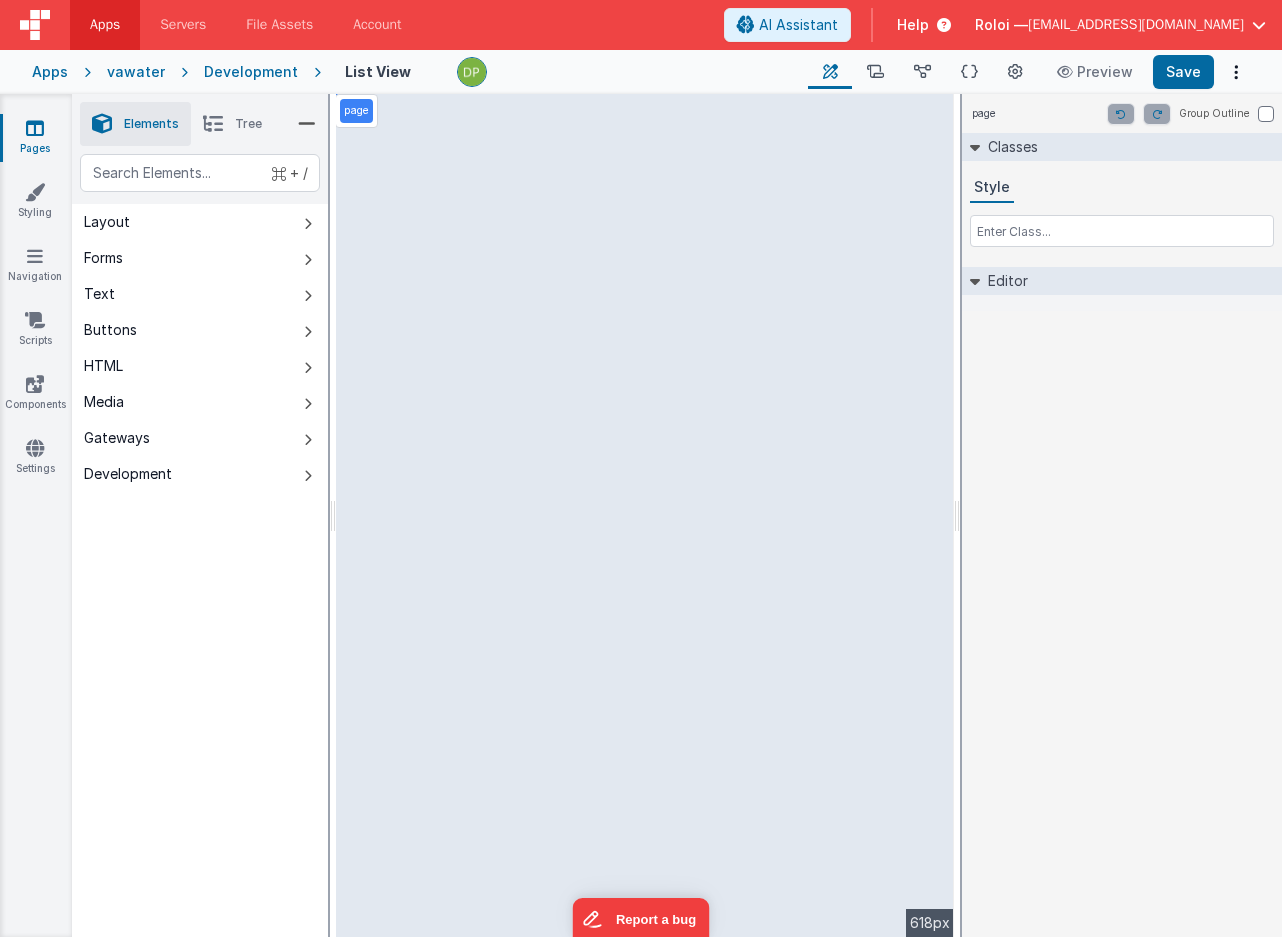 select 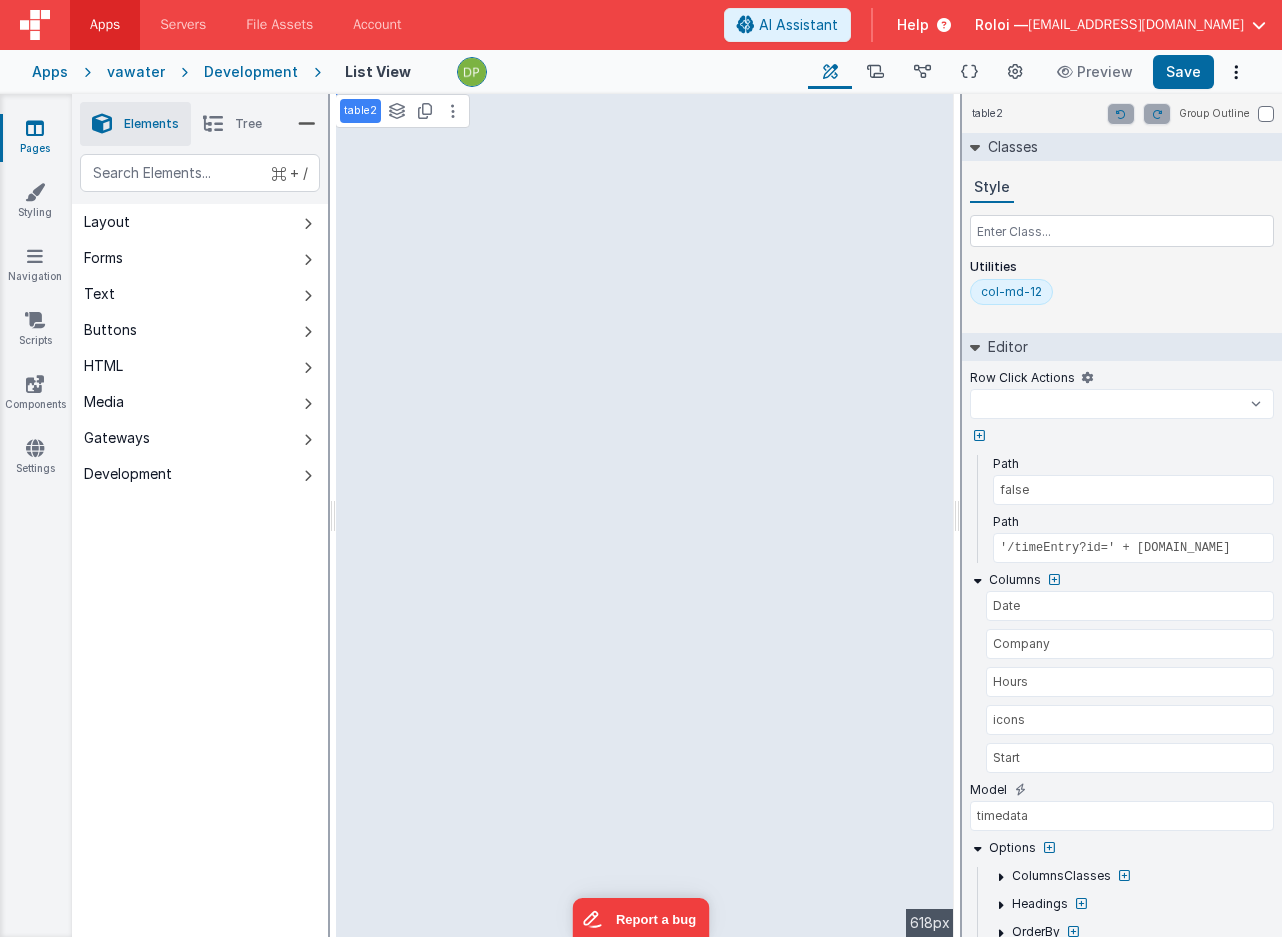 select 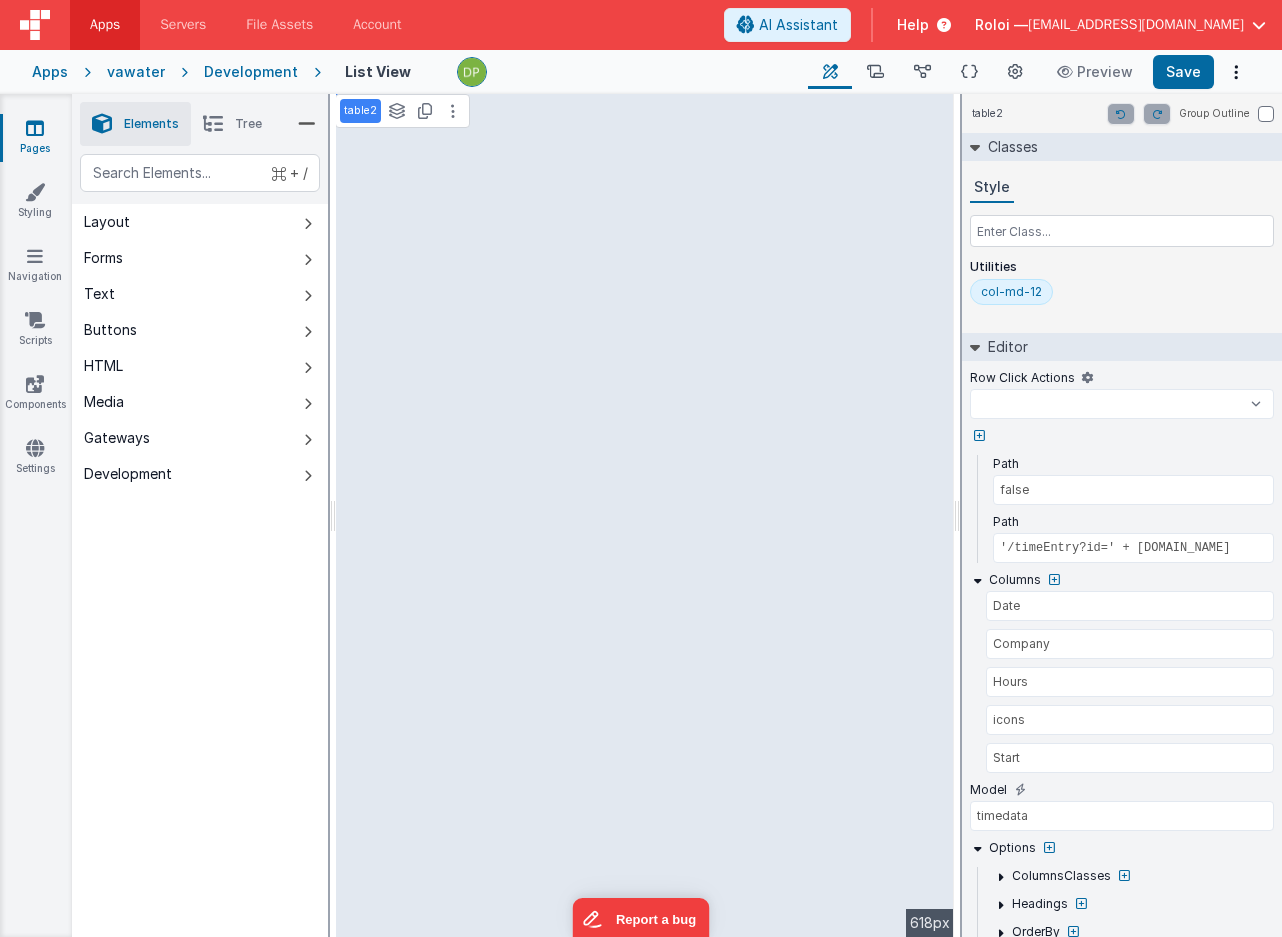 select 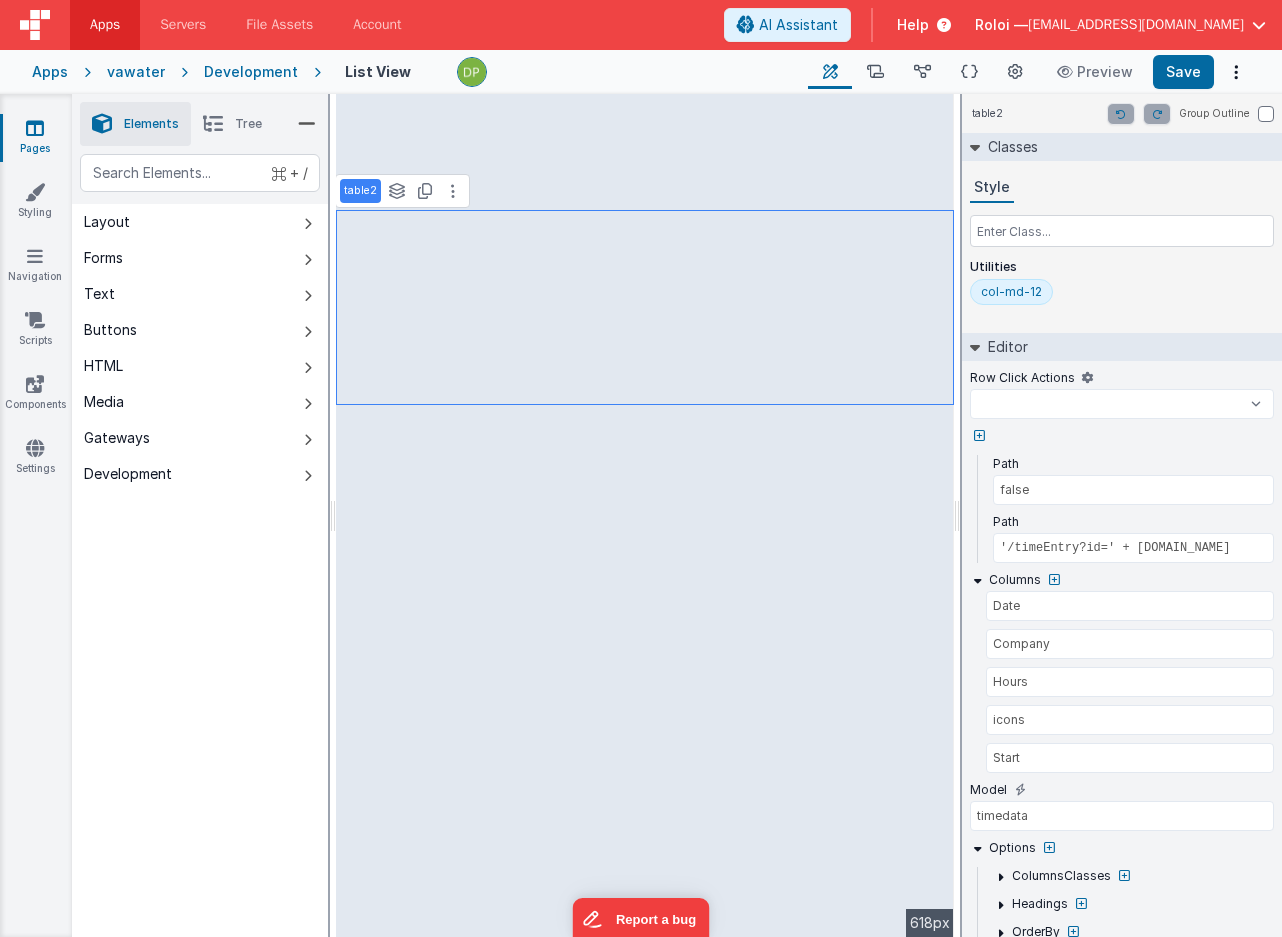 select 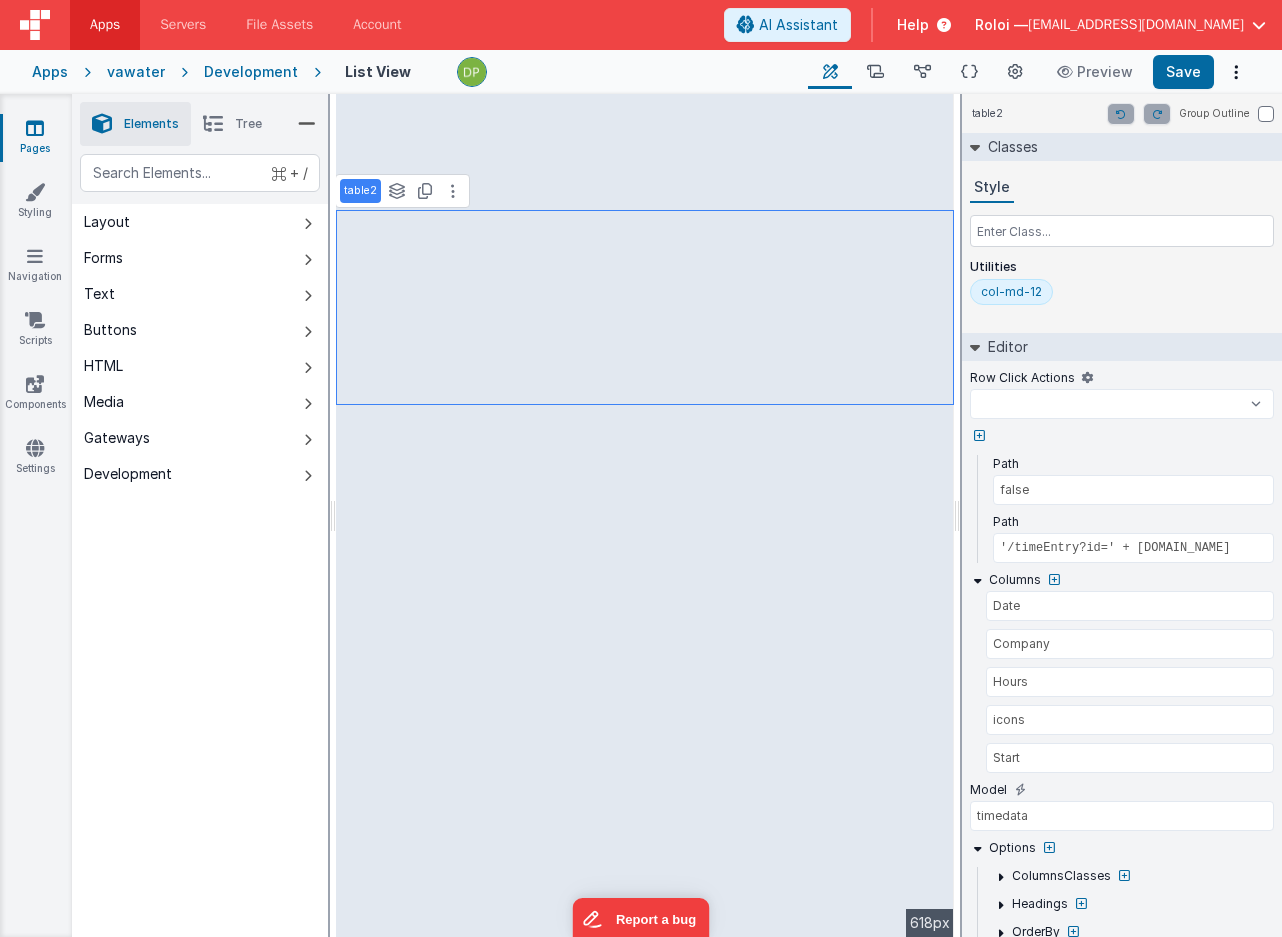 select 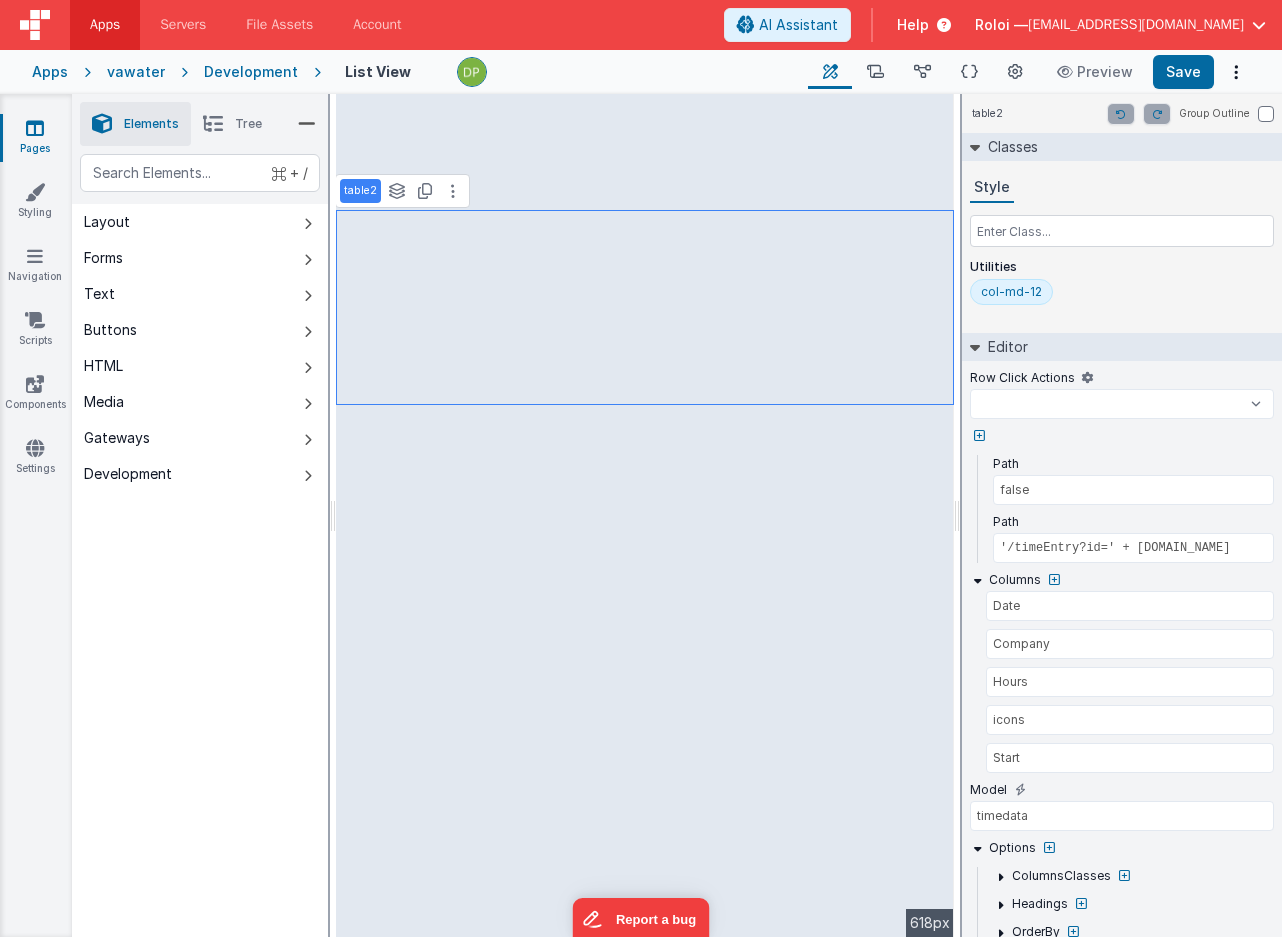 select 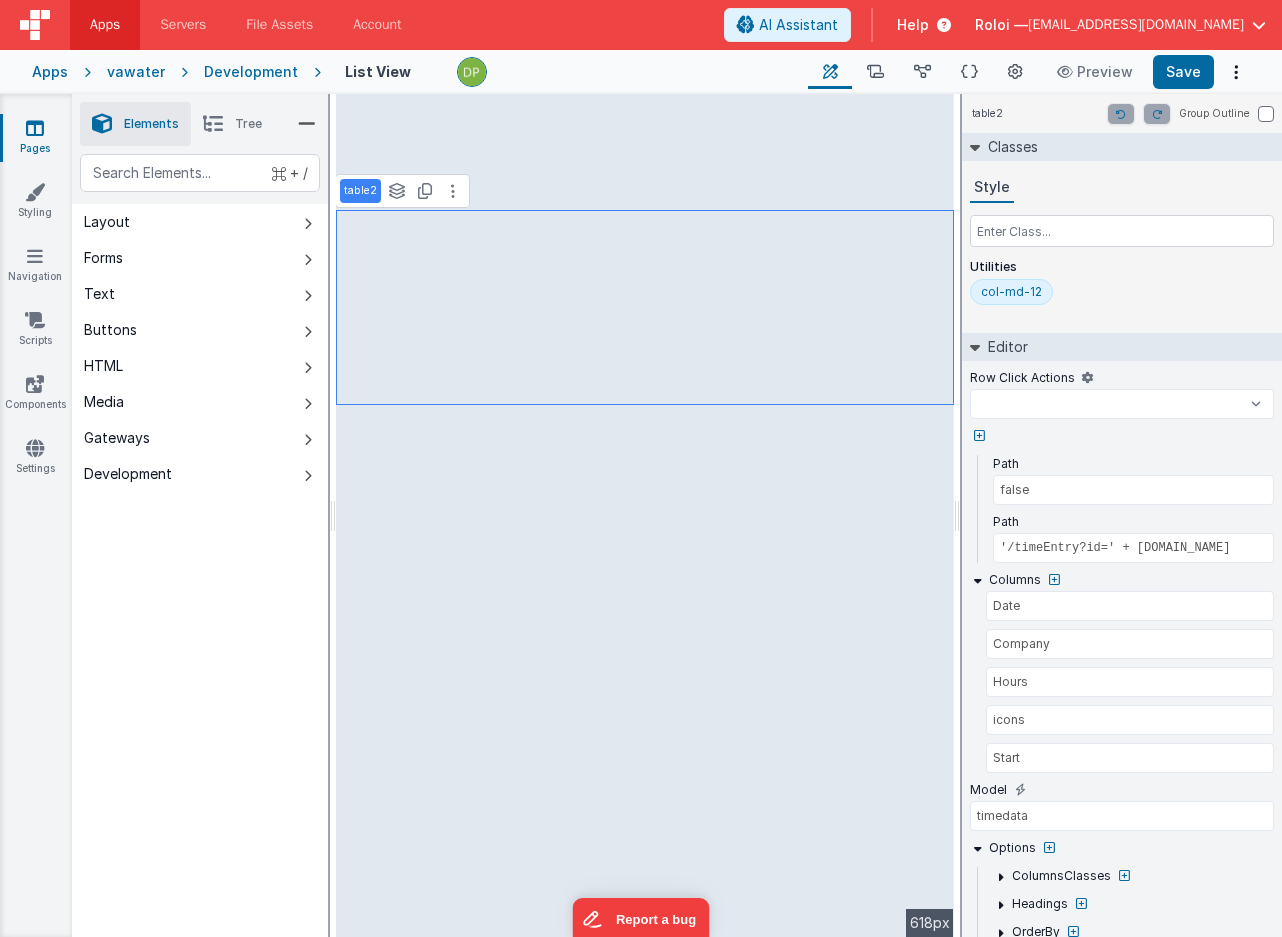 select 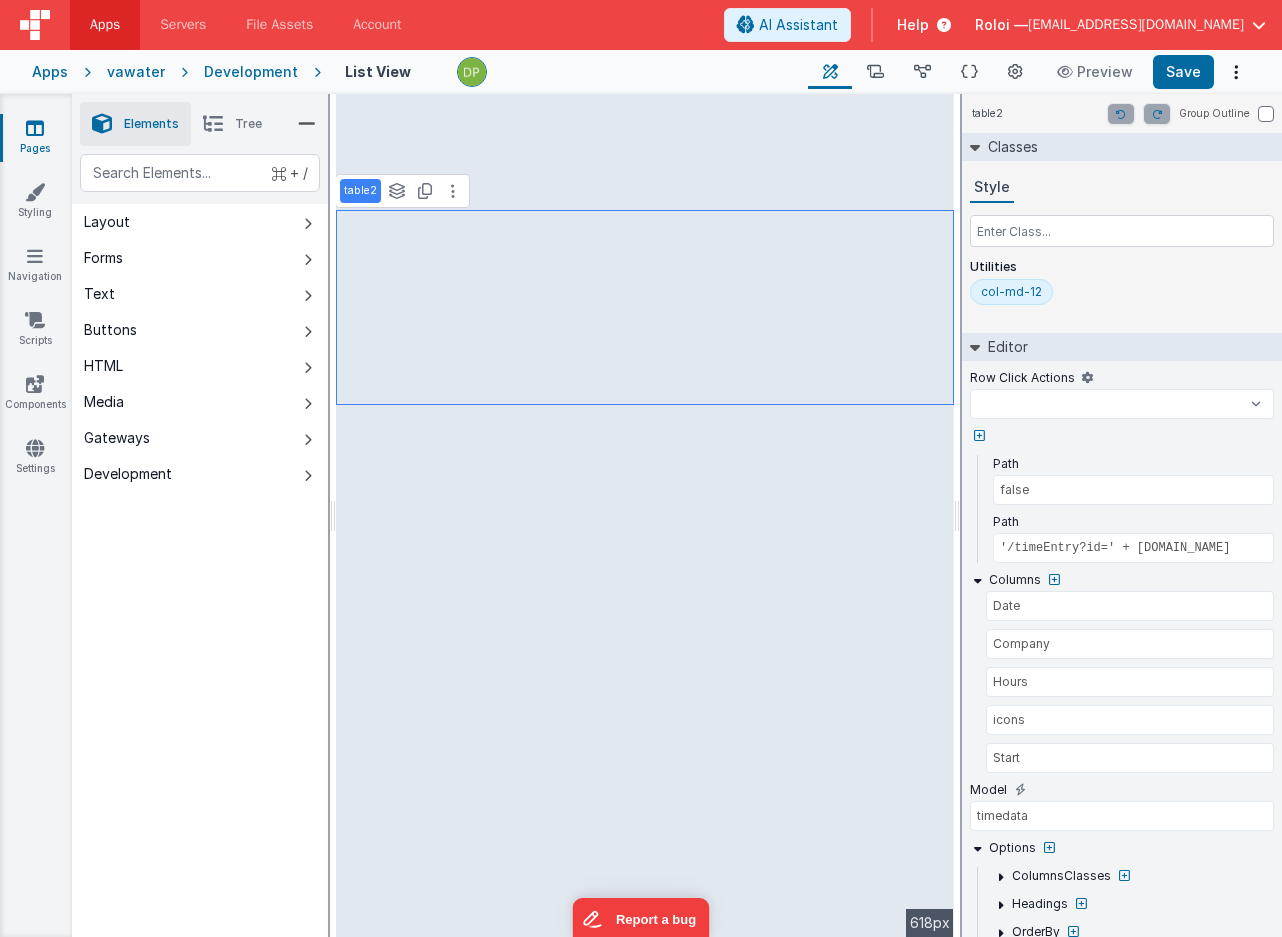 select 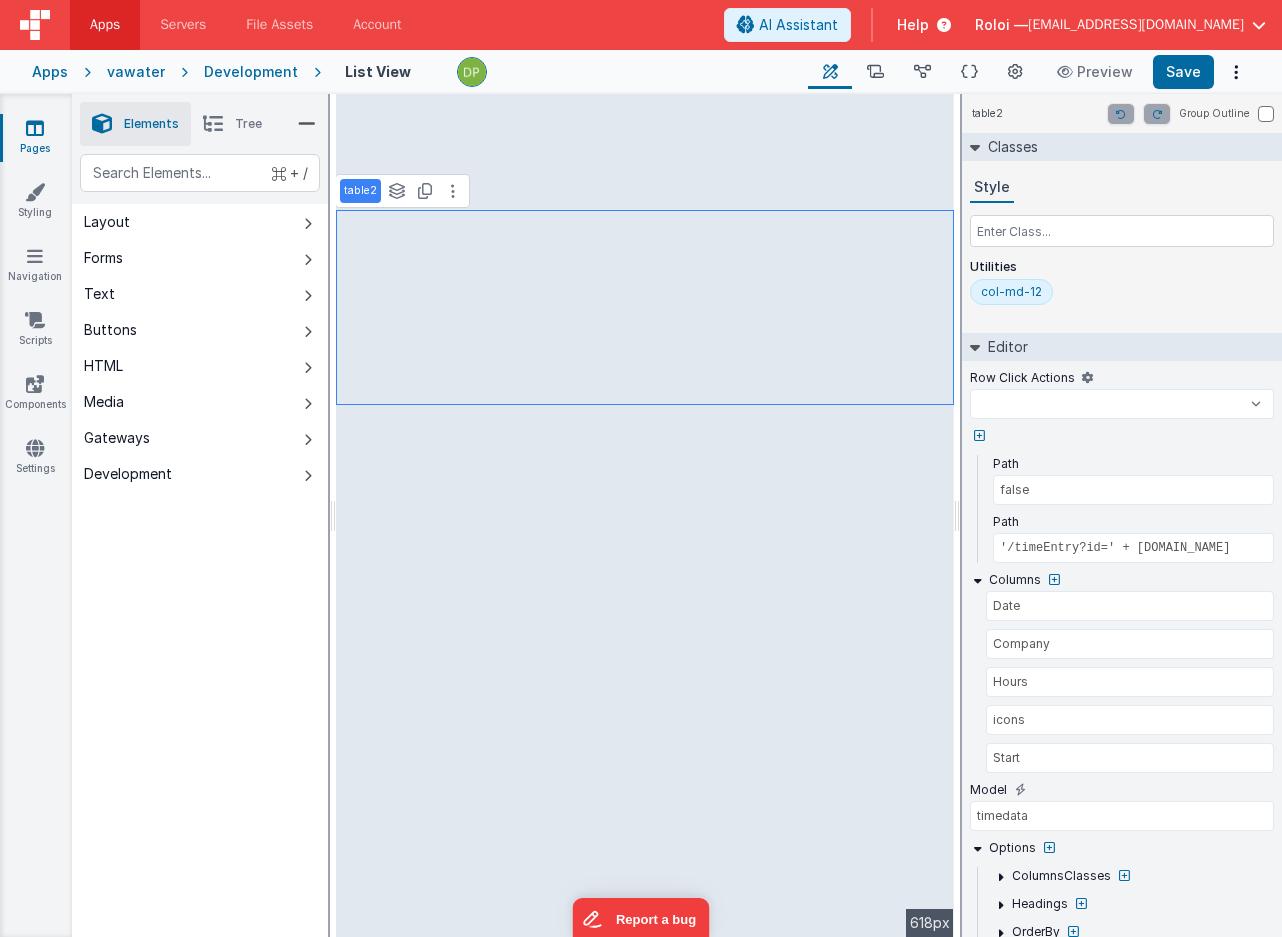 select 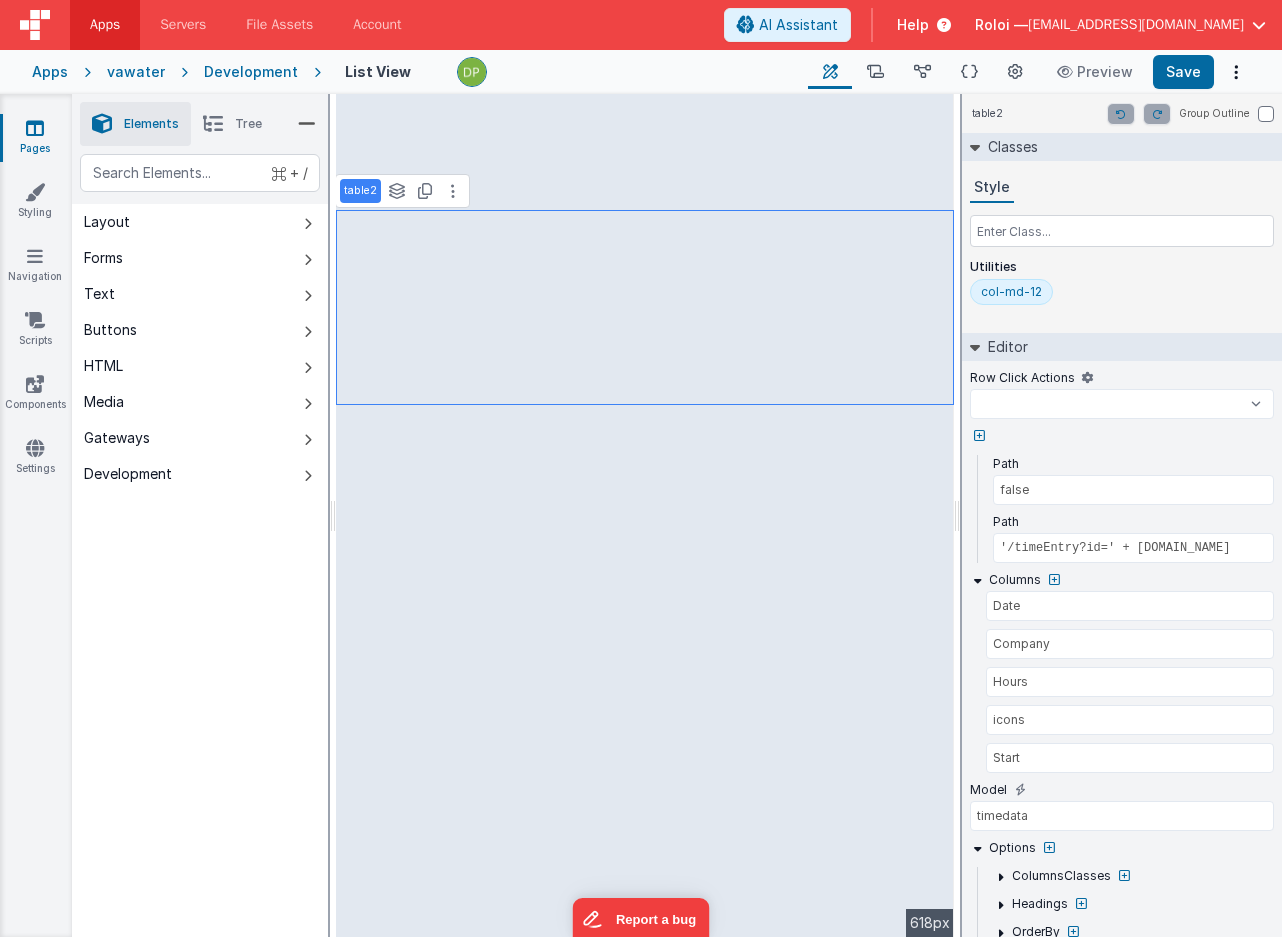 select 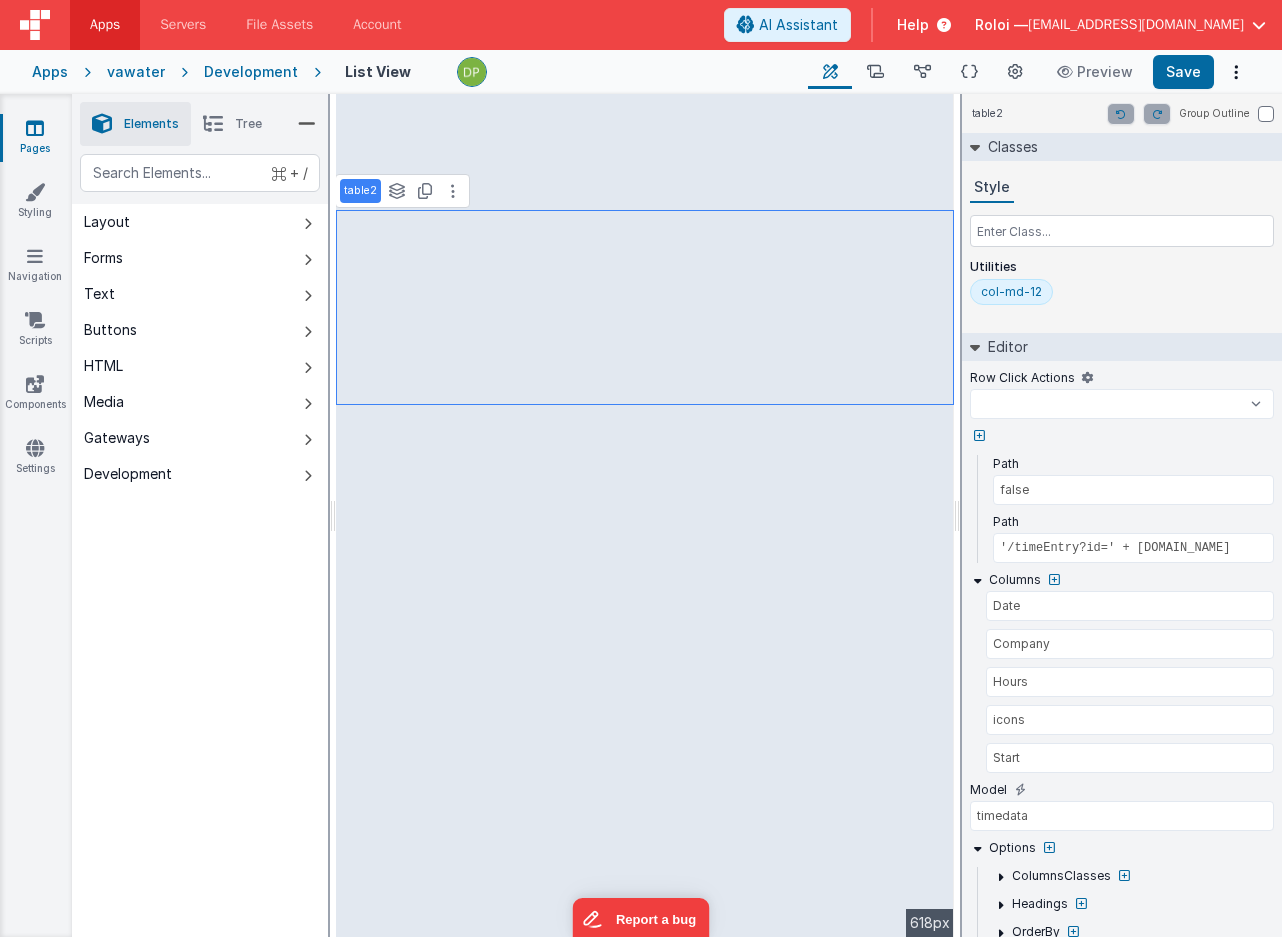 select 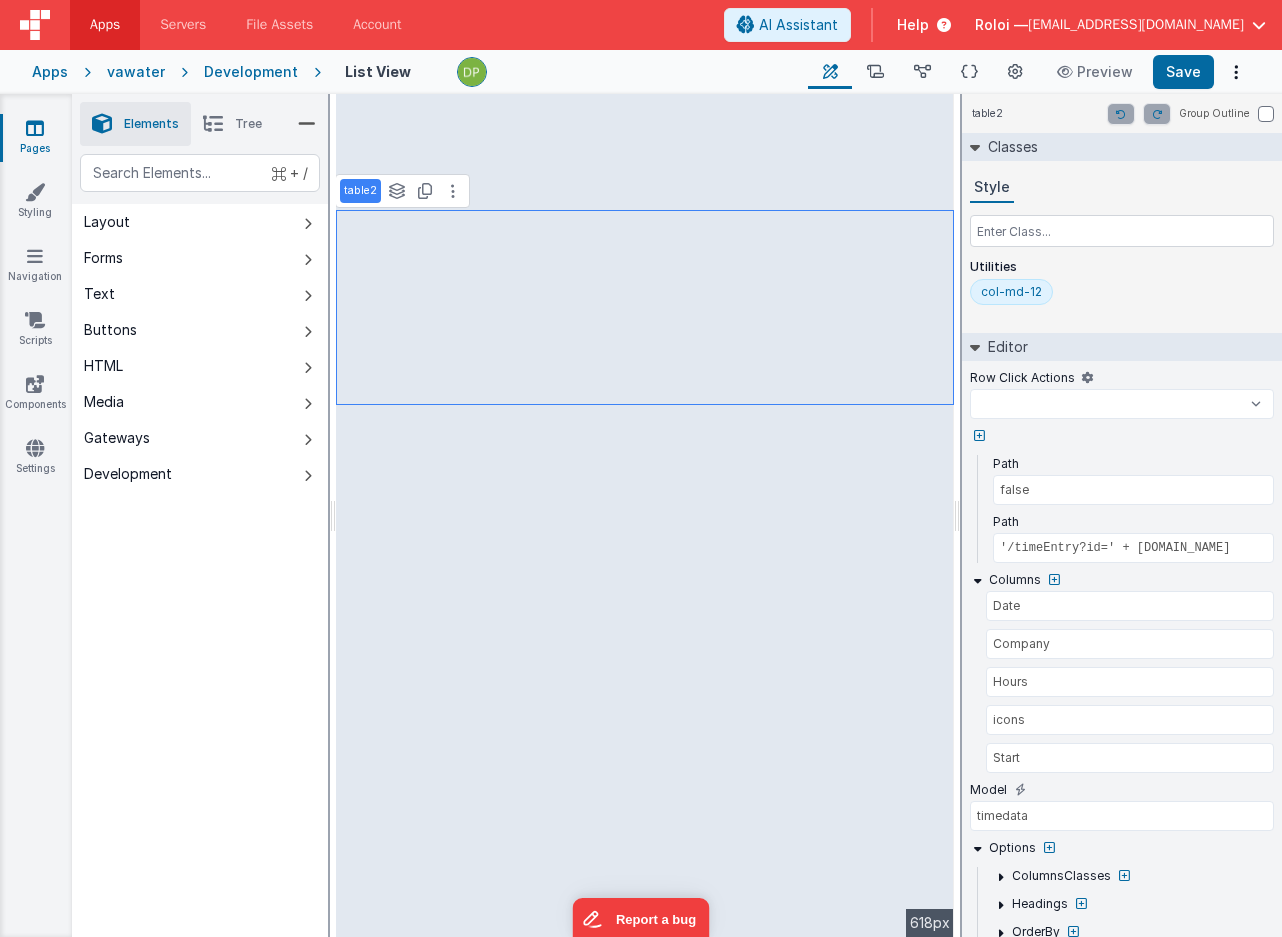 select 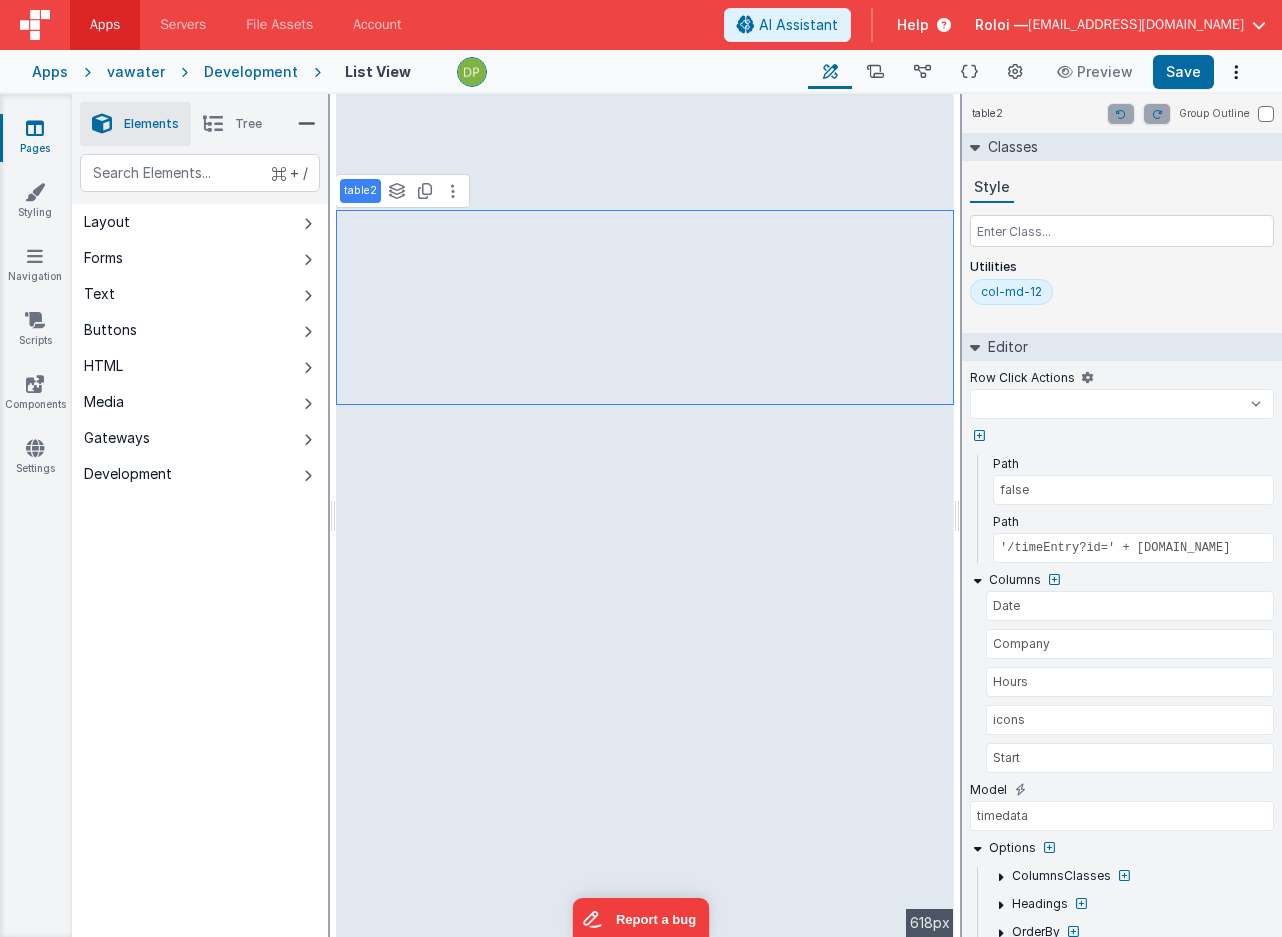 select 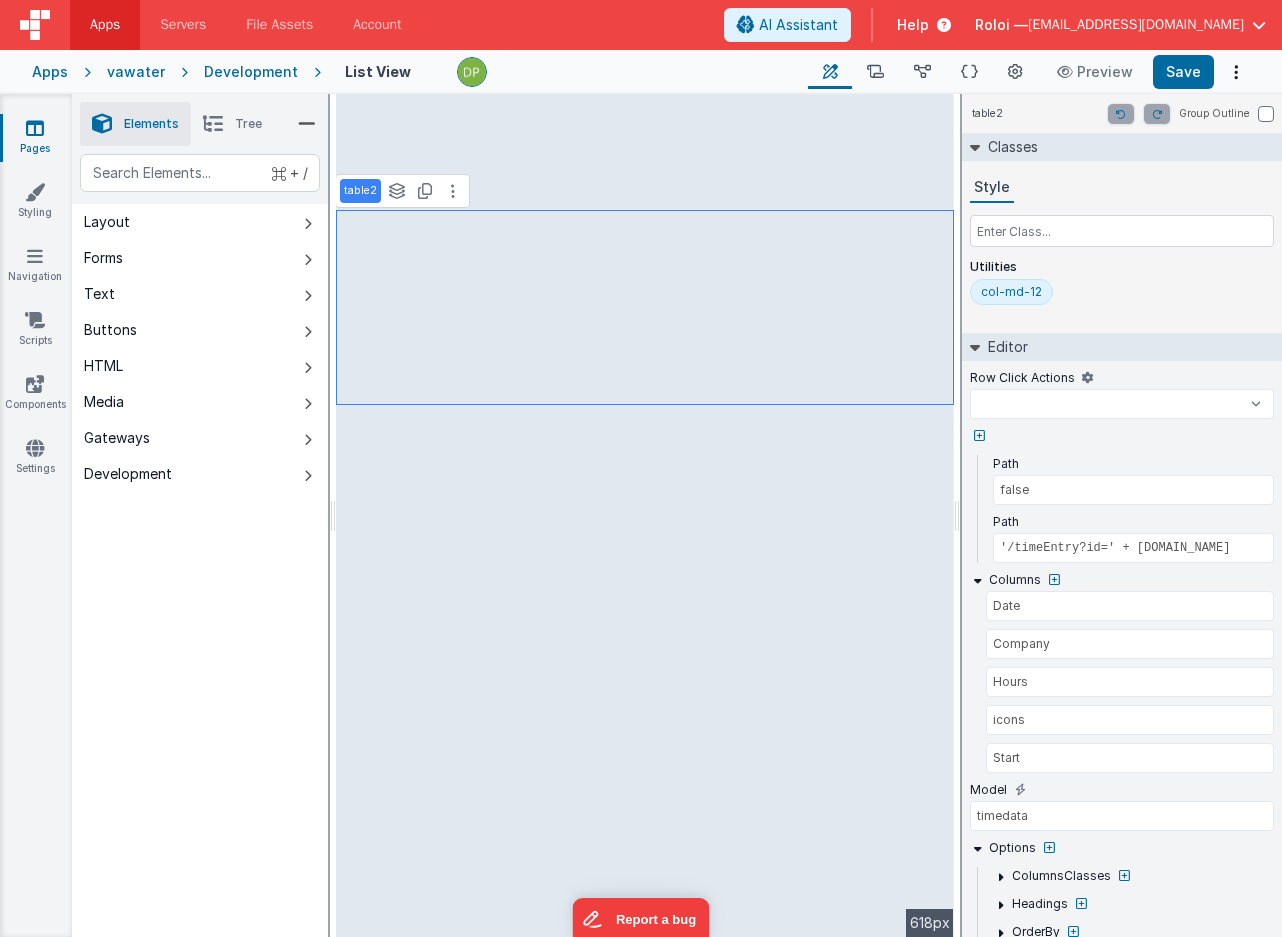 select 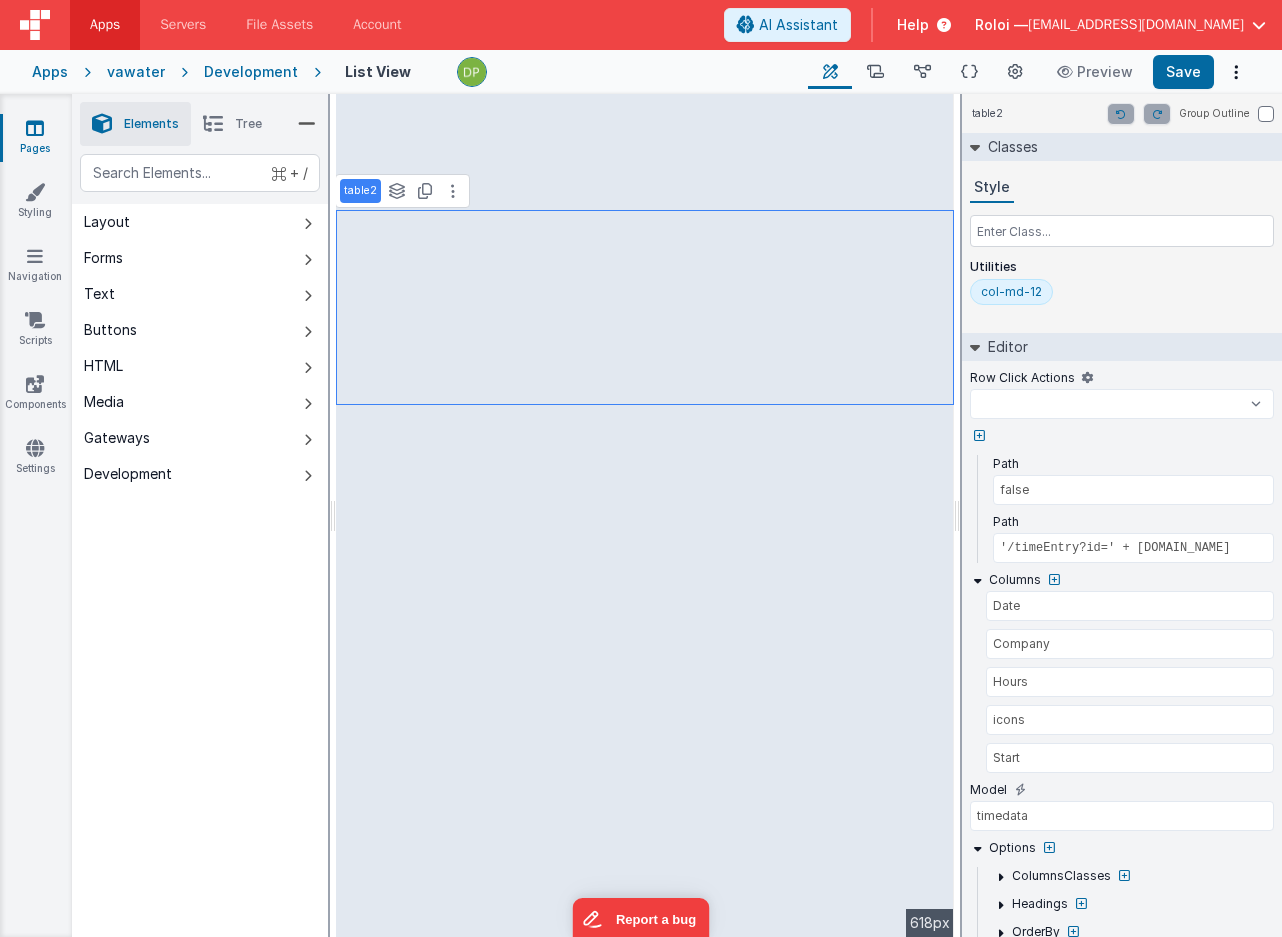 select 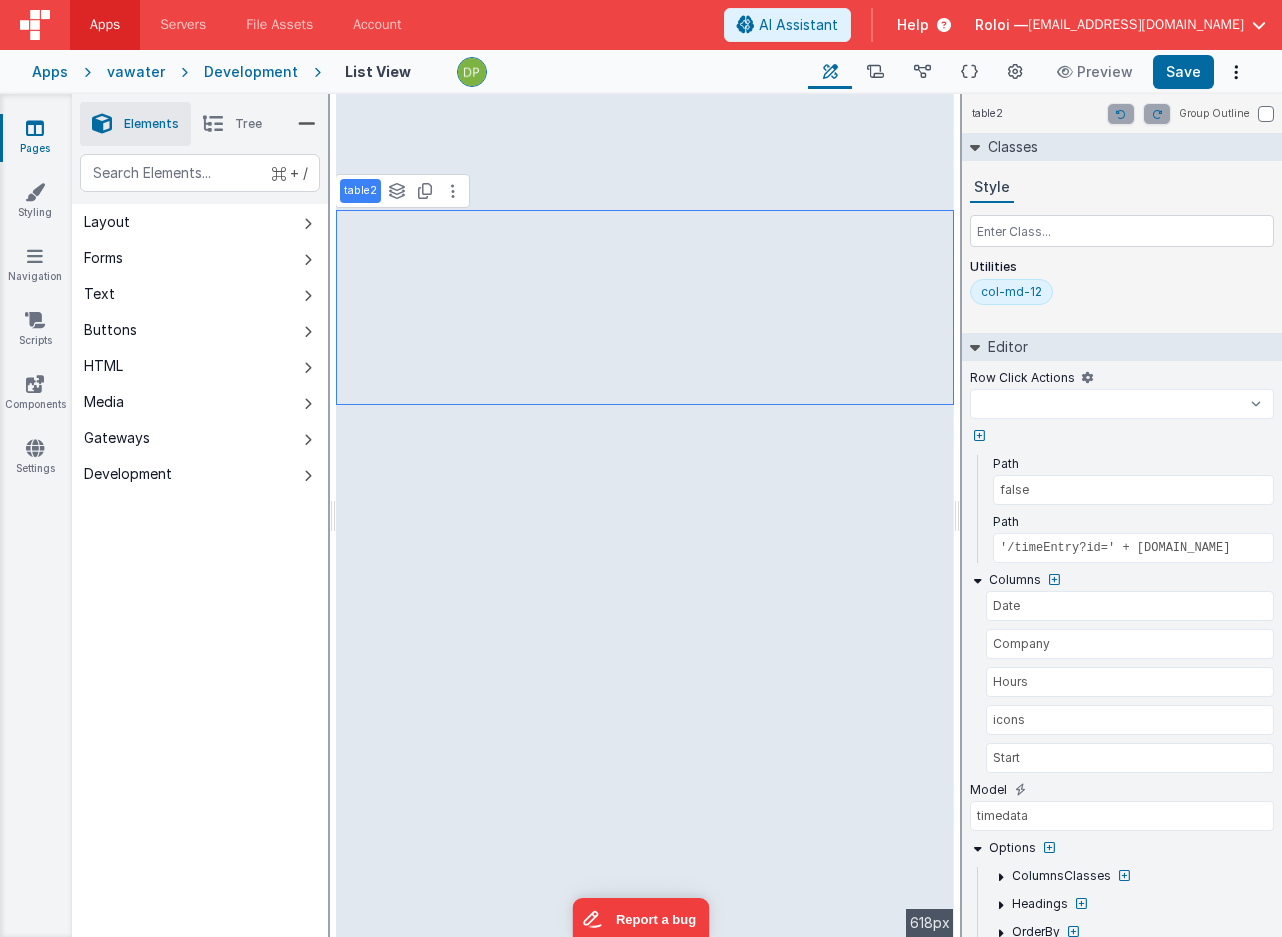 select 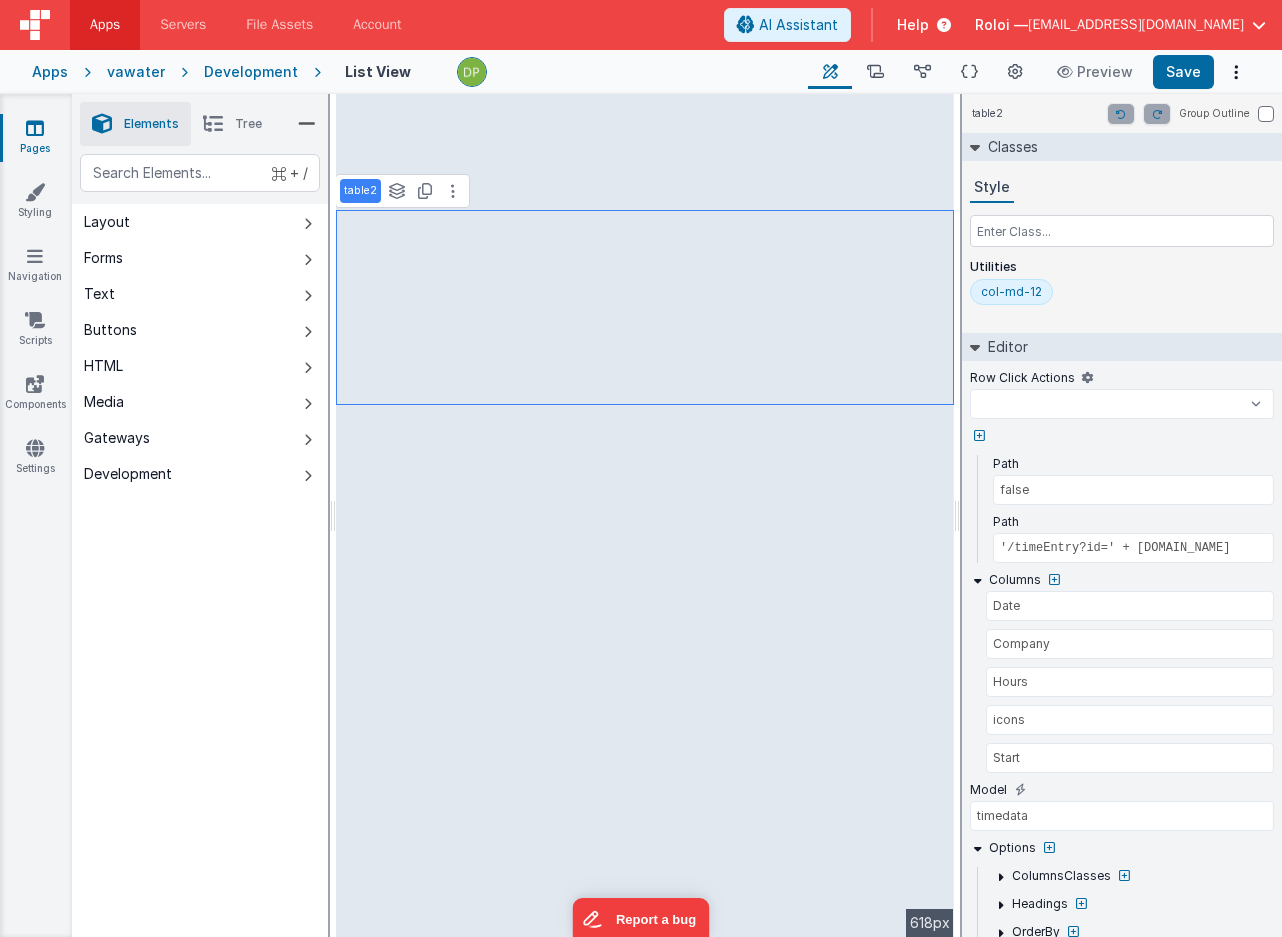 select 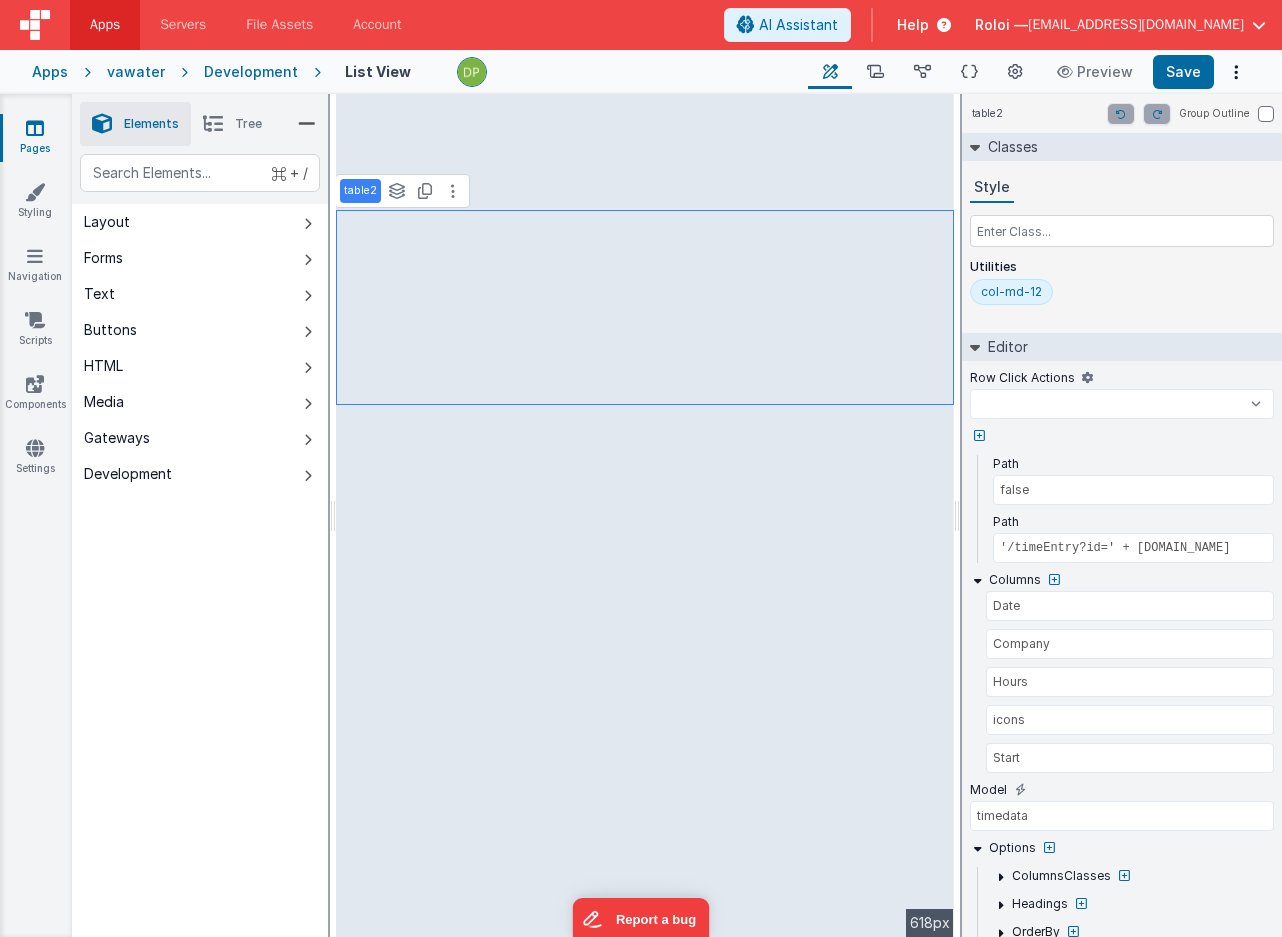 select 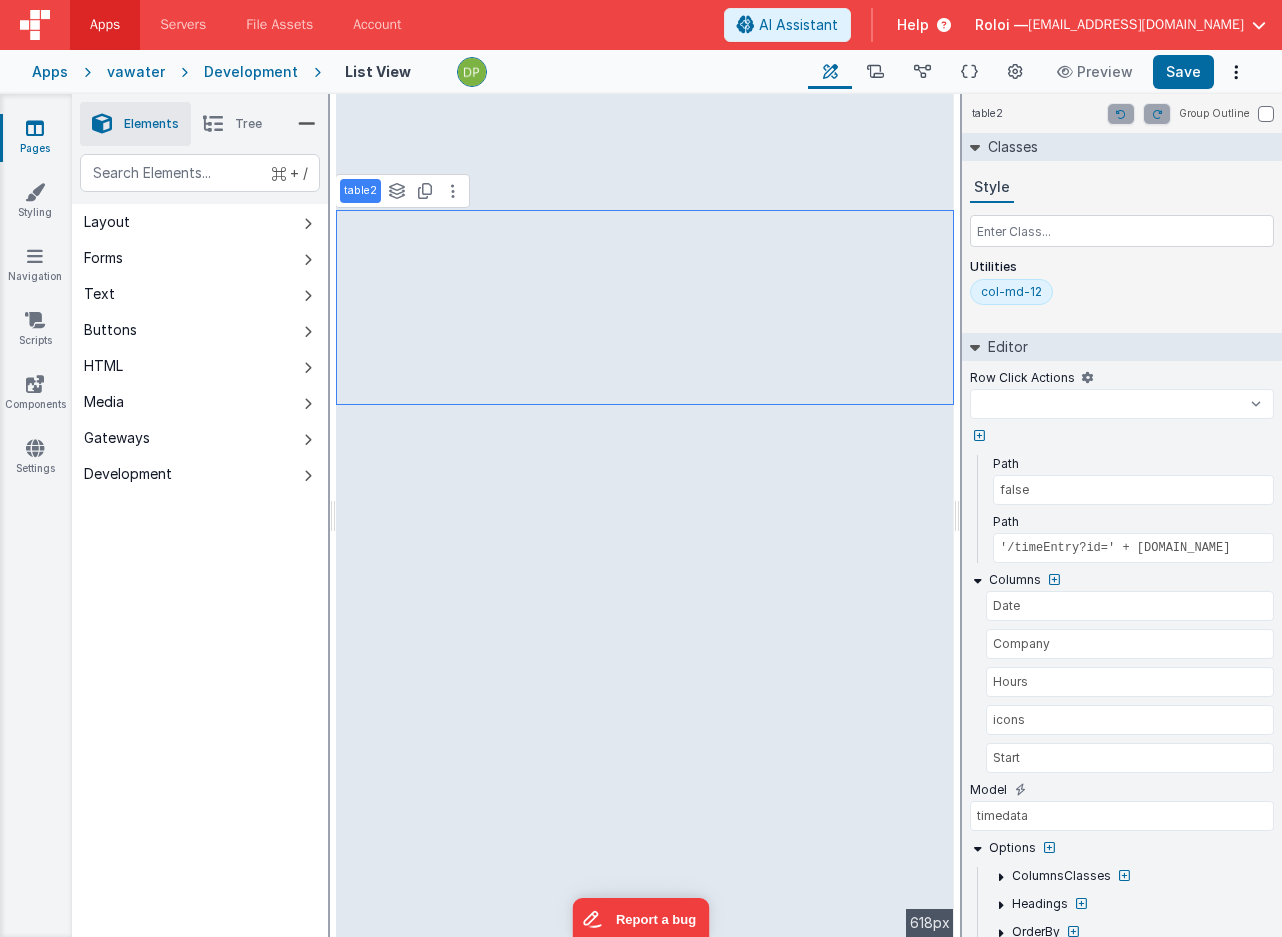select 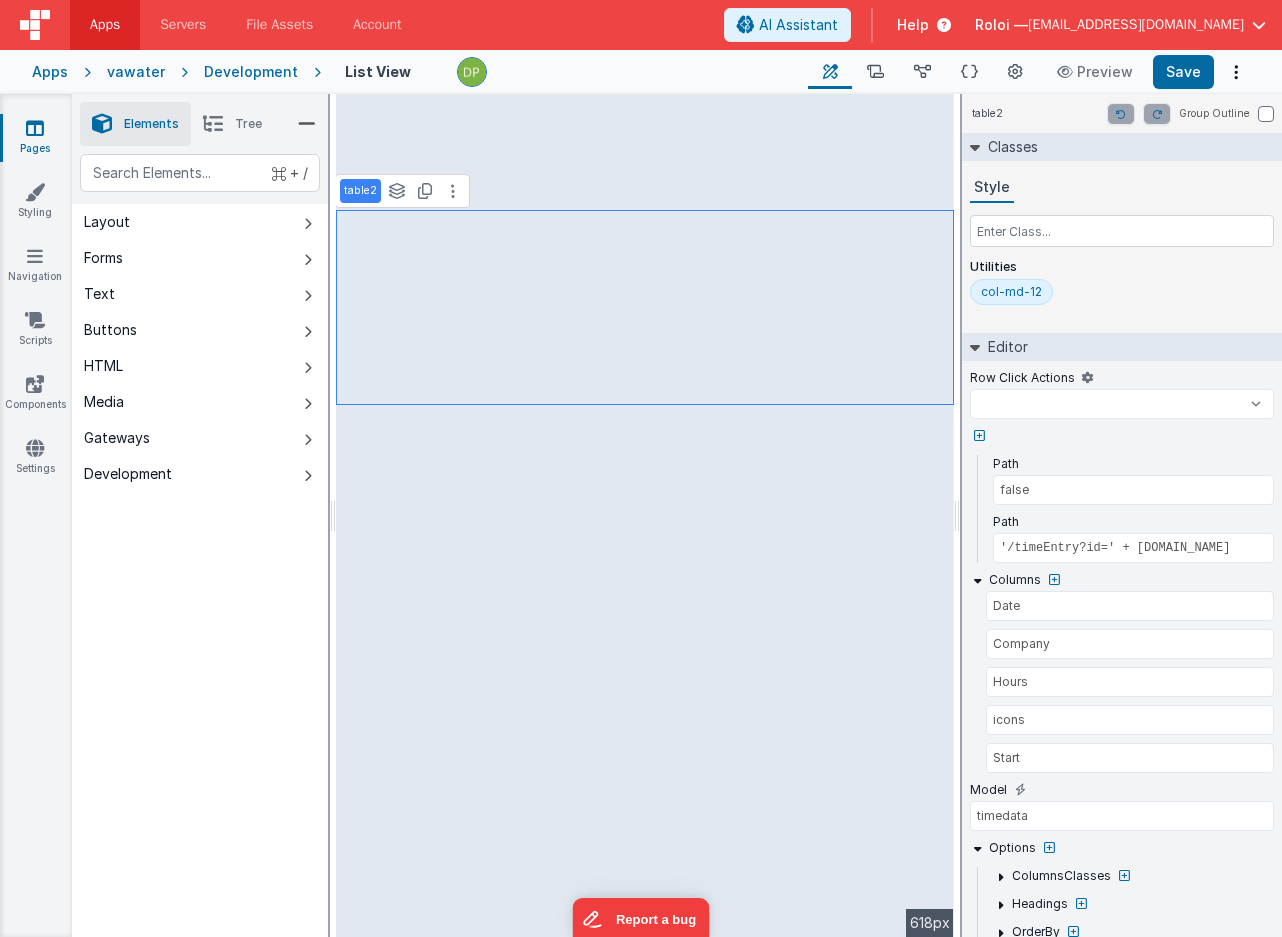 select 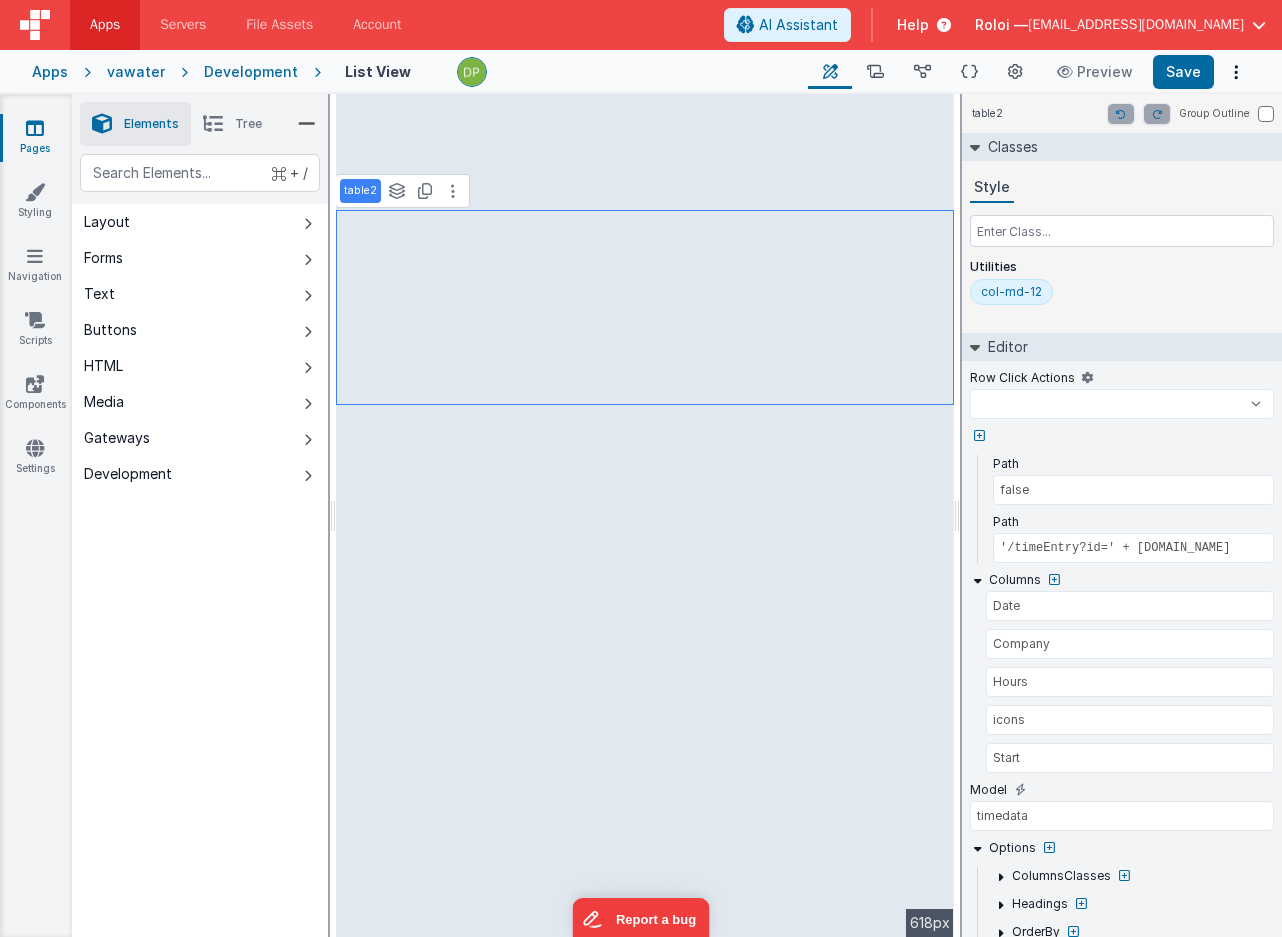 select 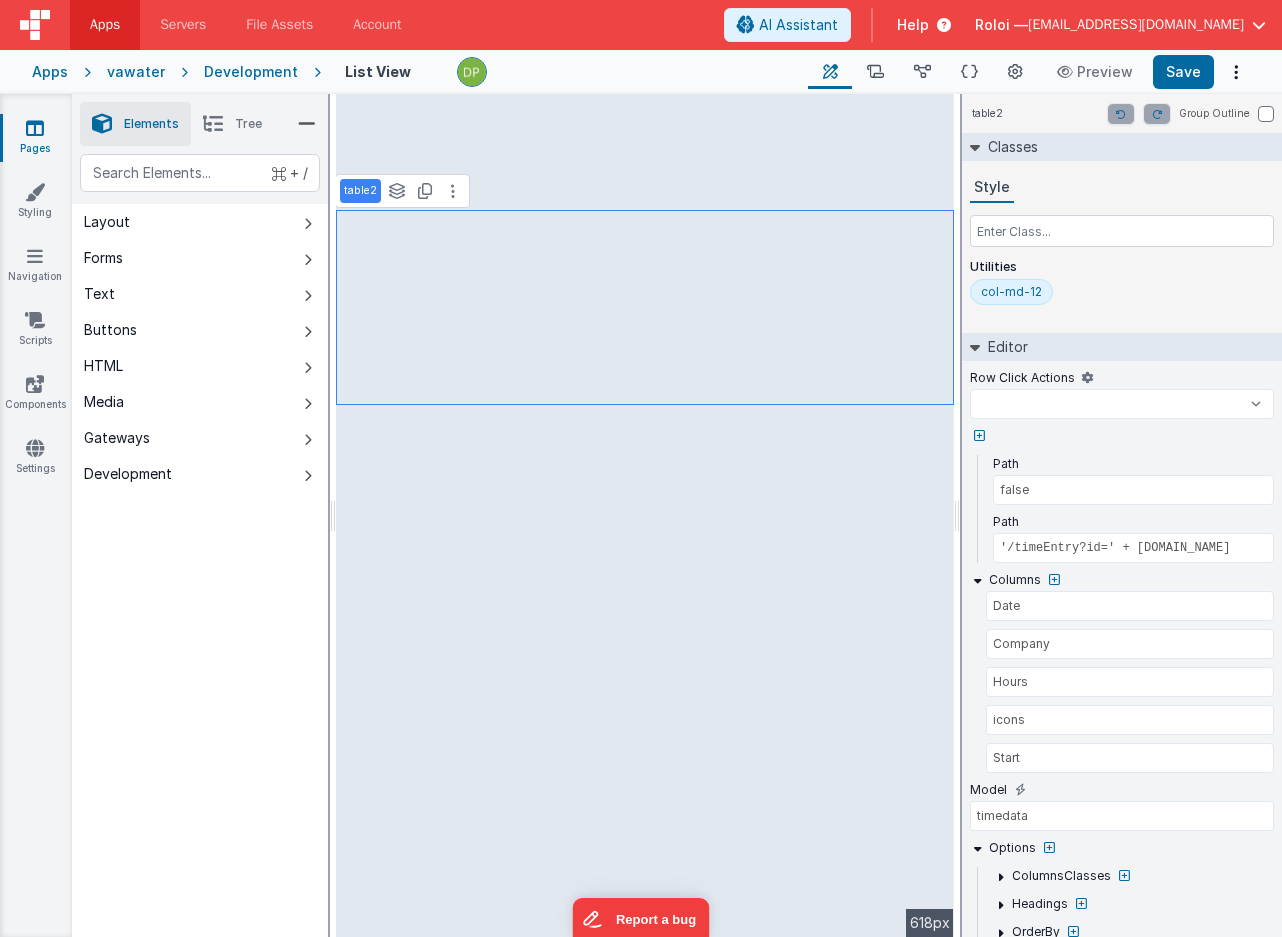 select 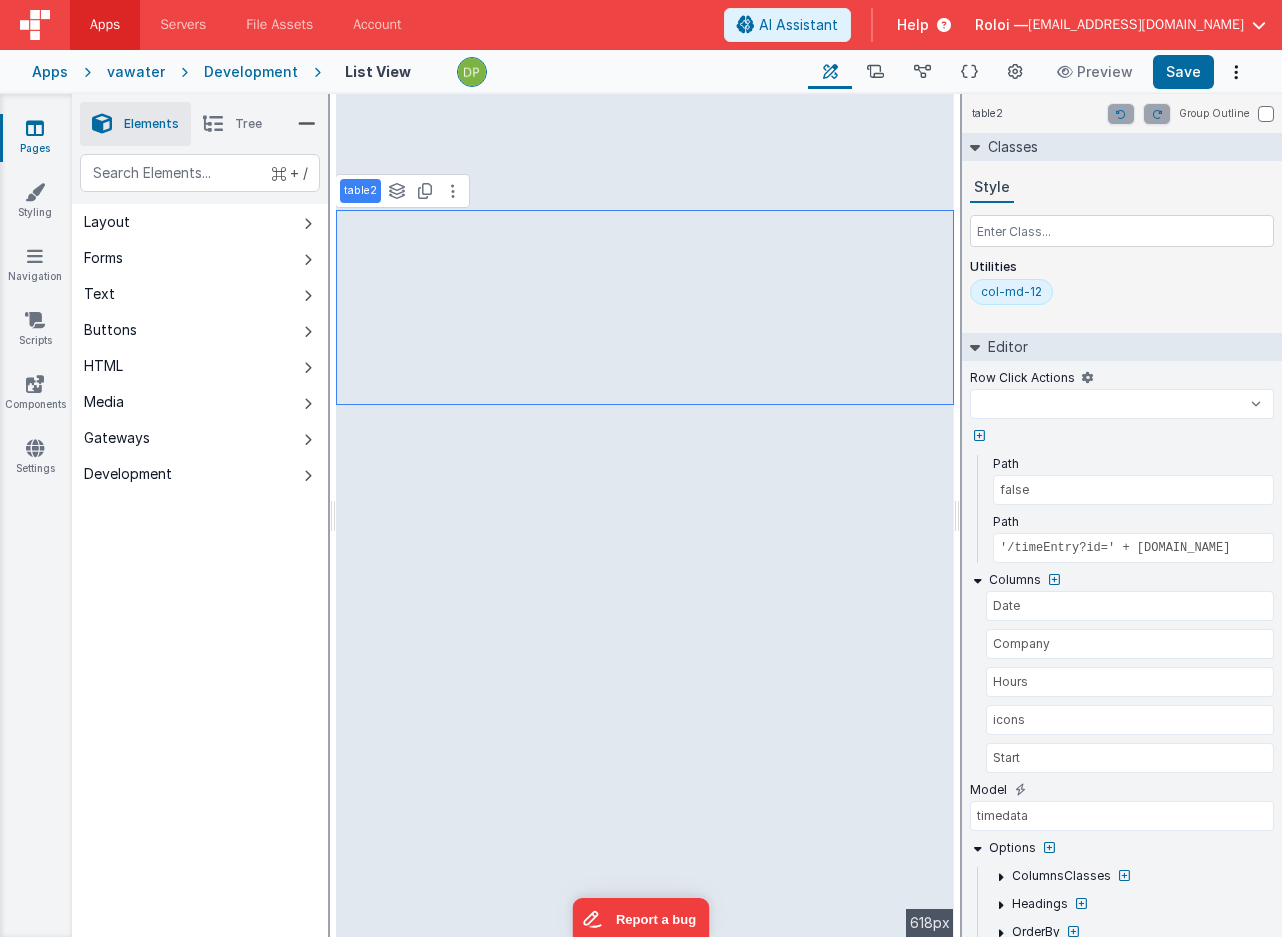 select 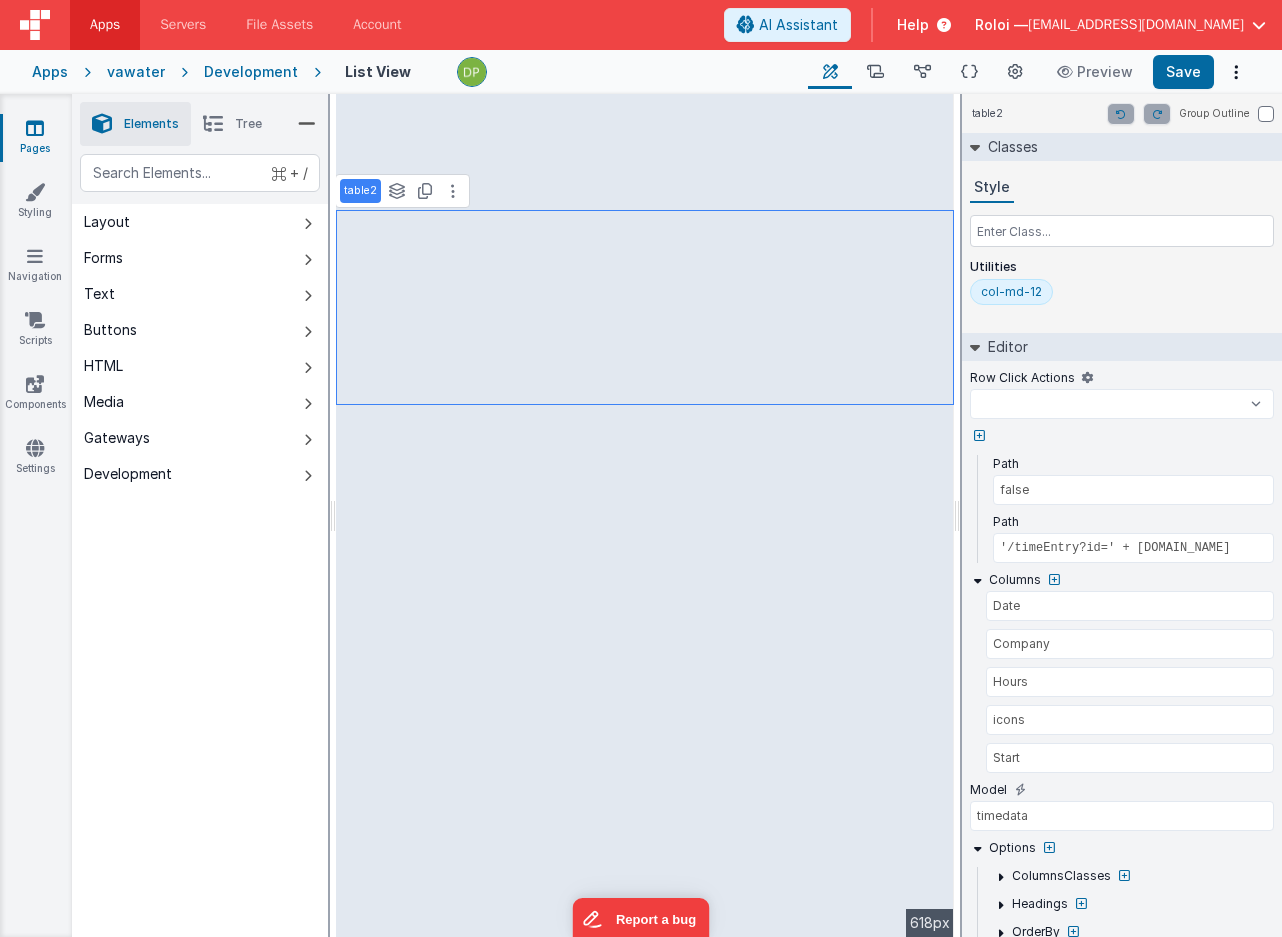 select 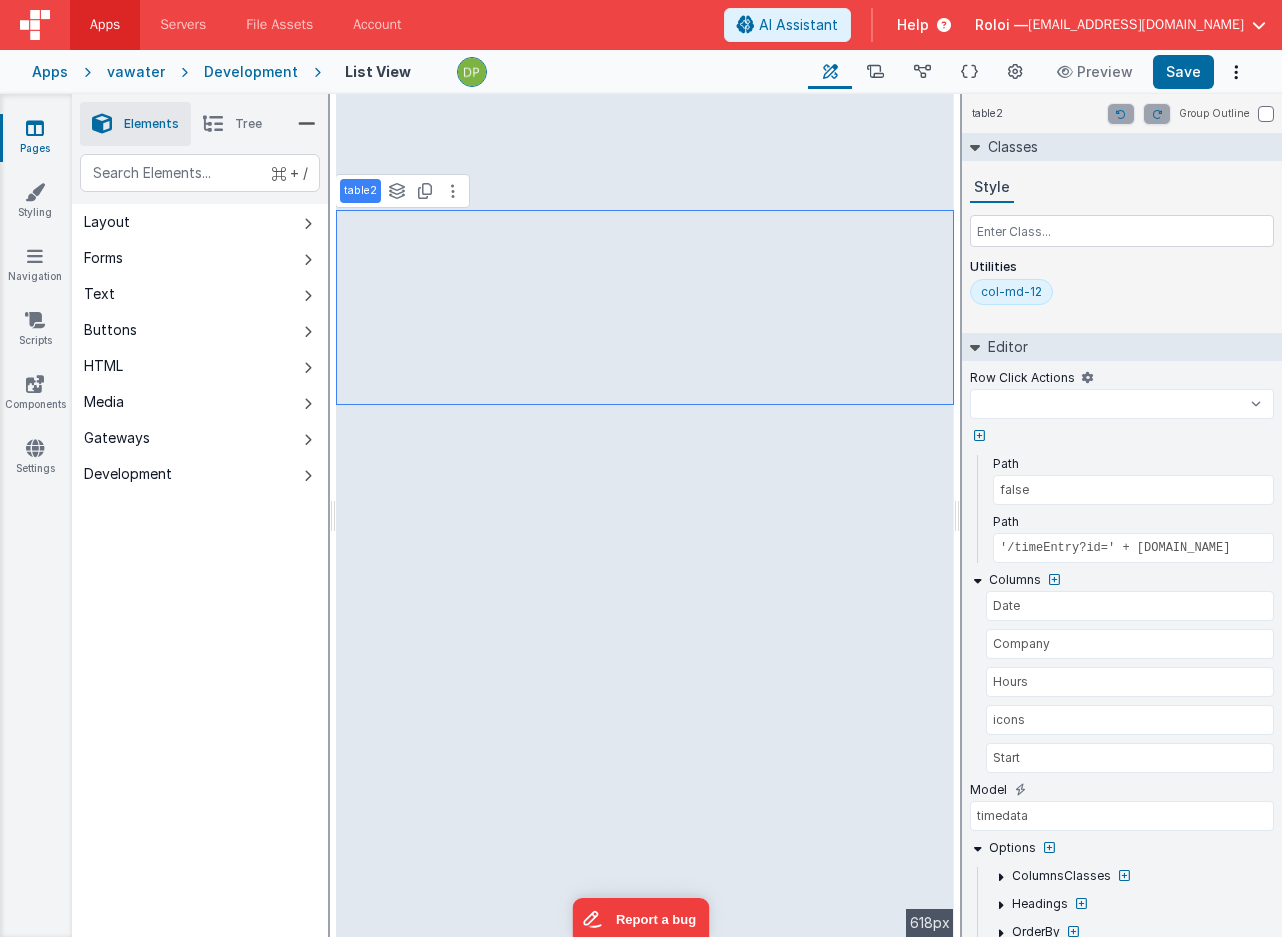 select 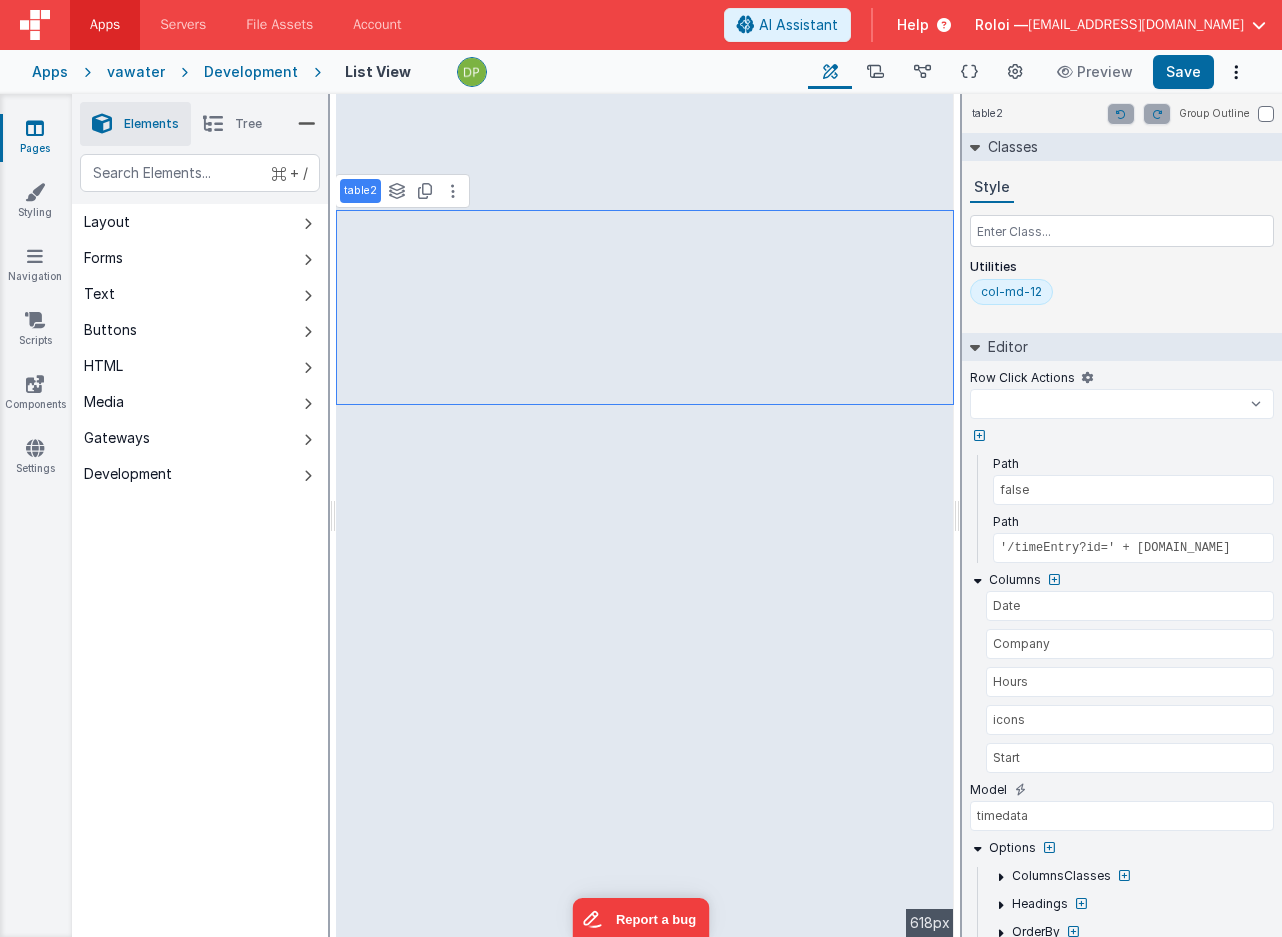select 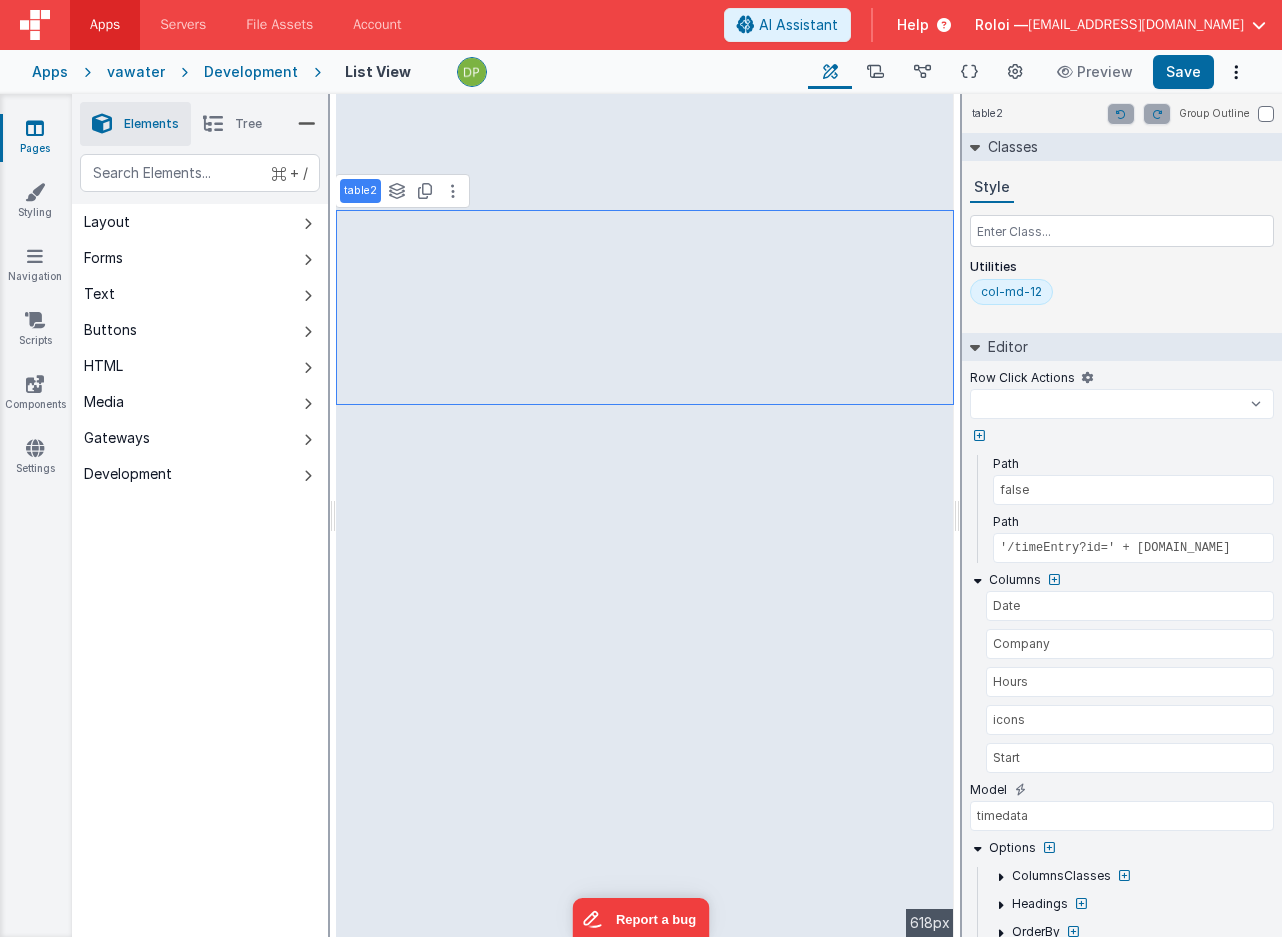 select 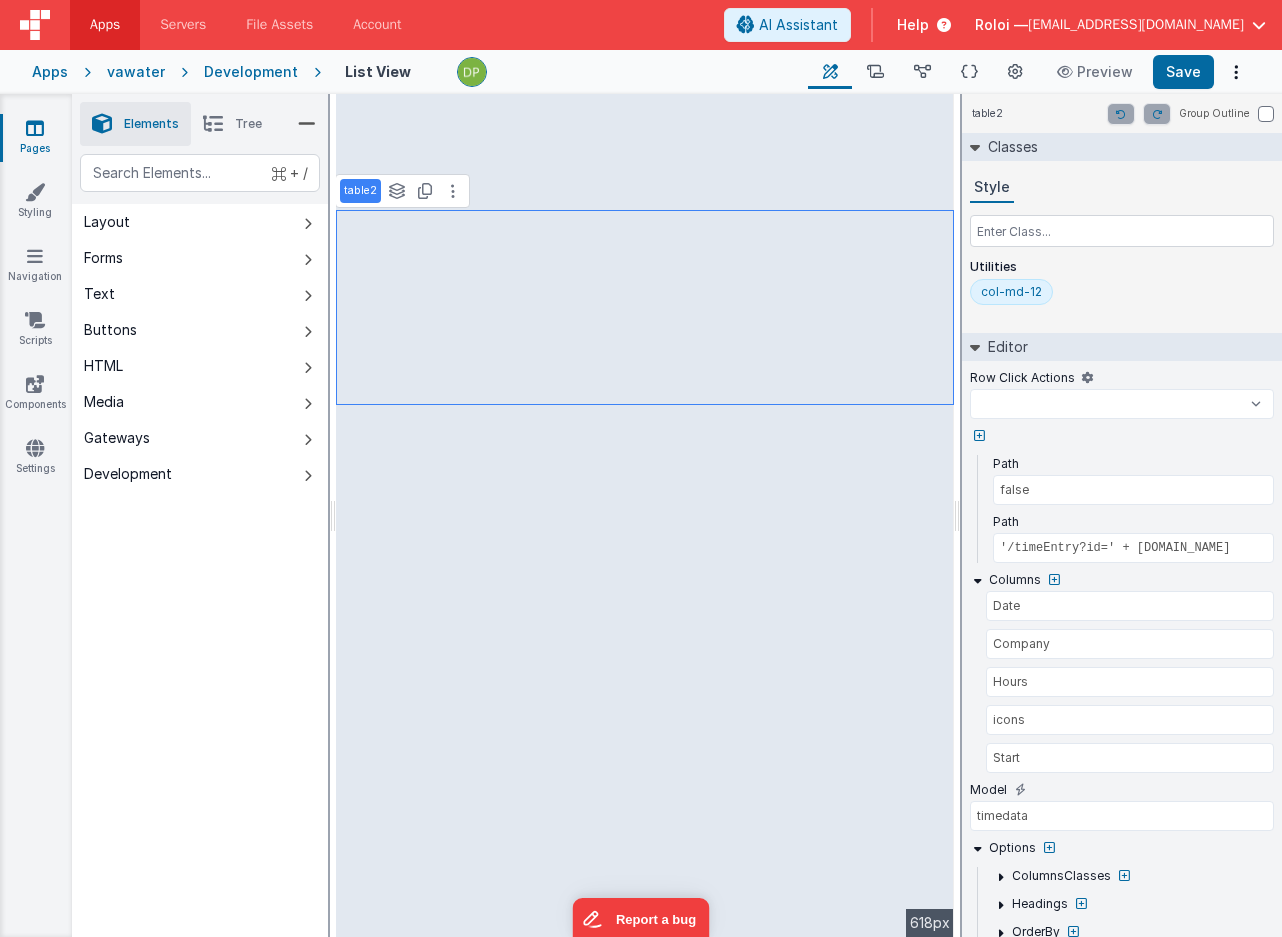 select 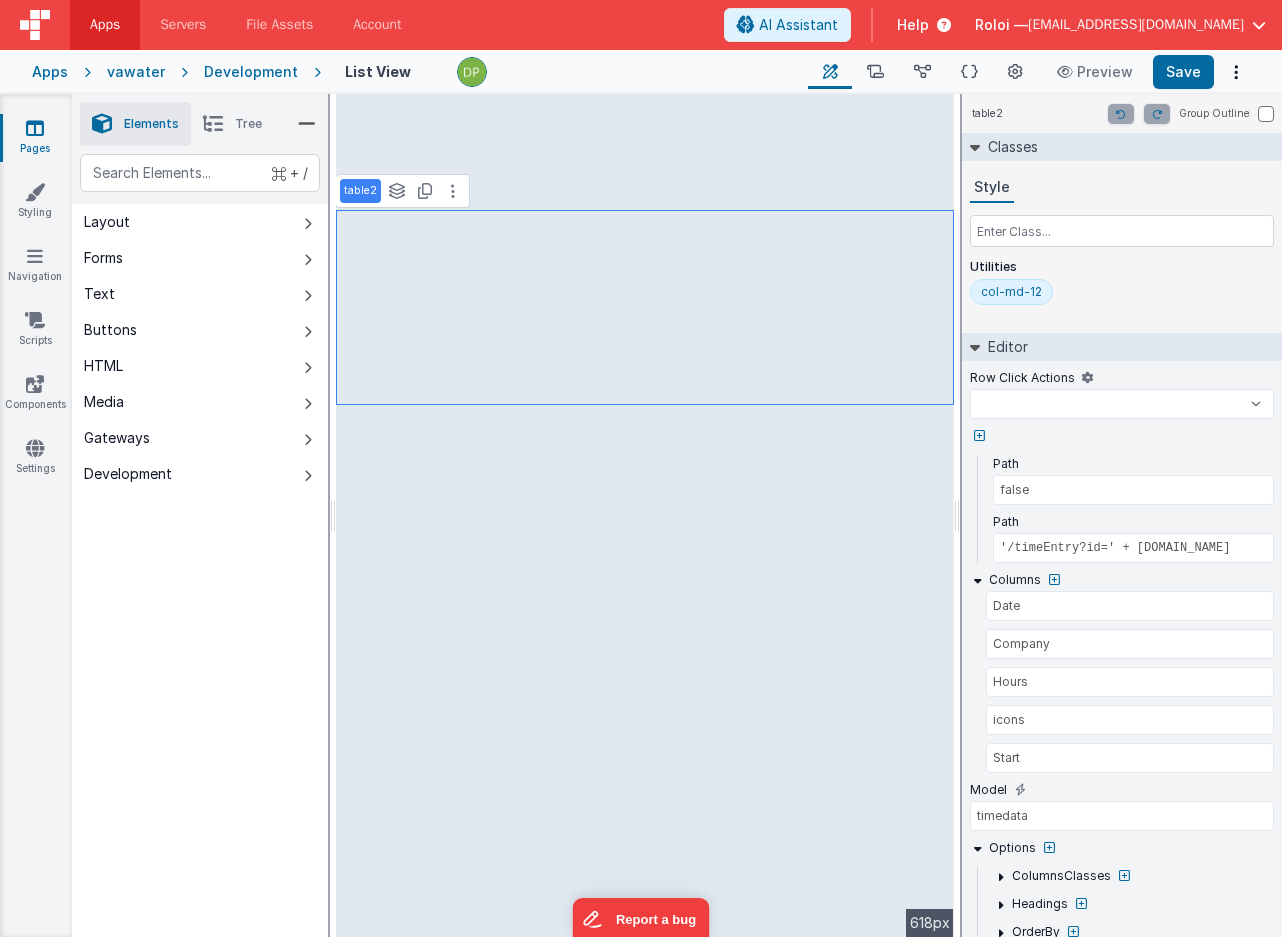 select 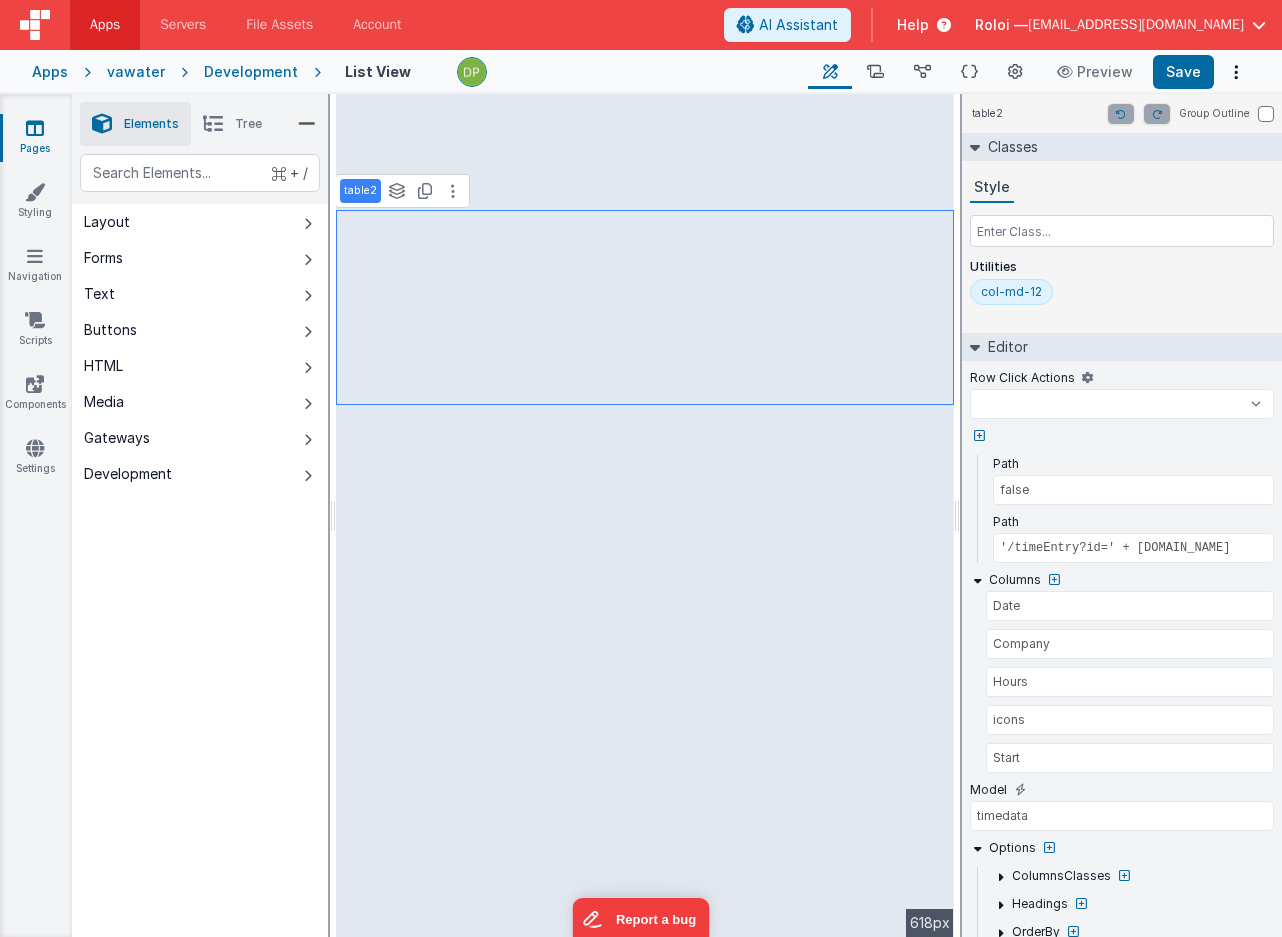 select 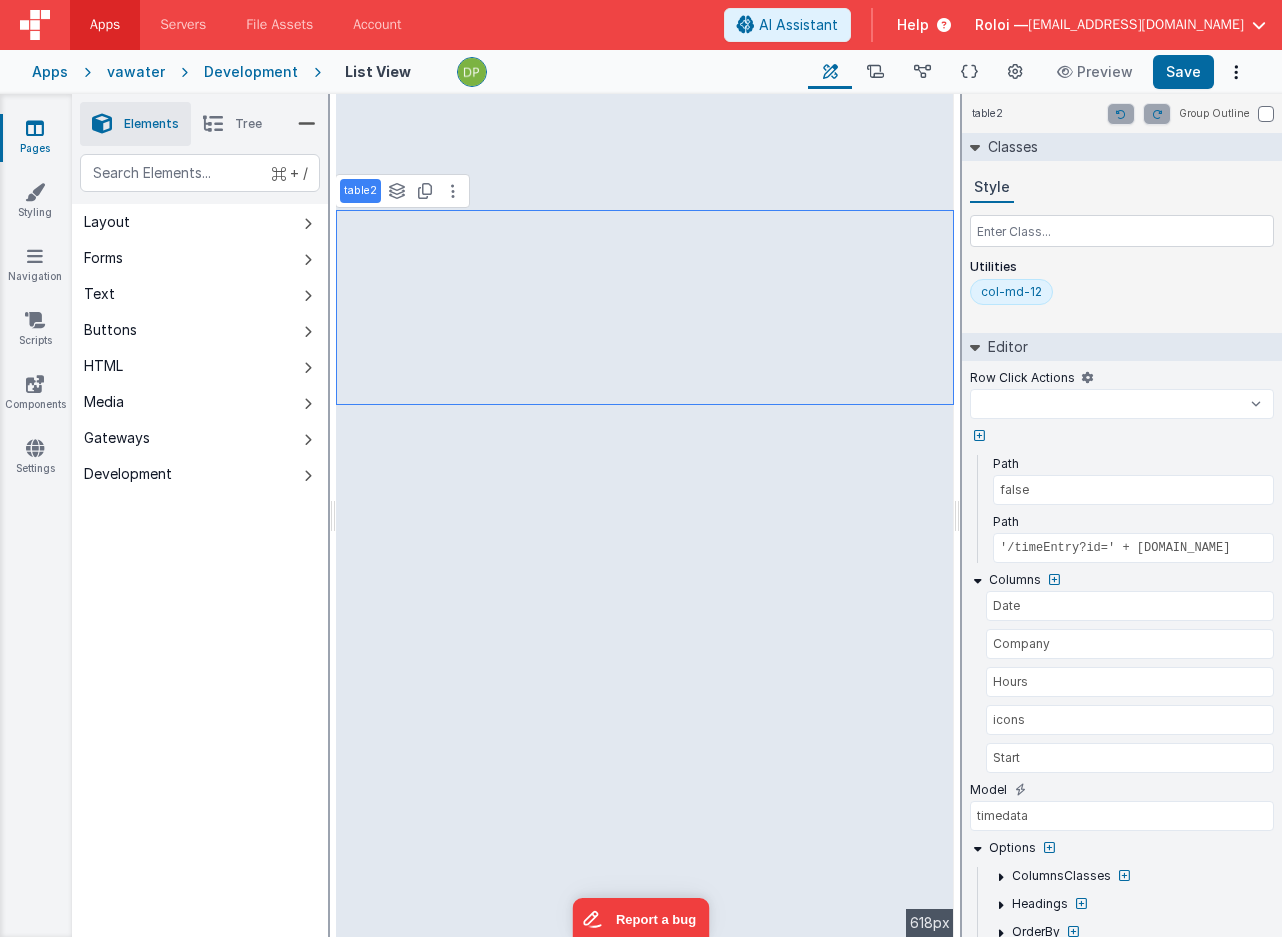 select 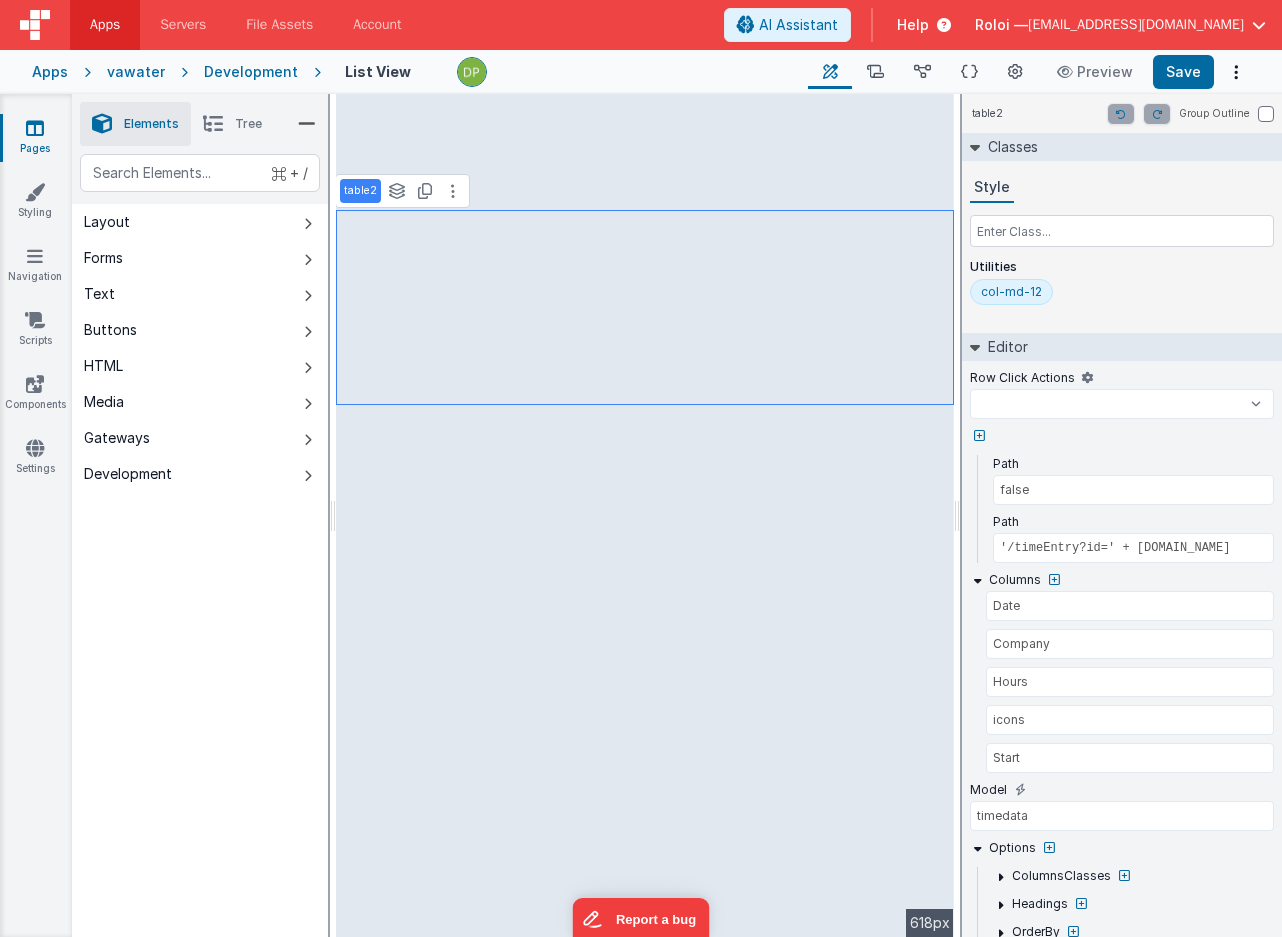 select 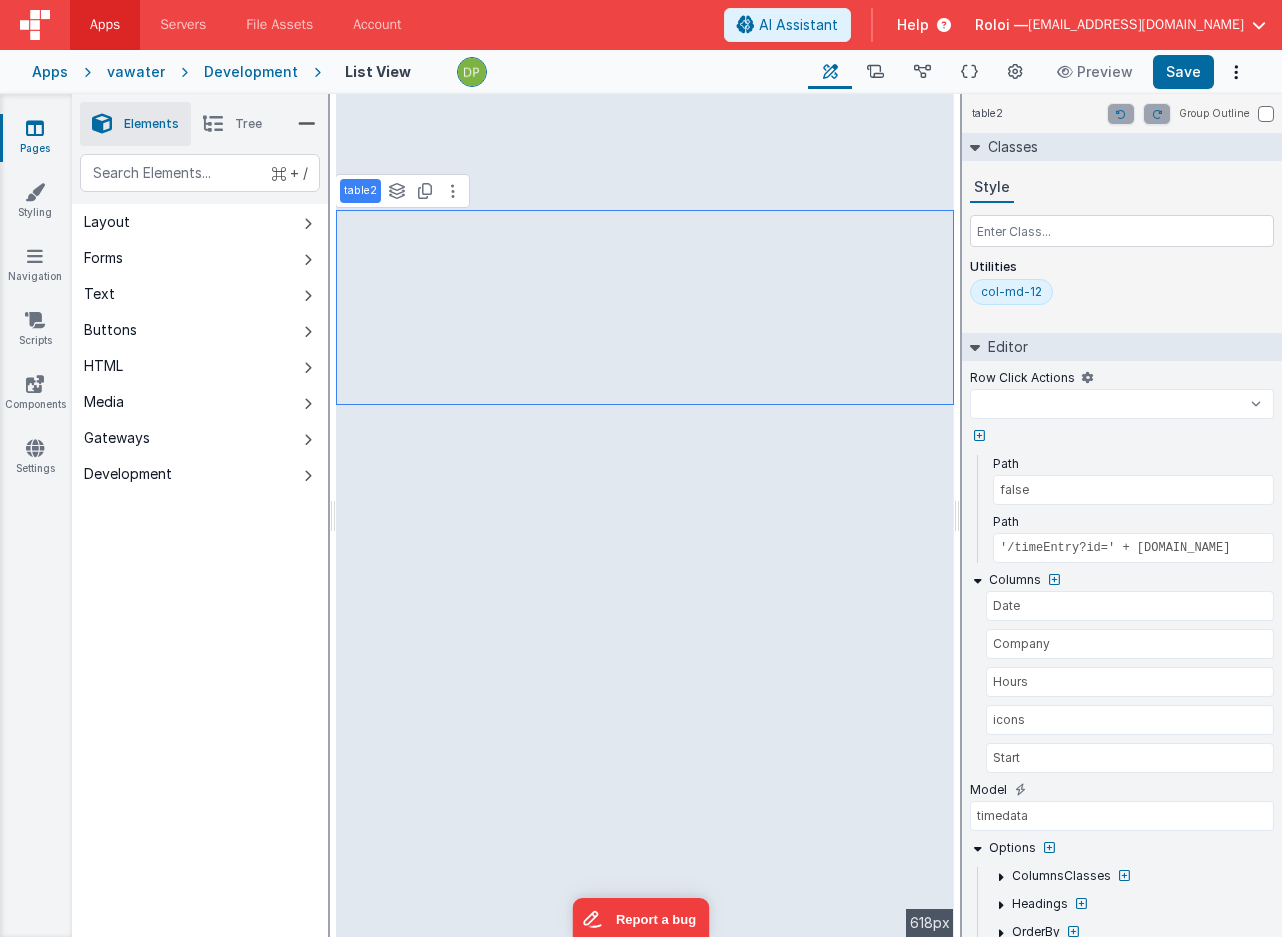 select 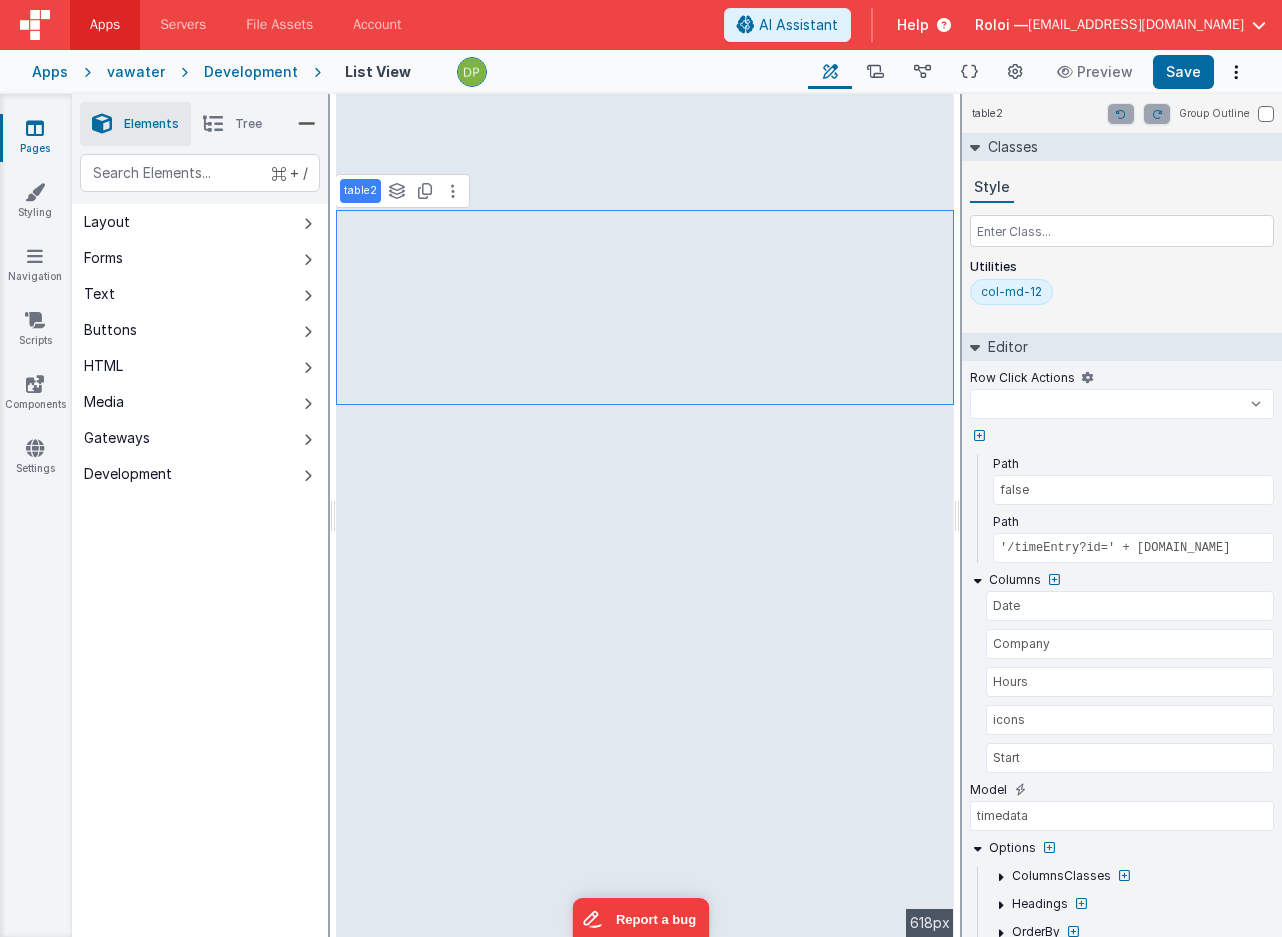 select 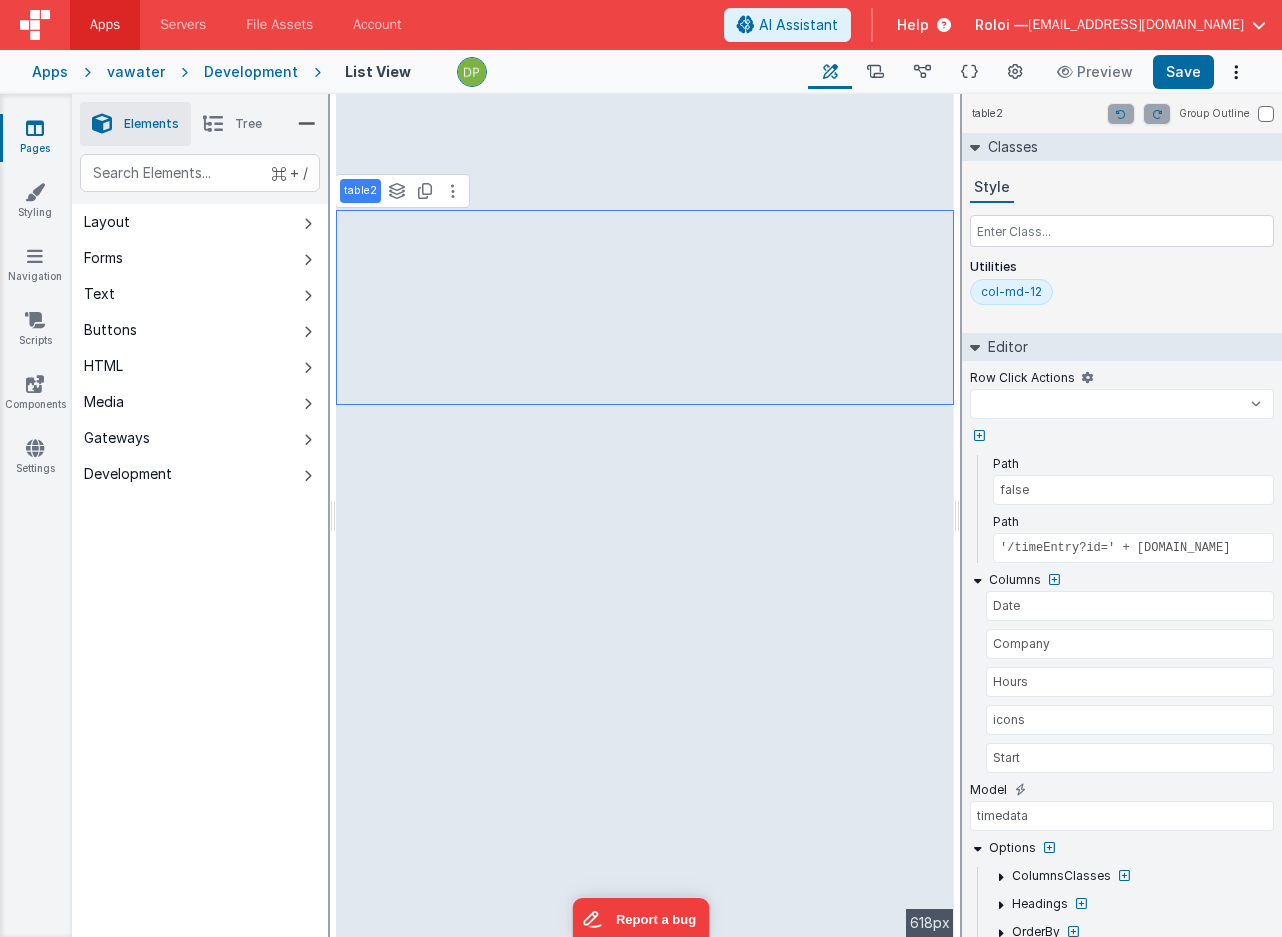 select 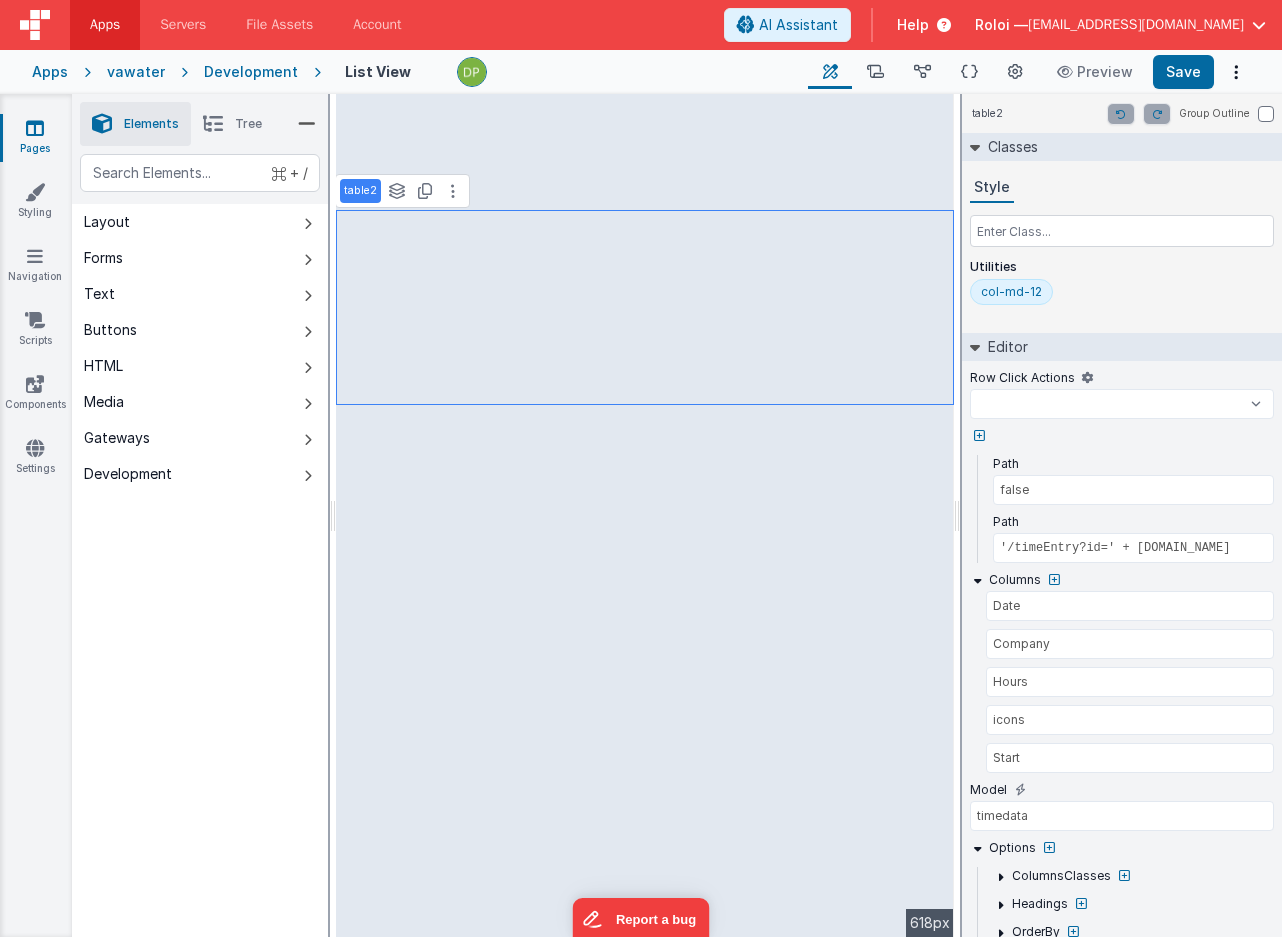select 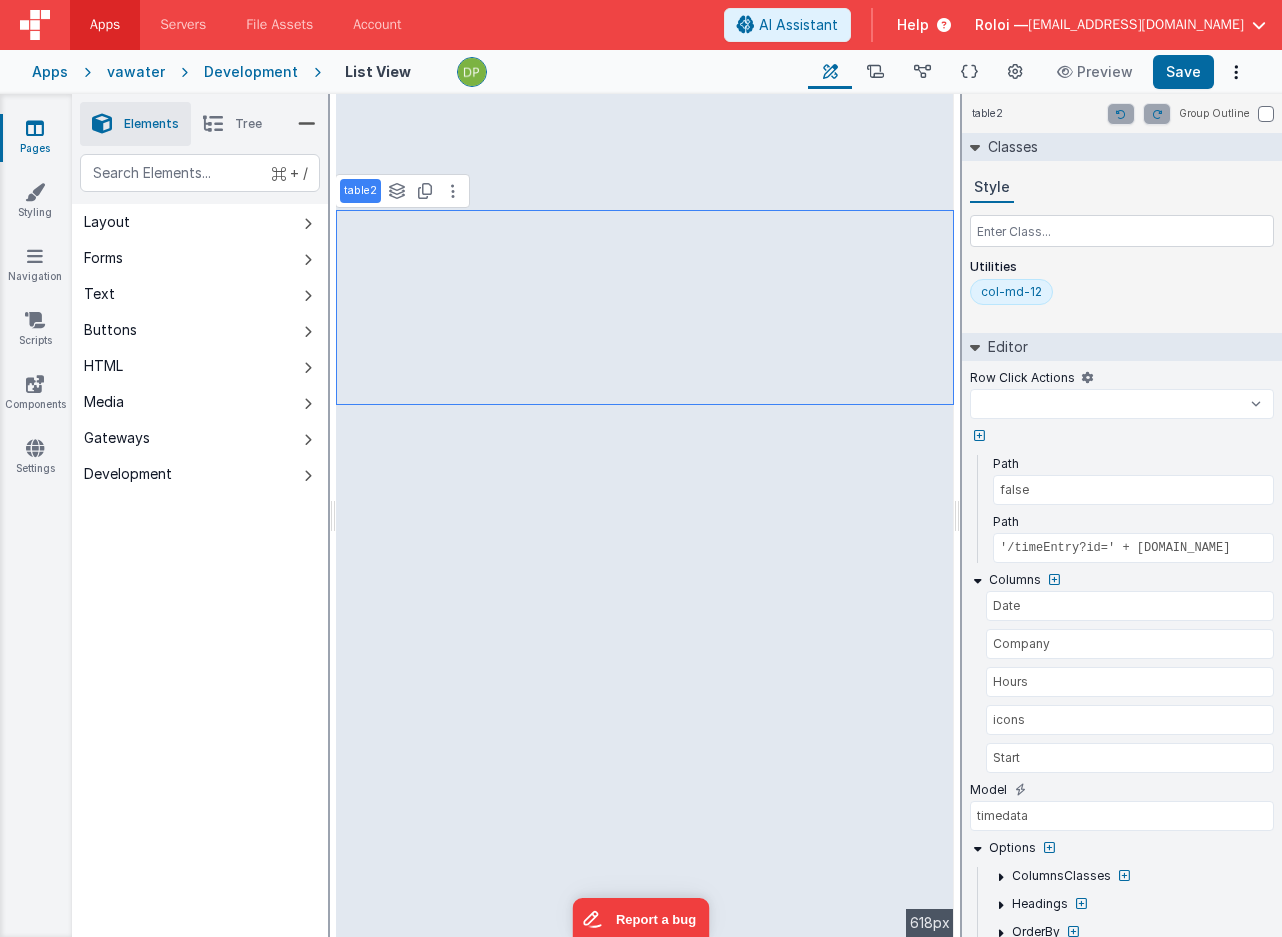 select 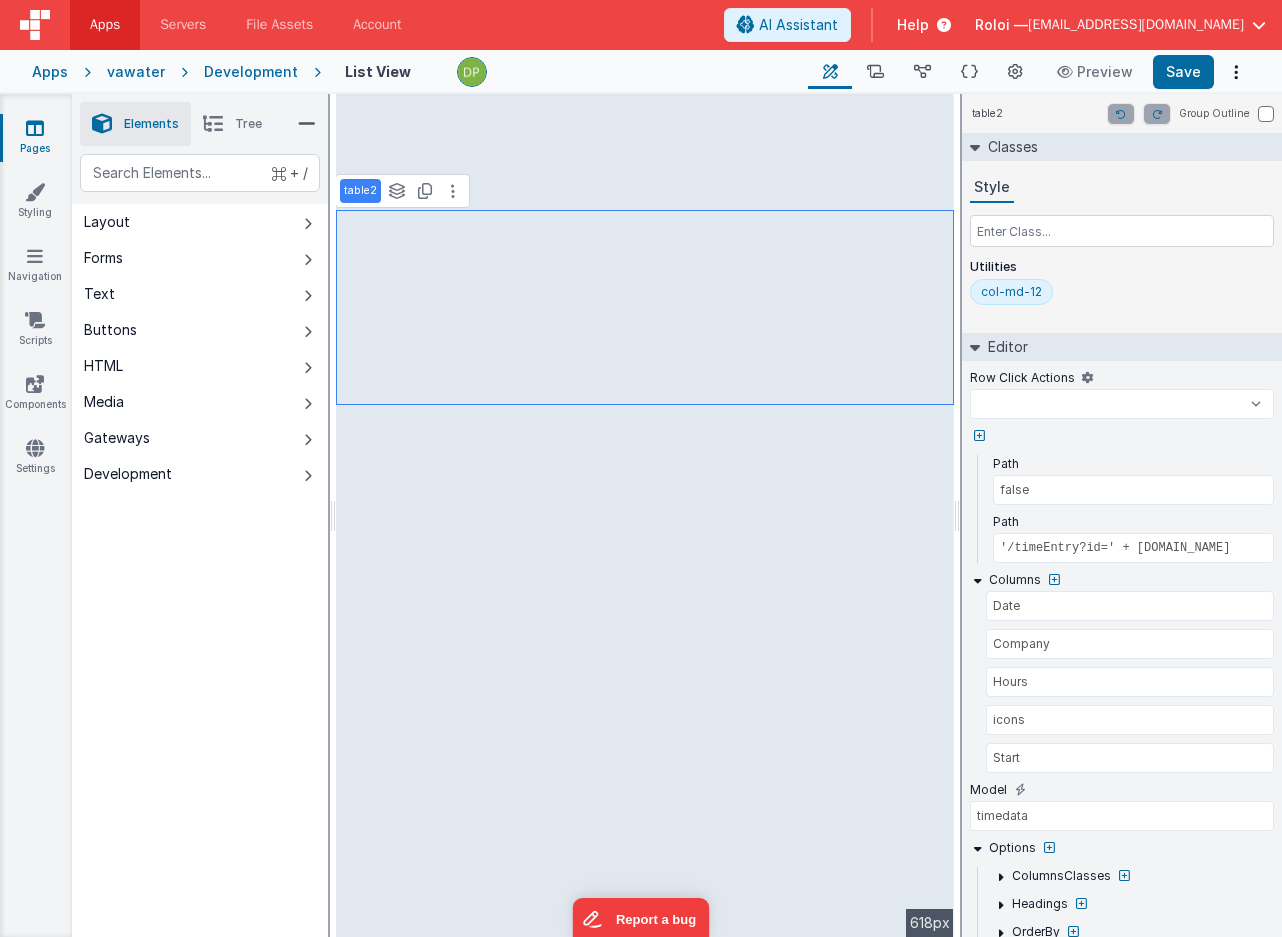 select 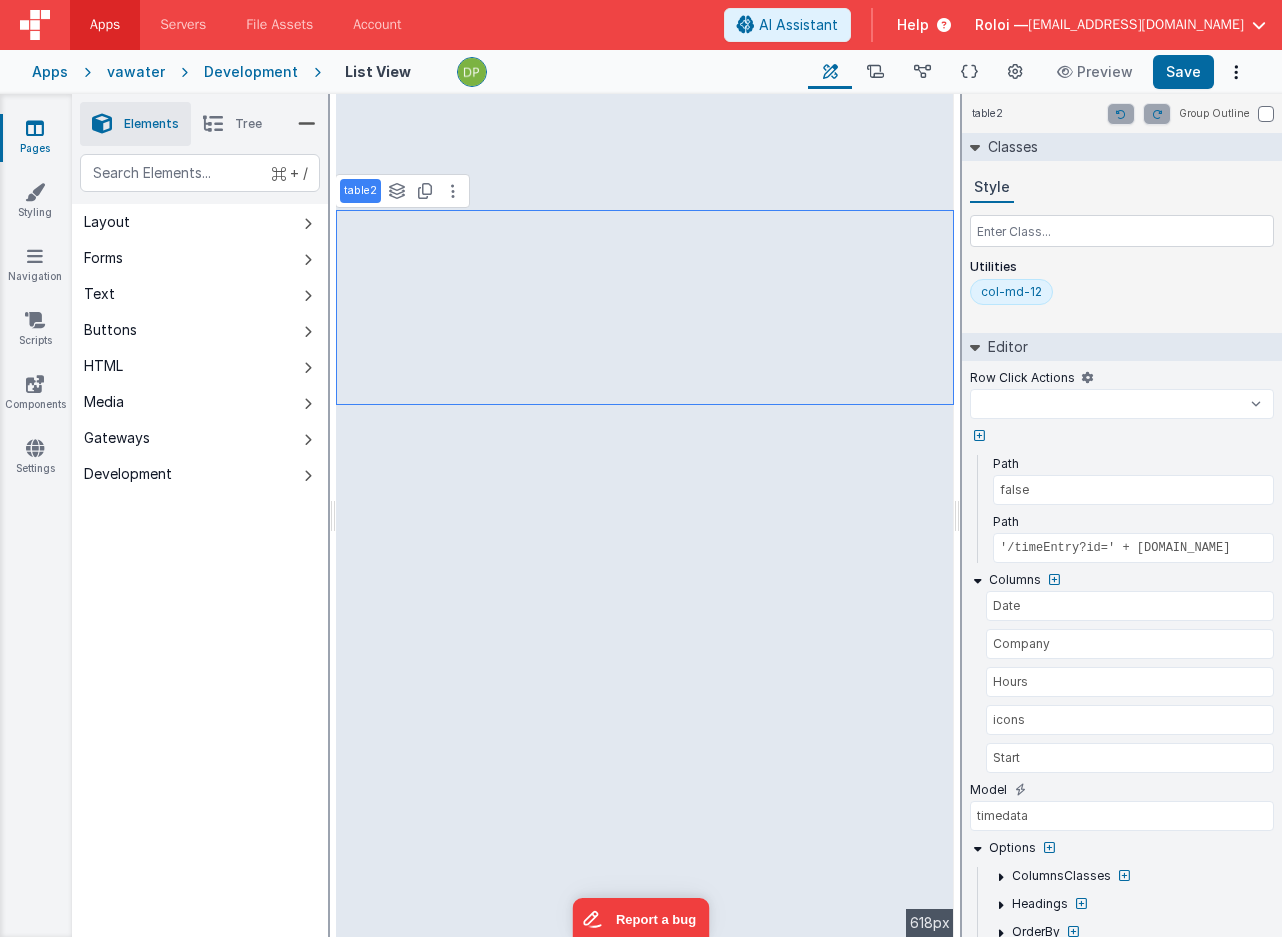select 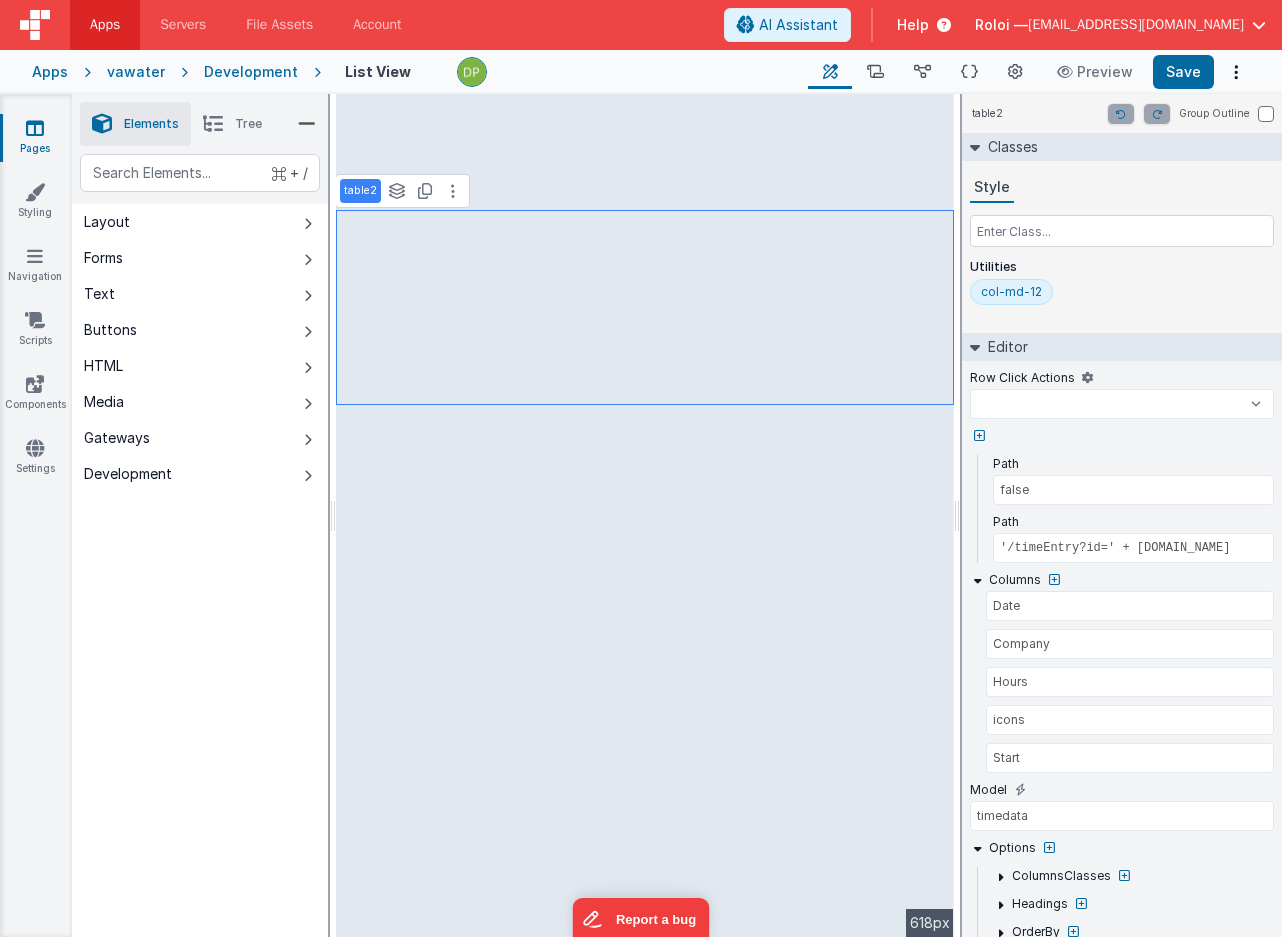 select 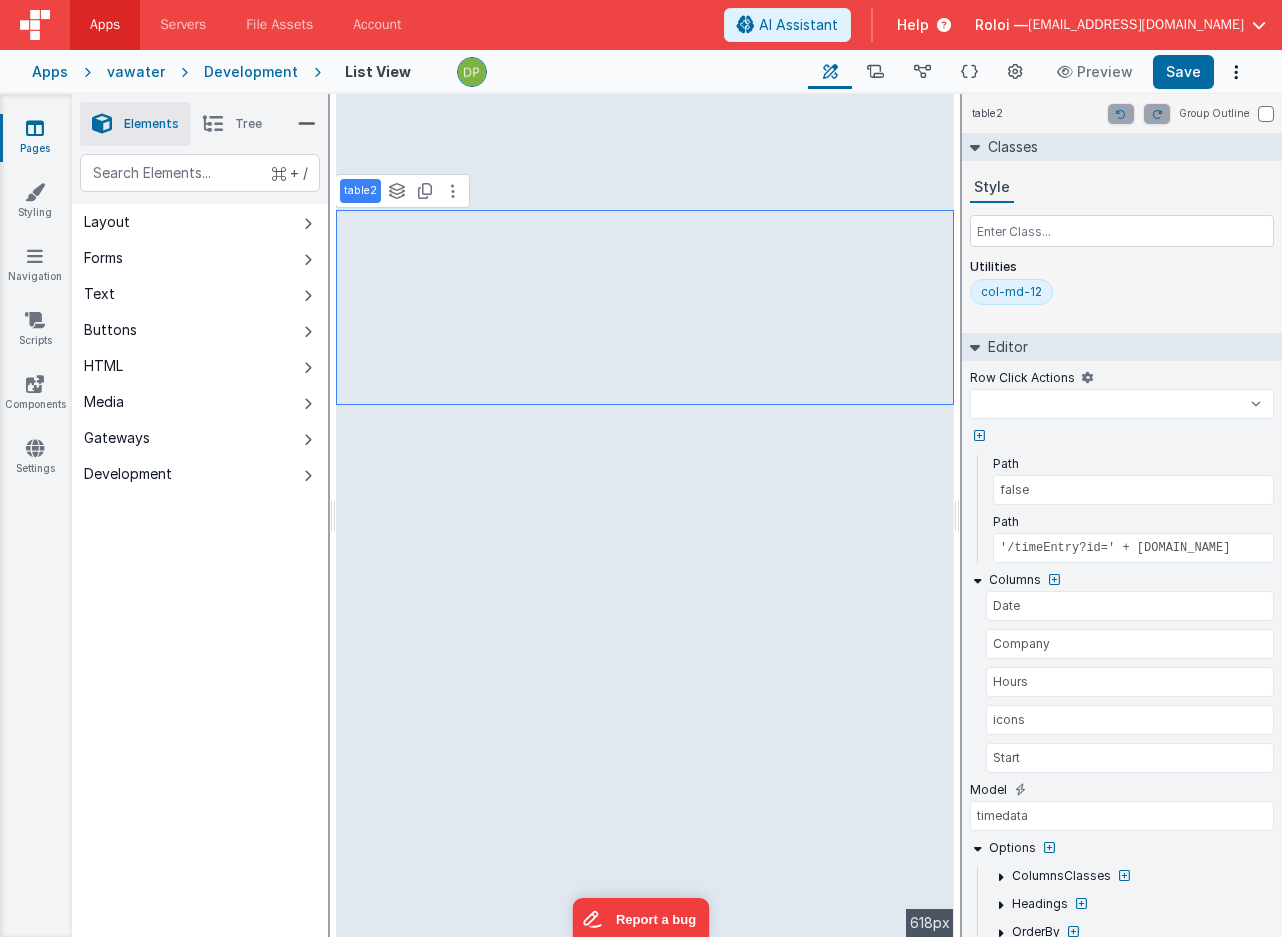 select 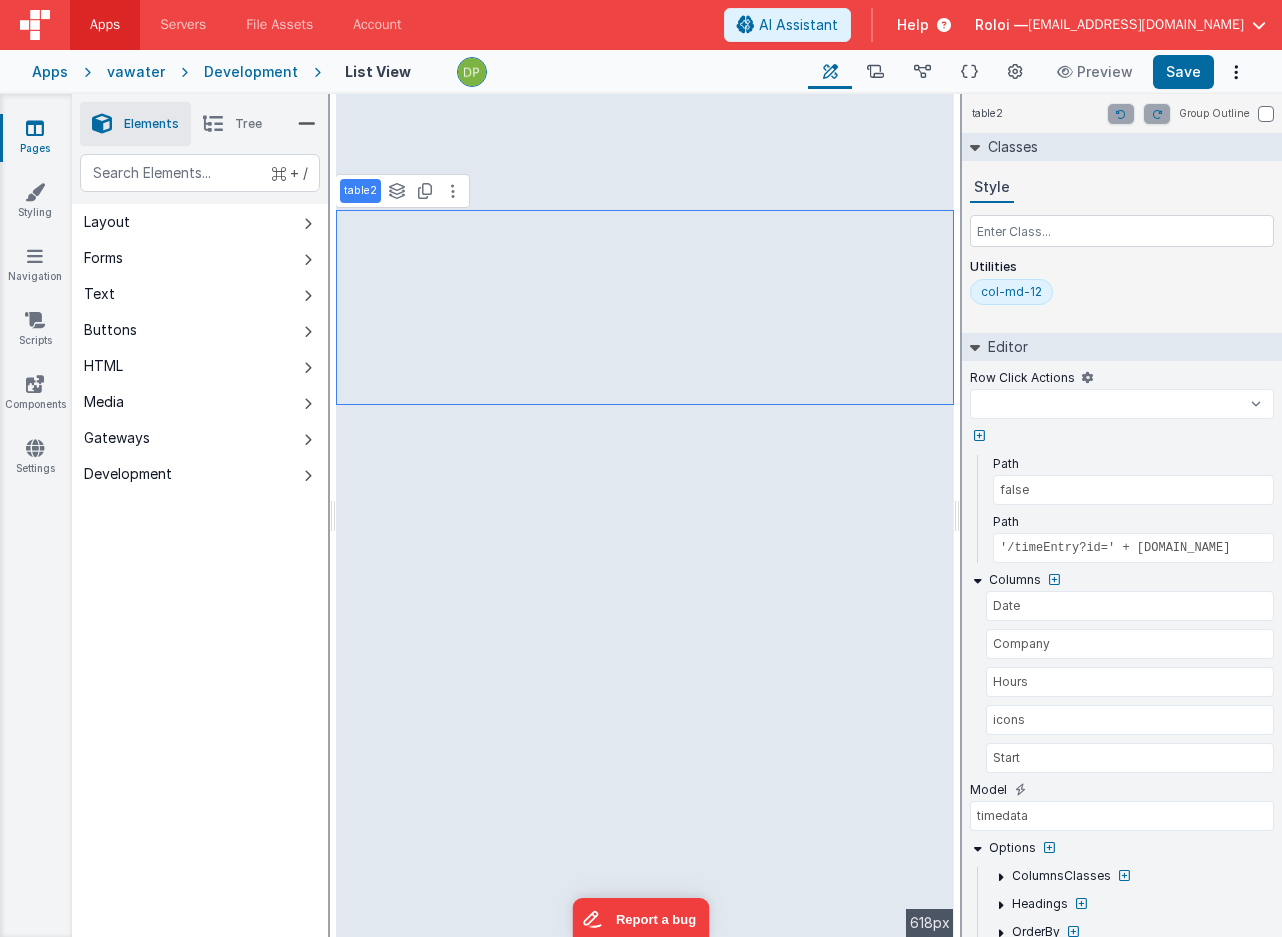 select 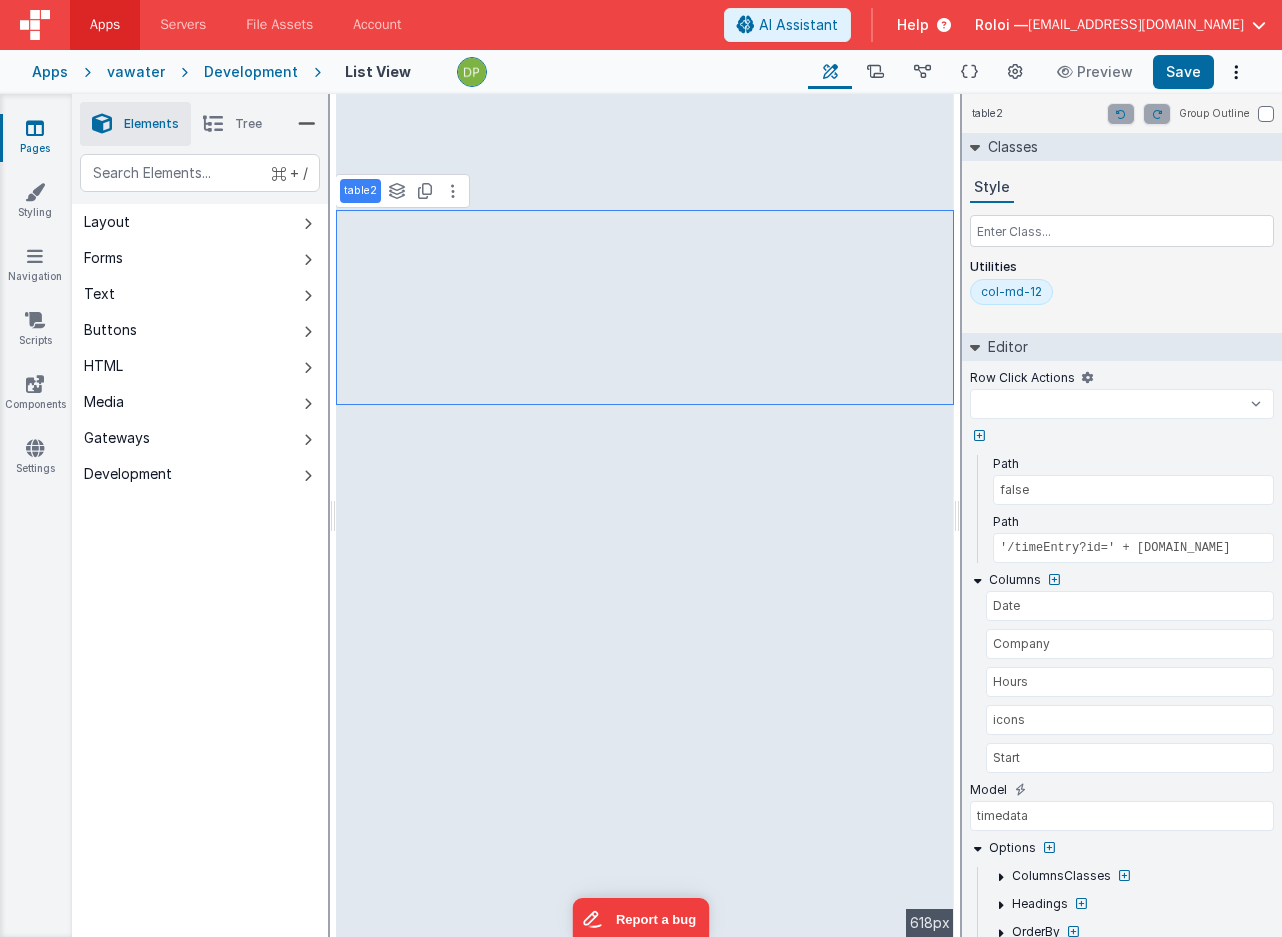 select 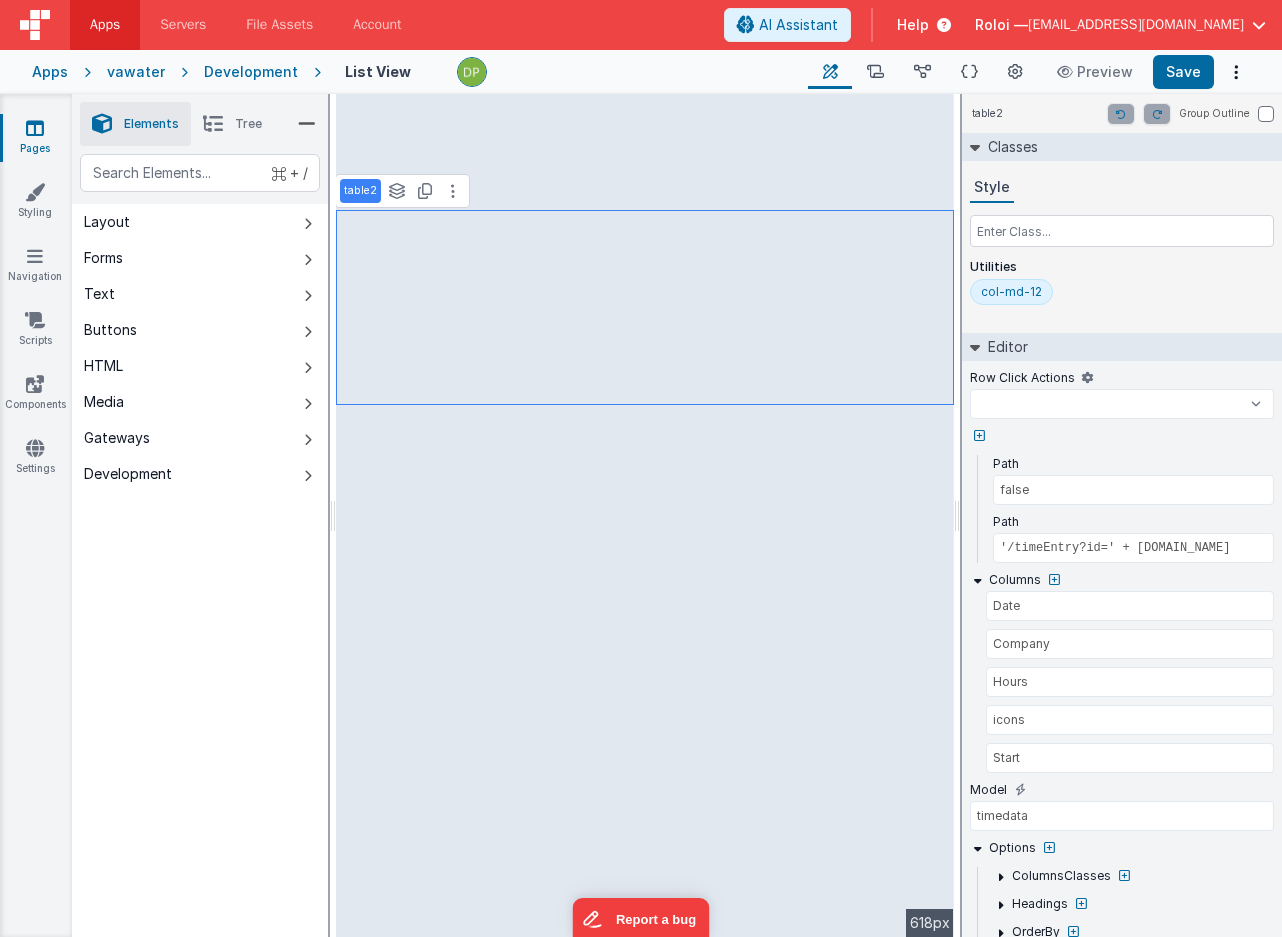 select 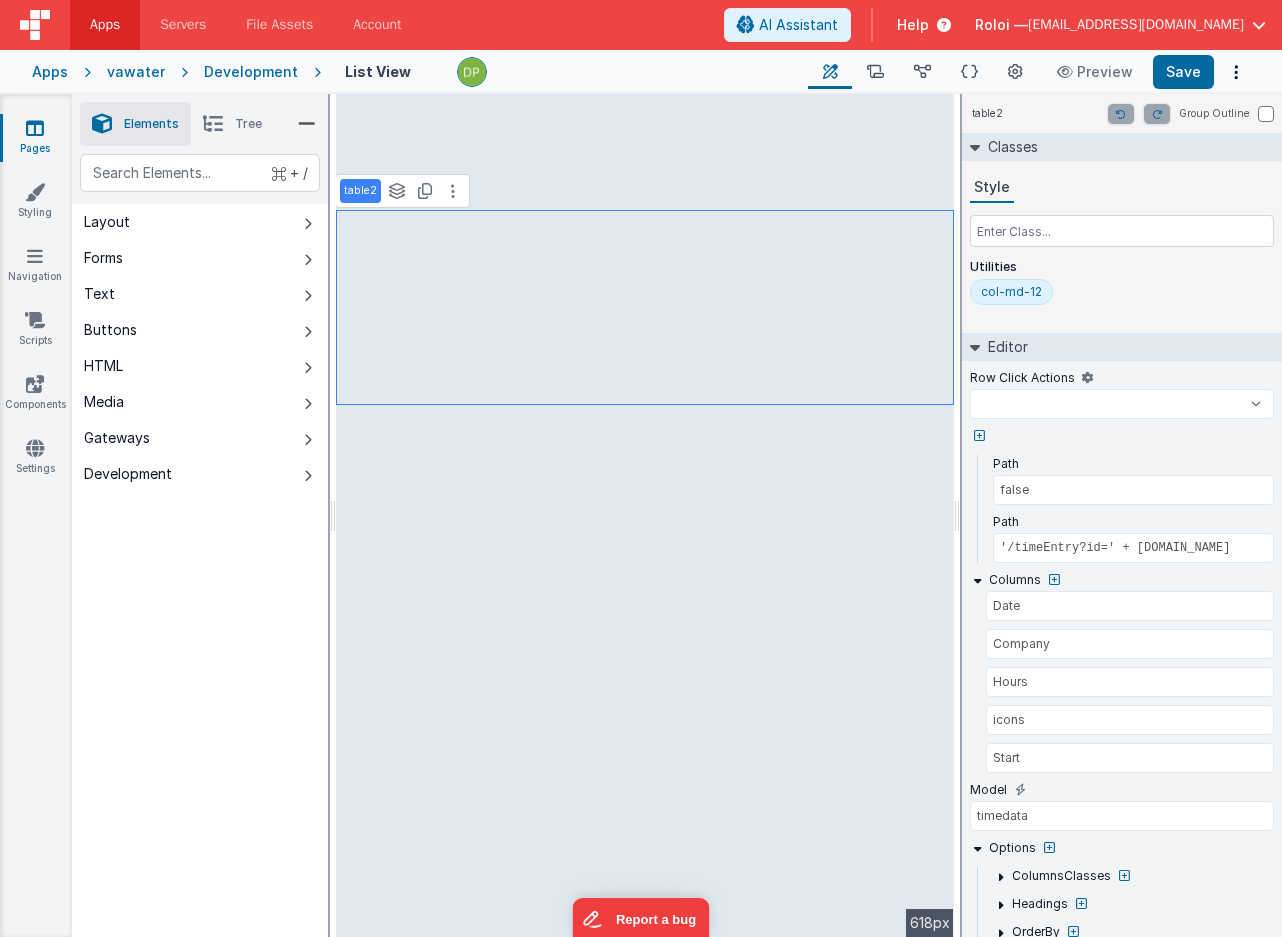 select 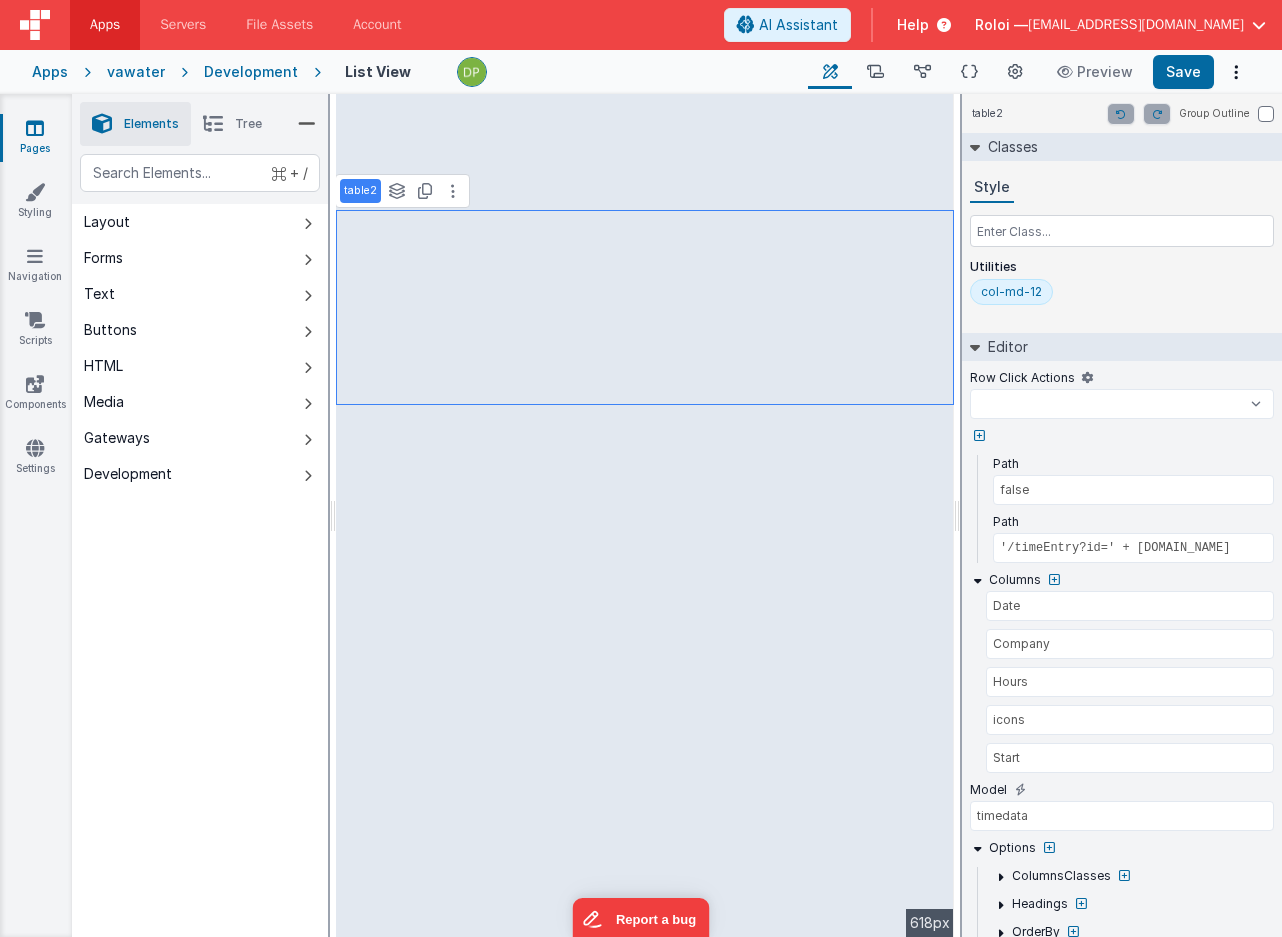 select 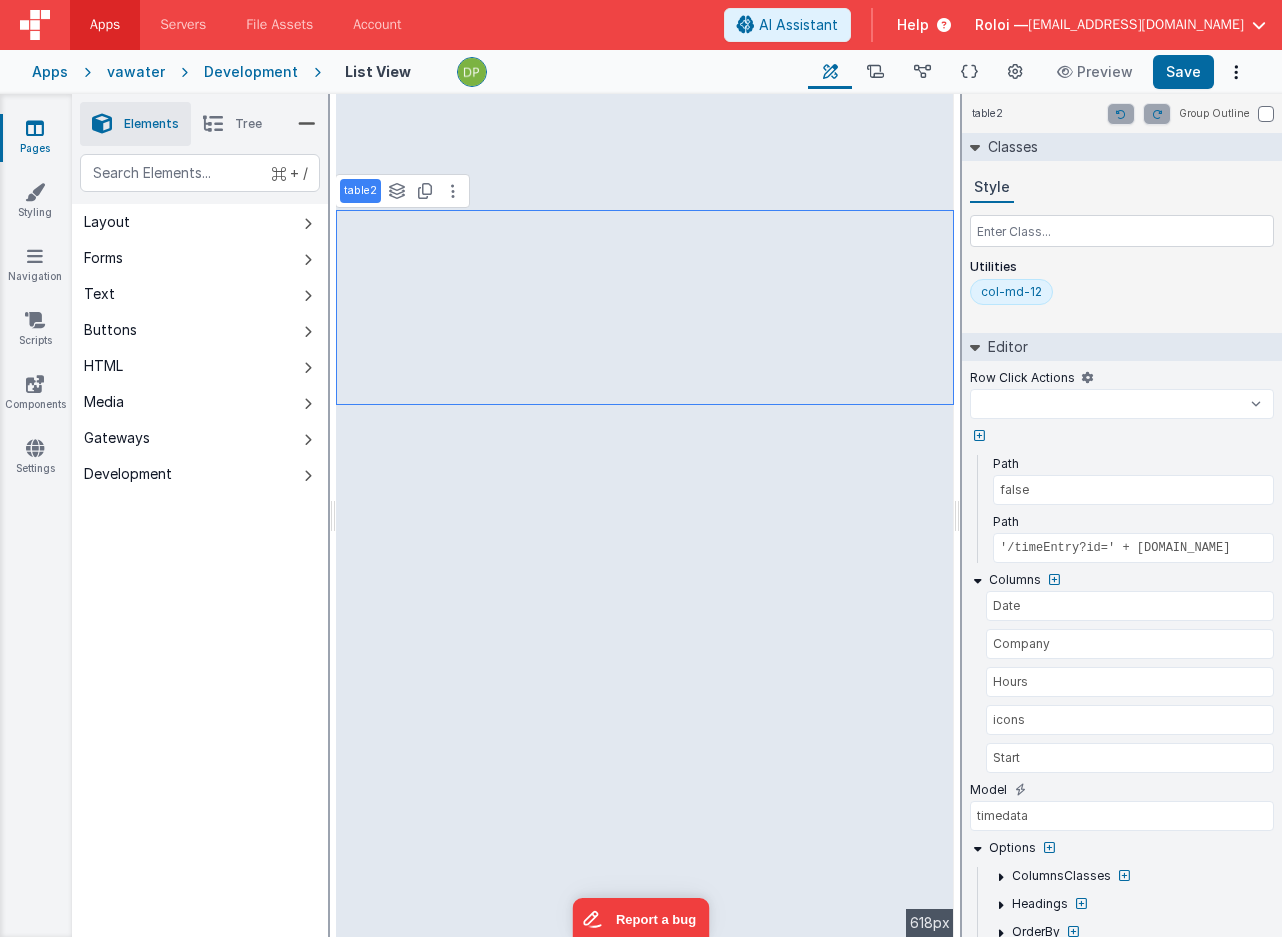 select 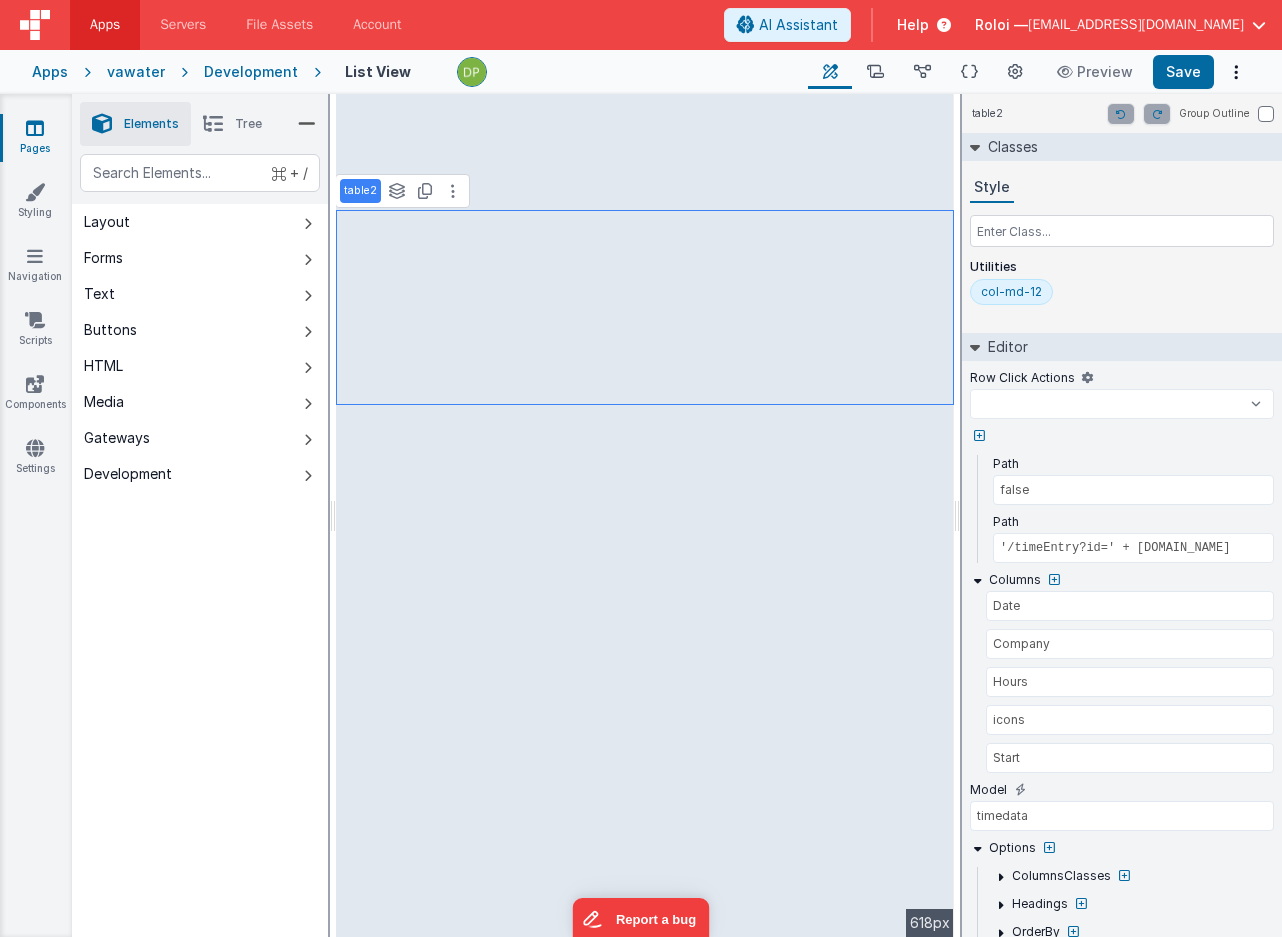 select 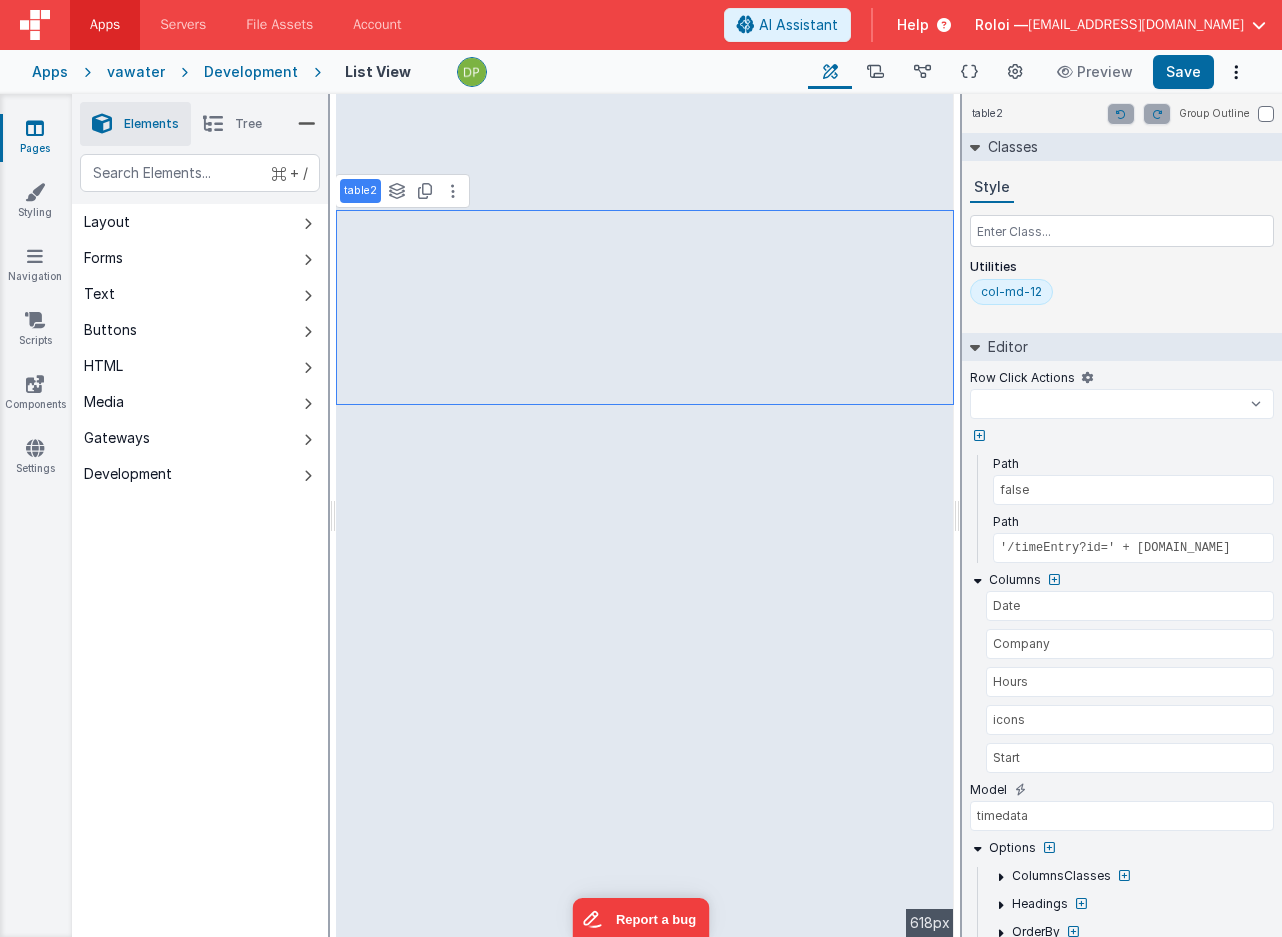 select 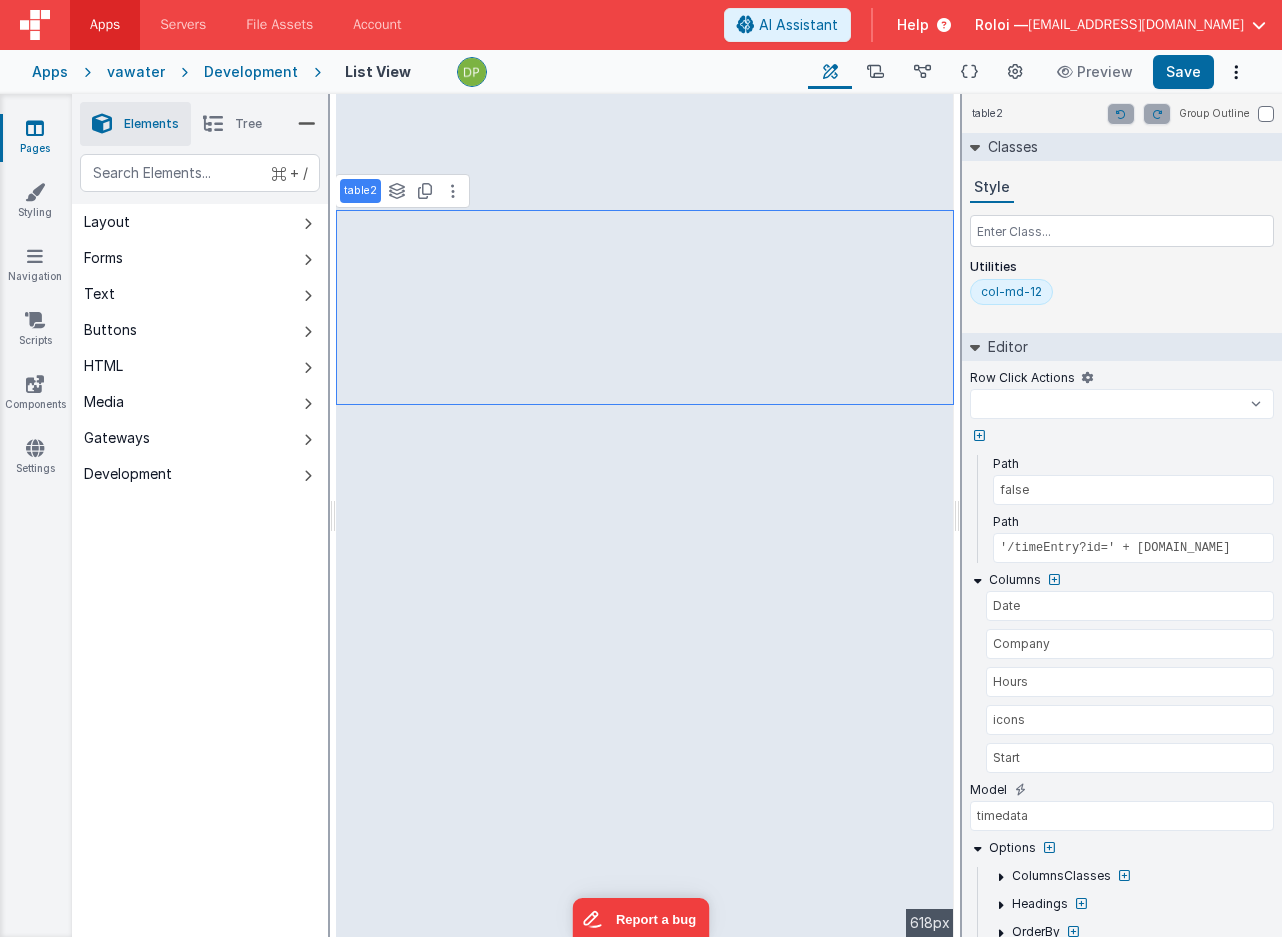 select 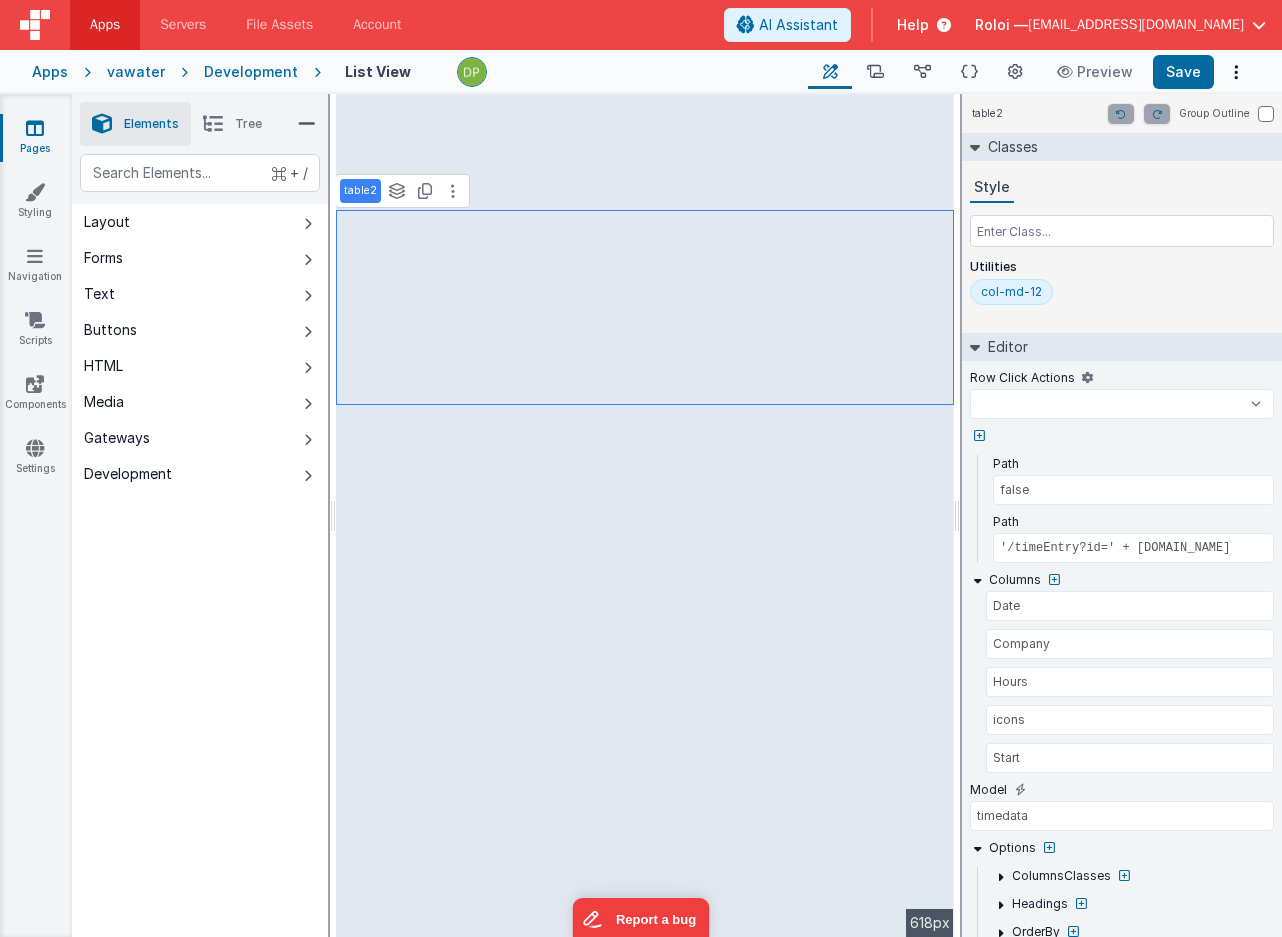 select 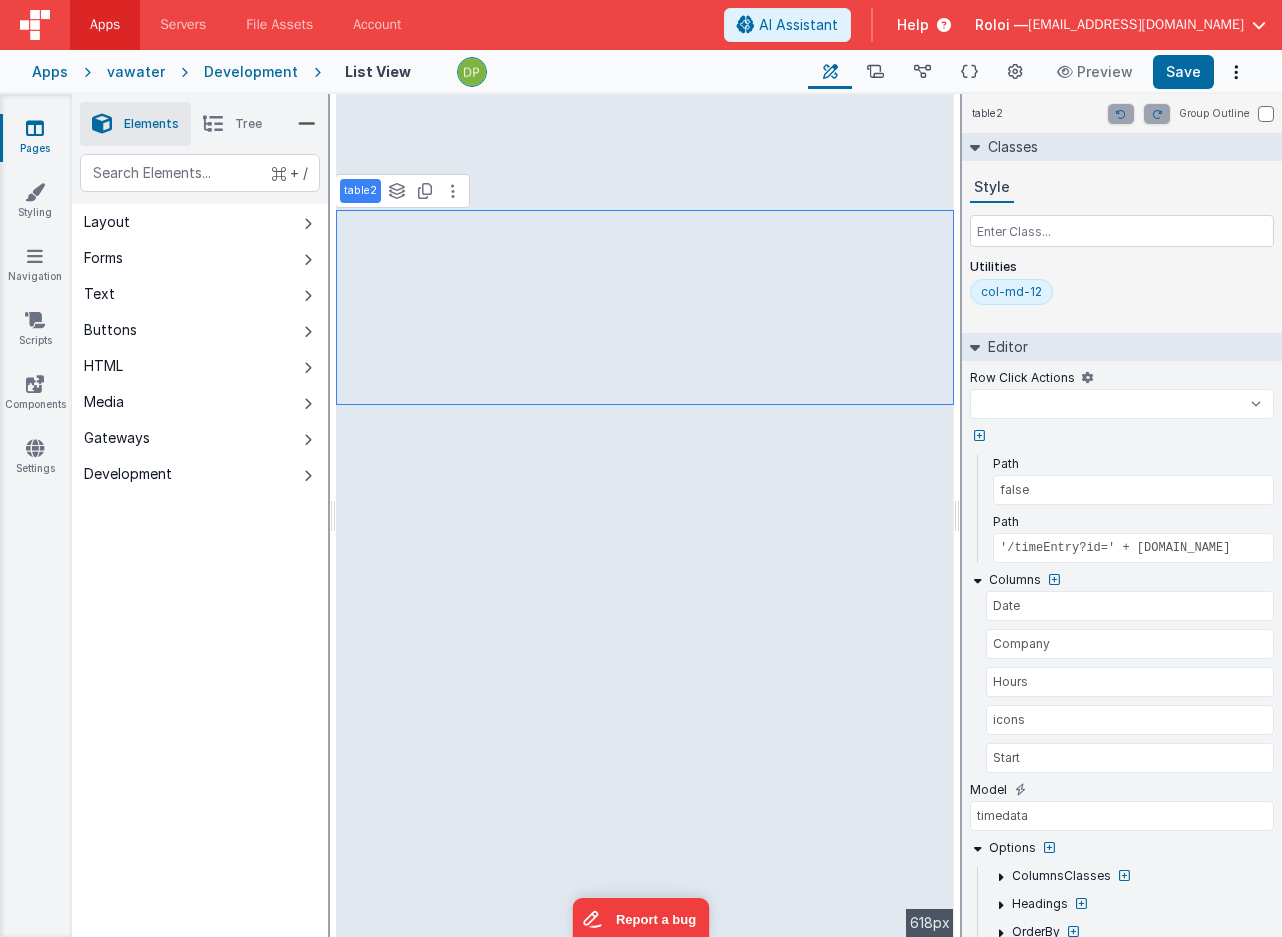 select 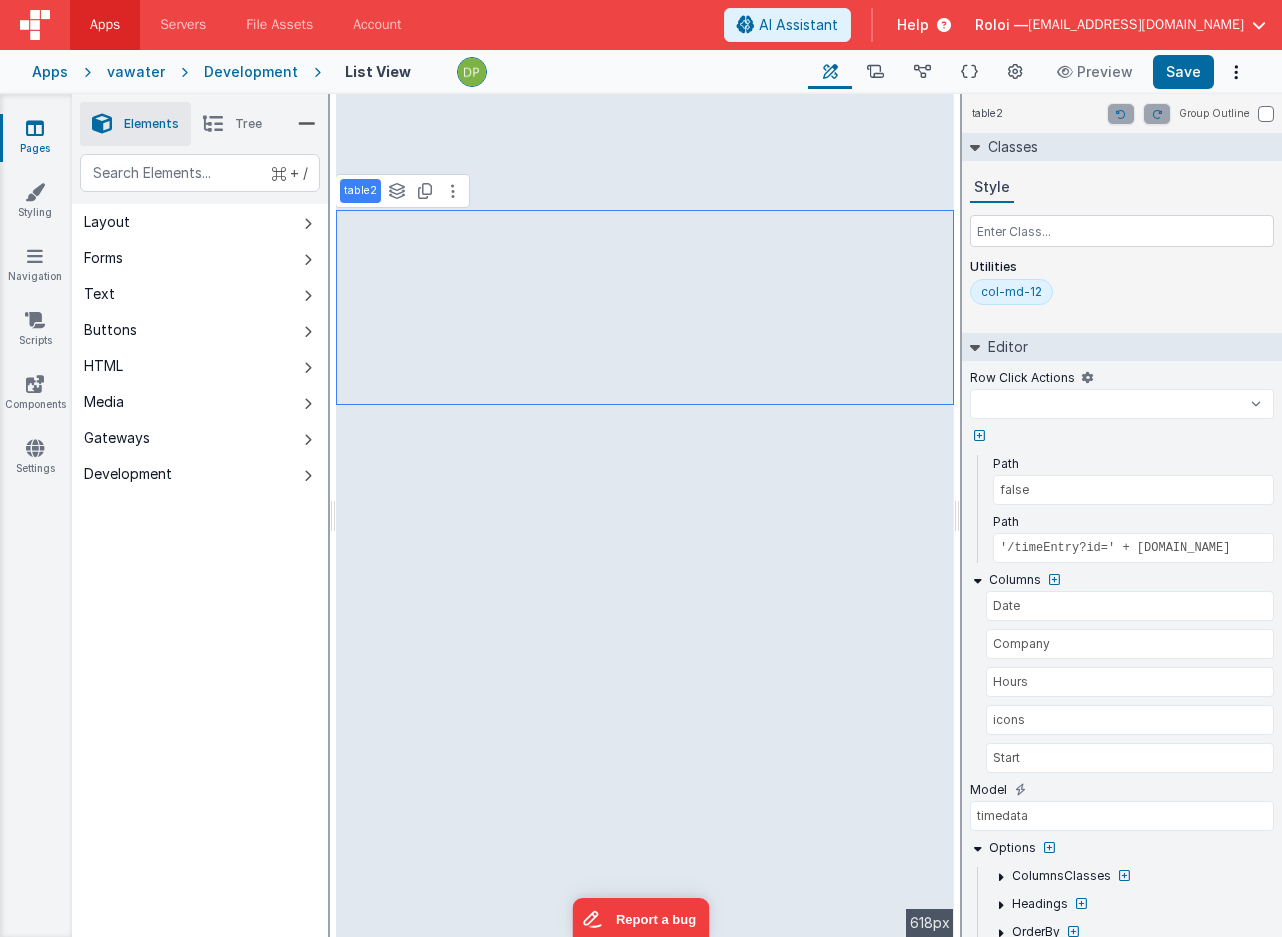 select 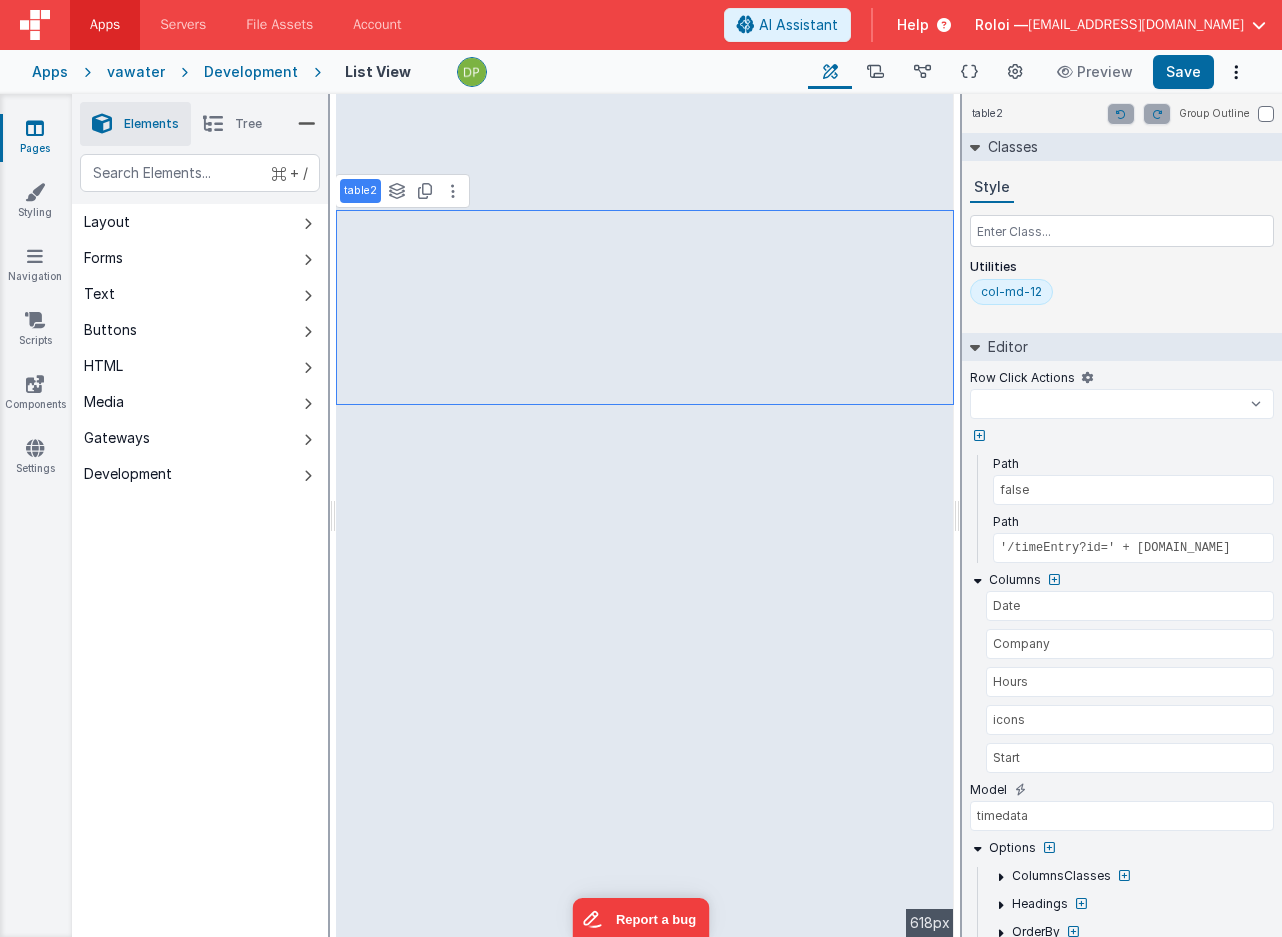 select 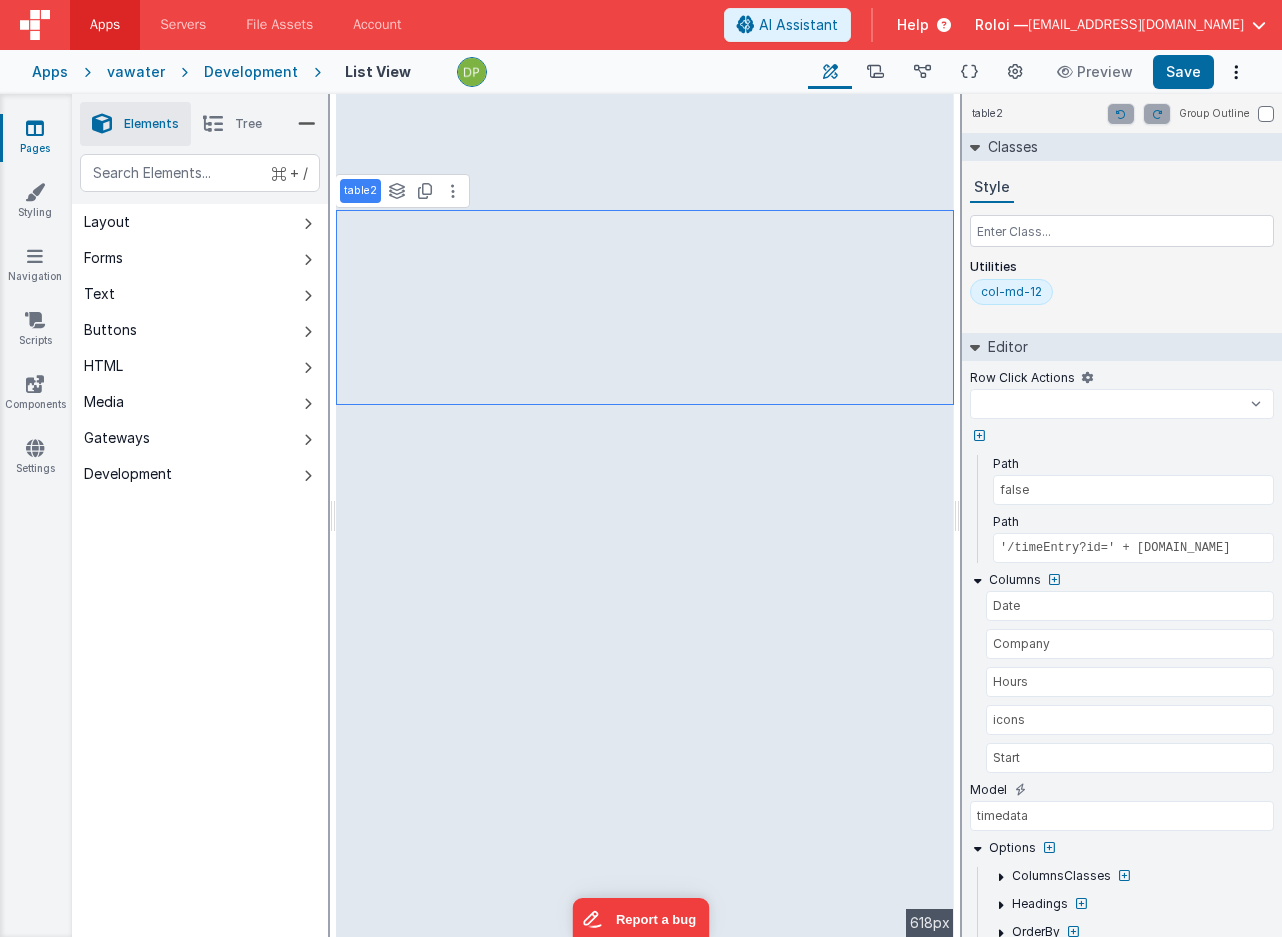 select 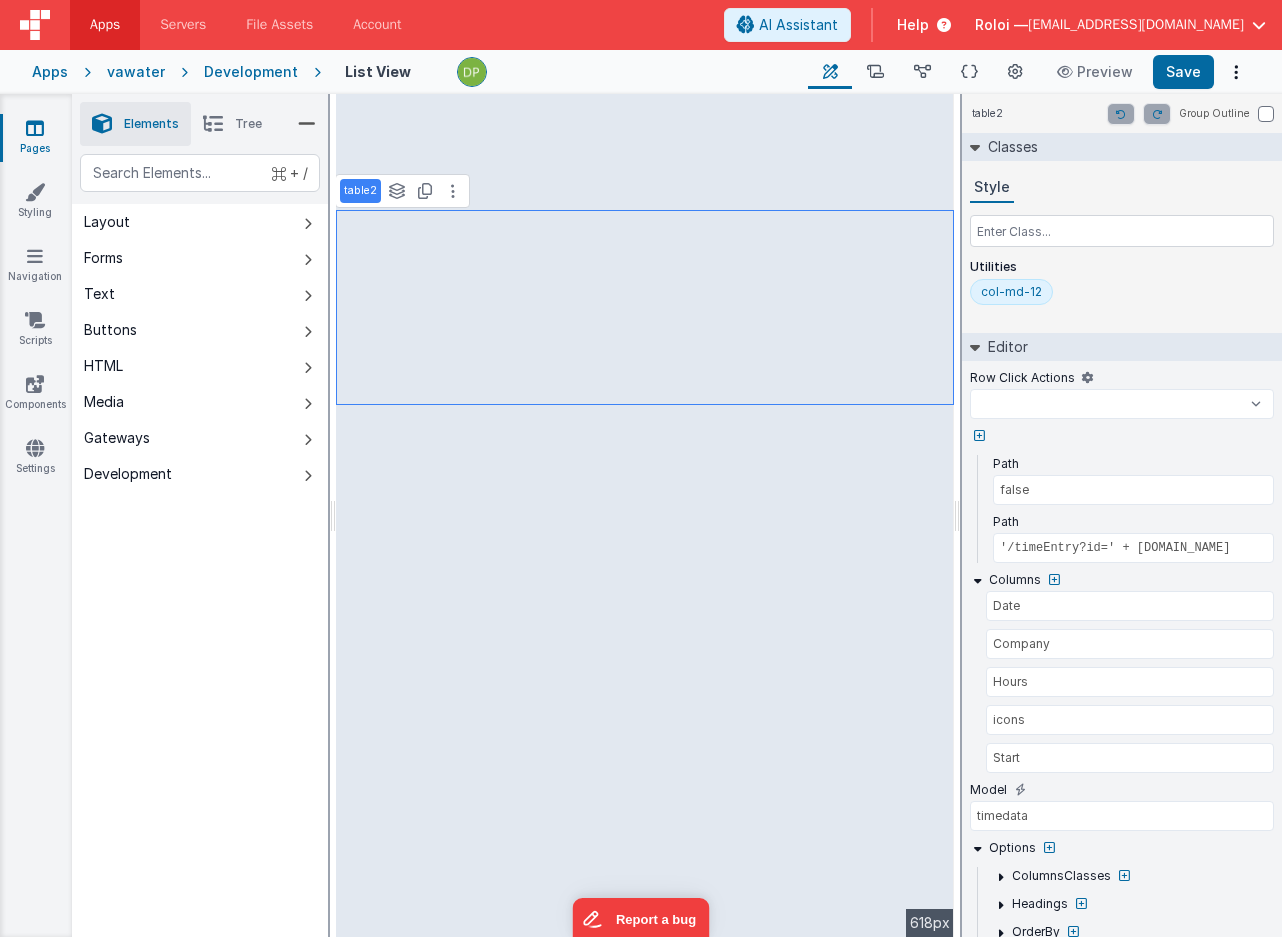 select 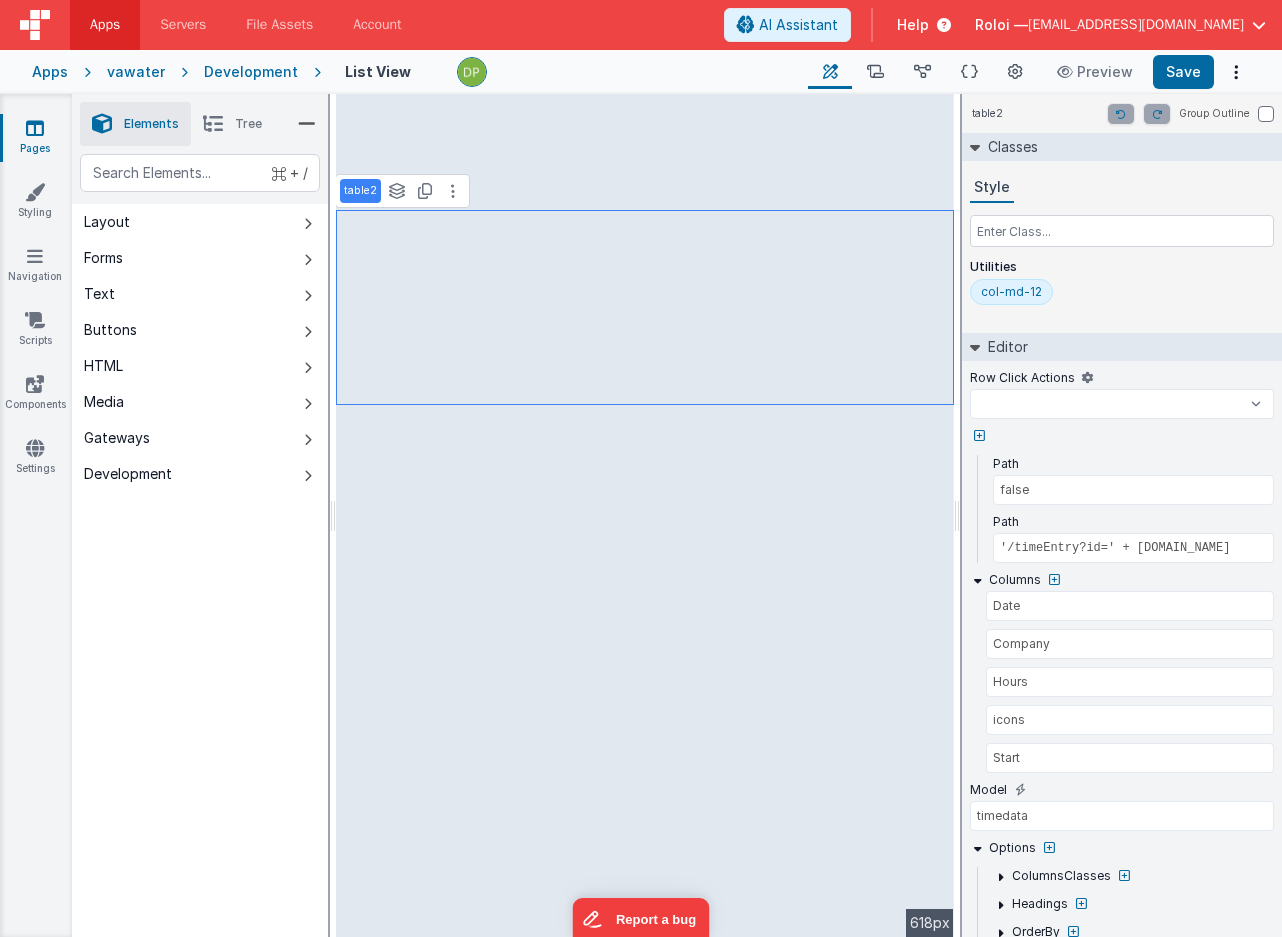 select 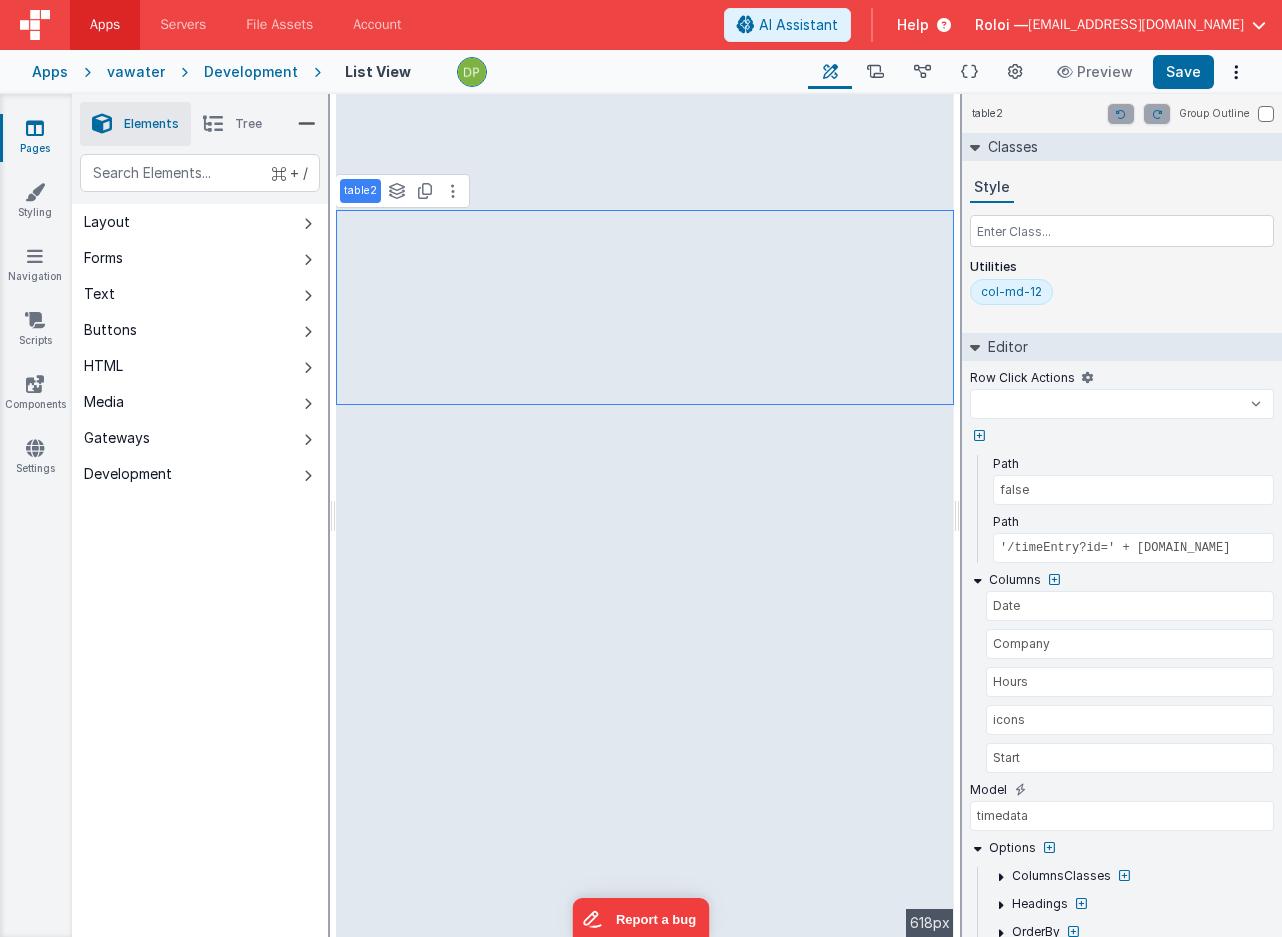 select 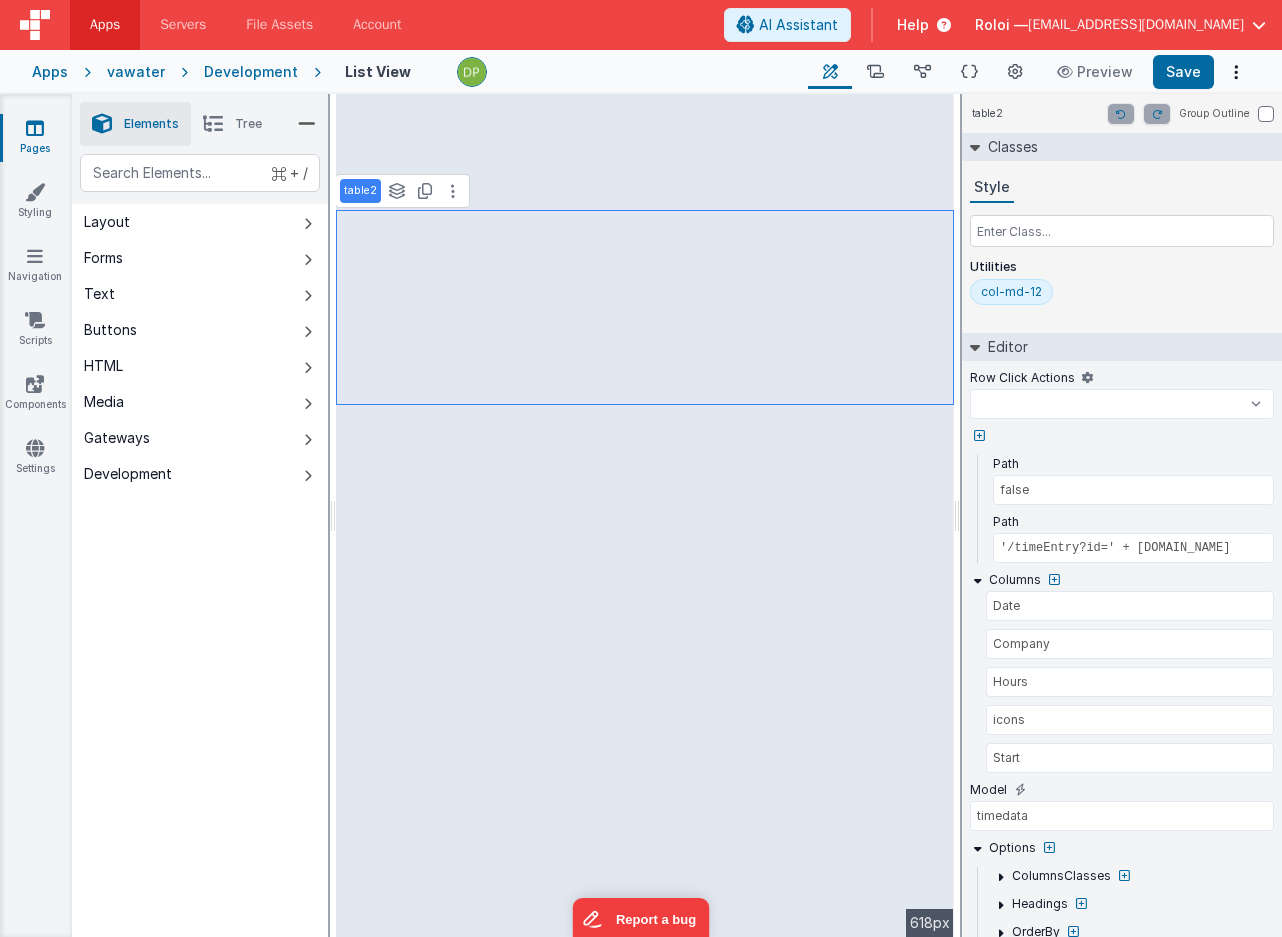 select 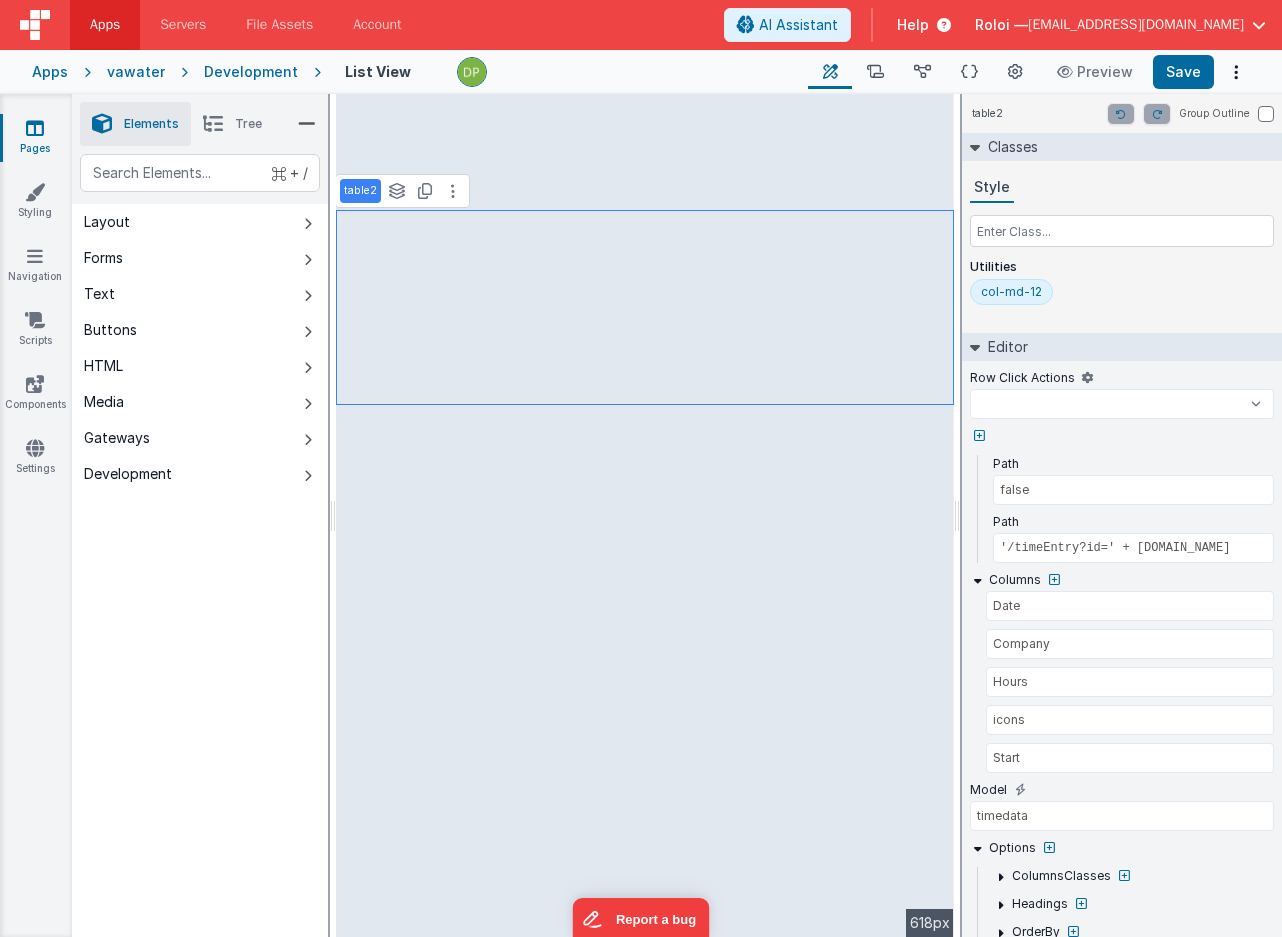 select 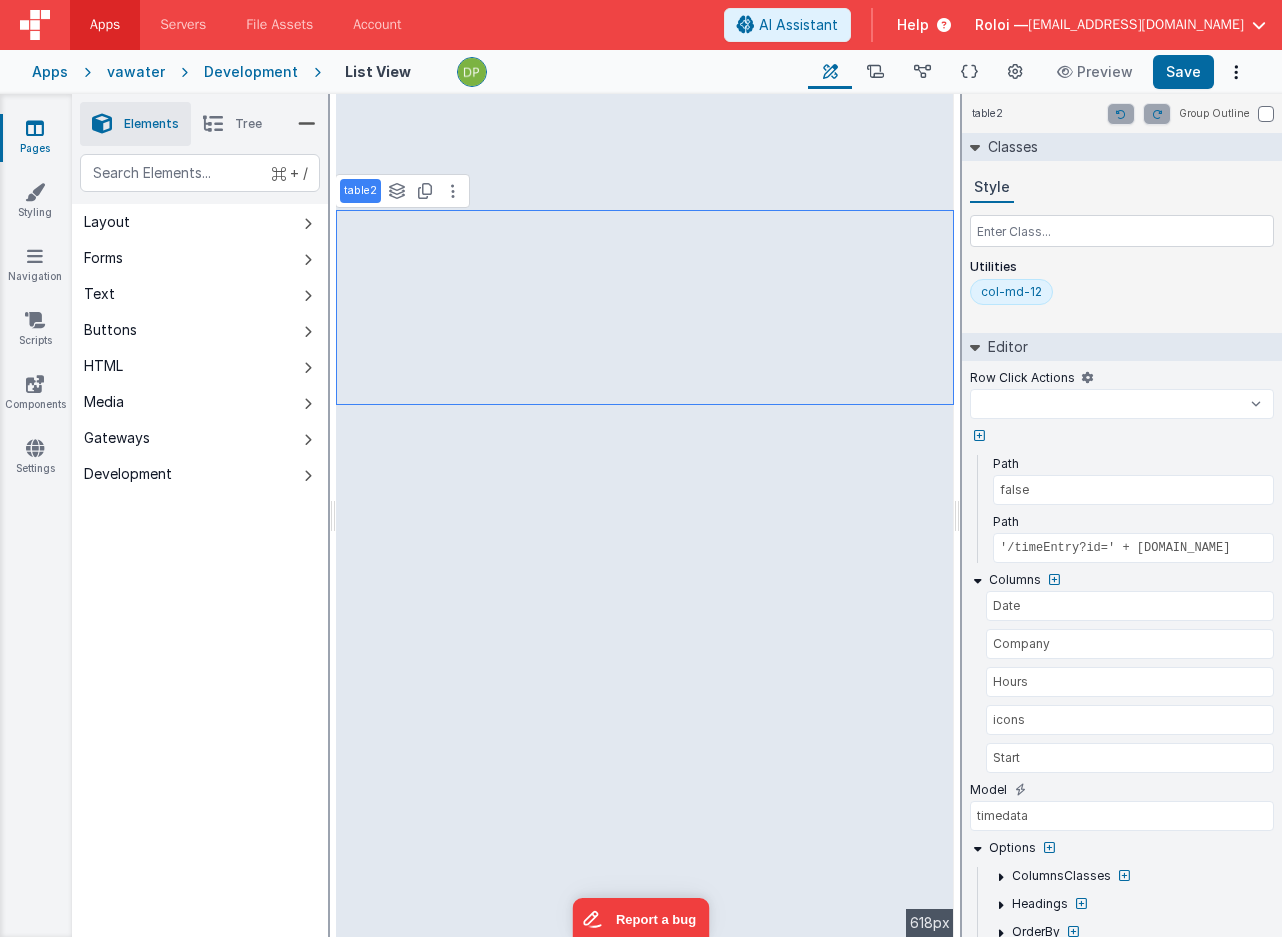 select 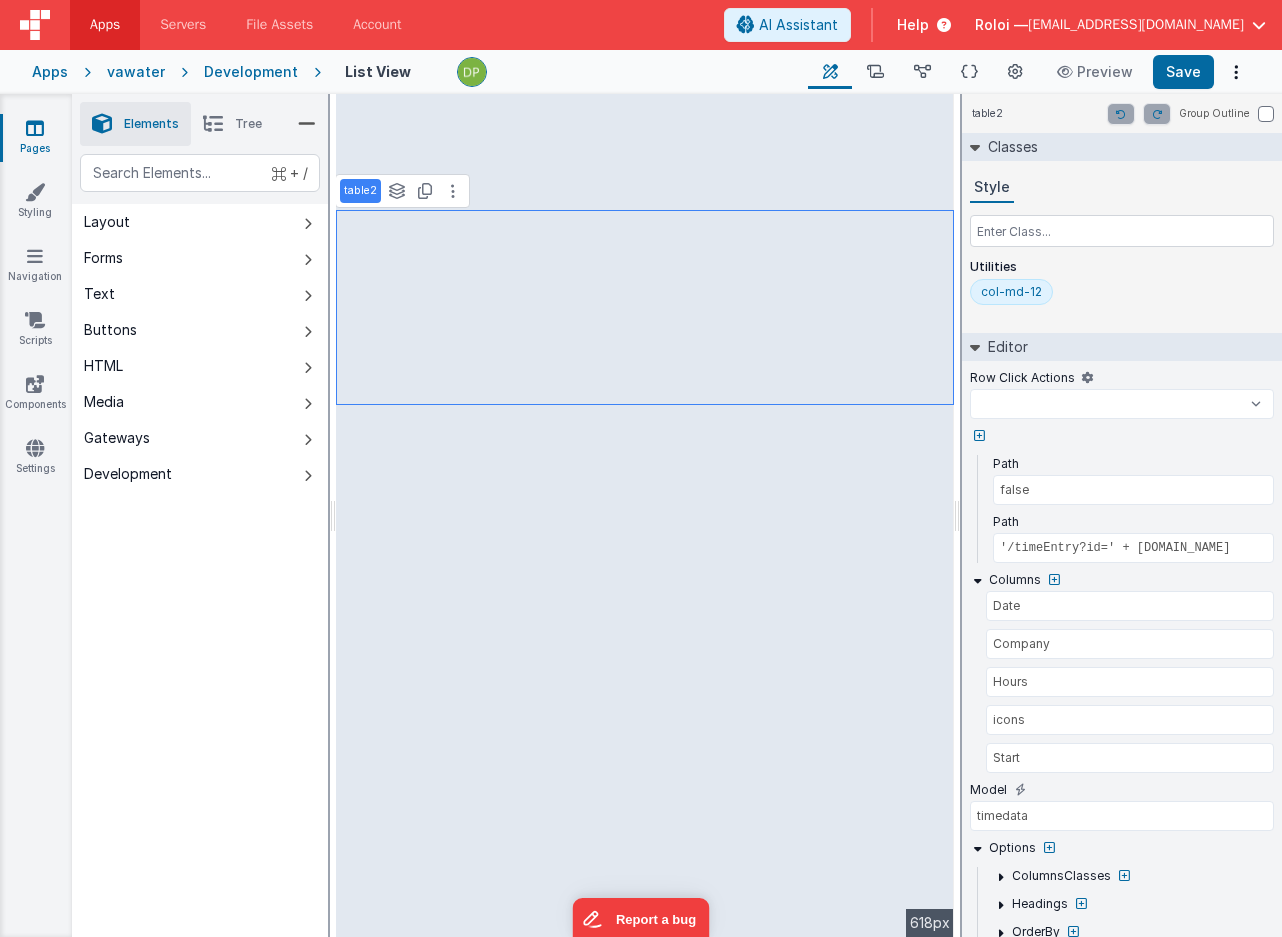 select 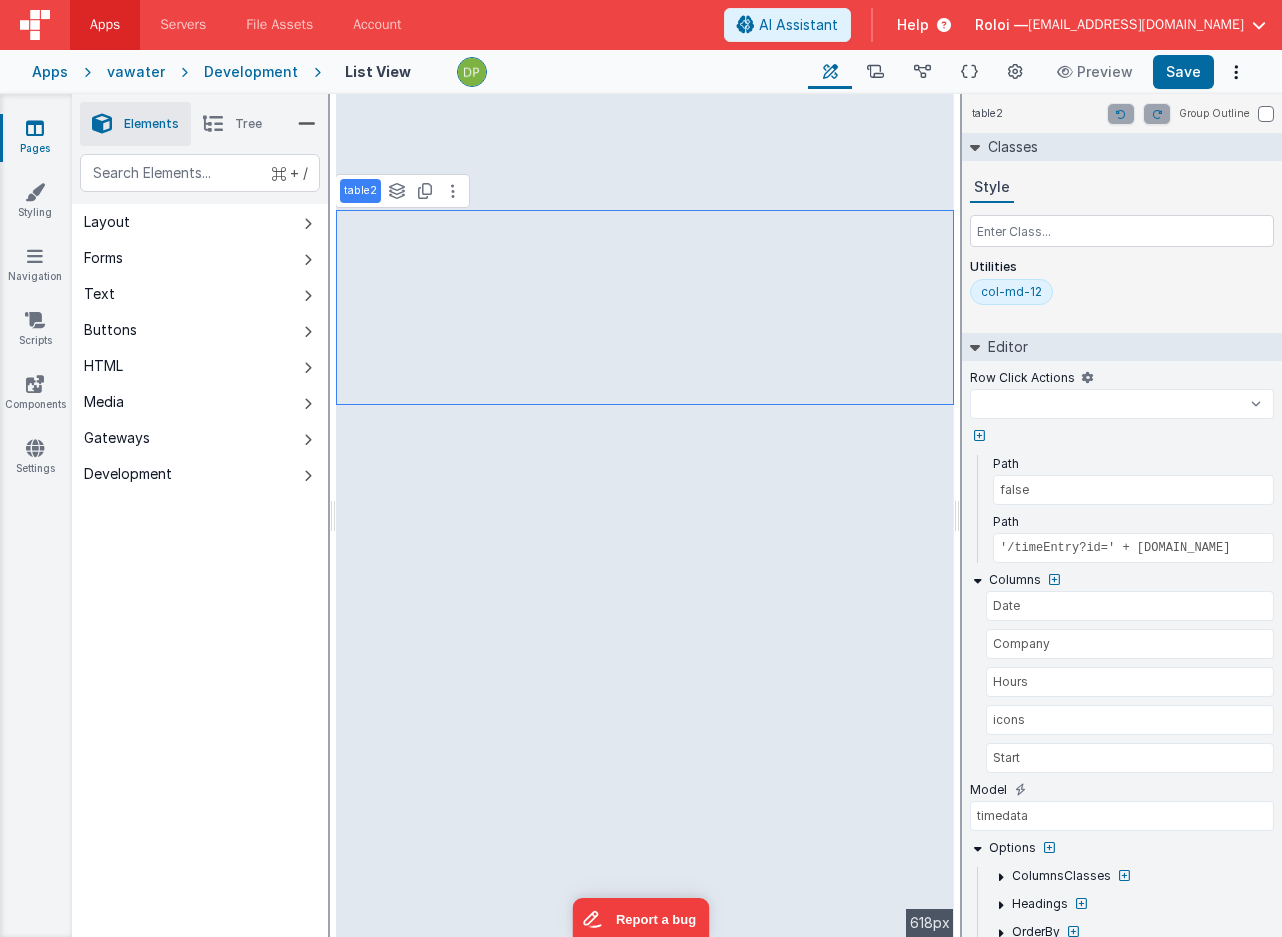 select 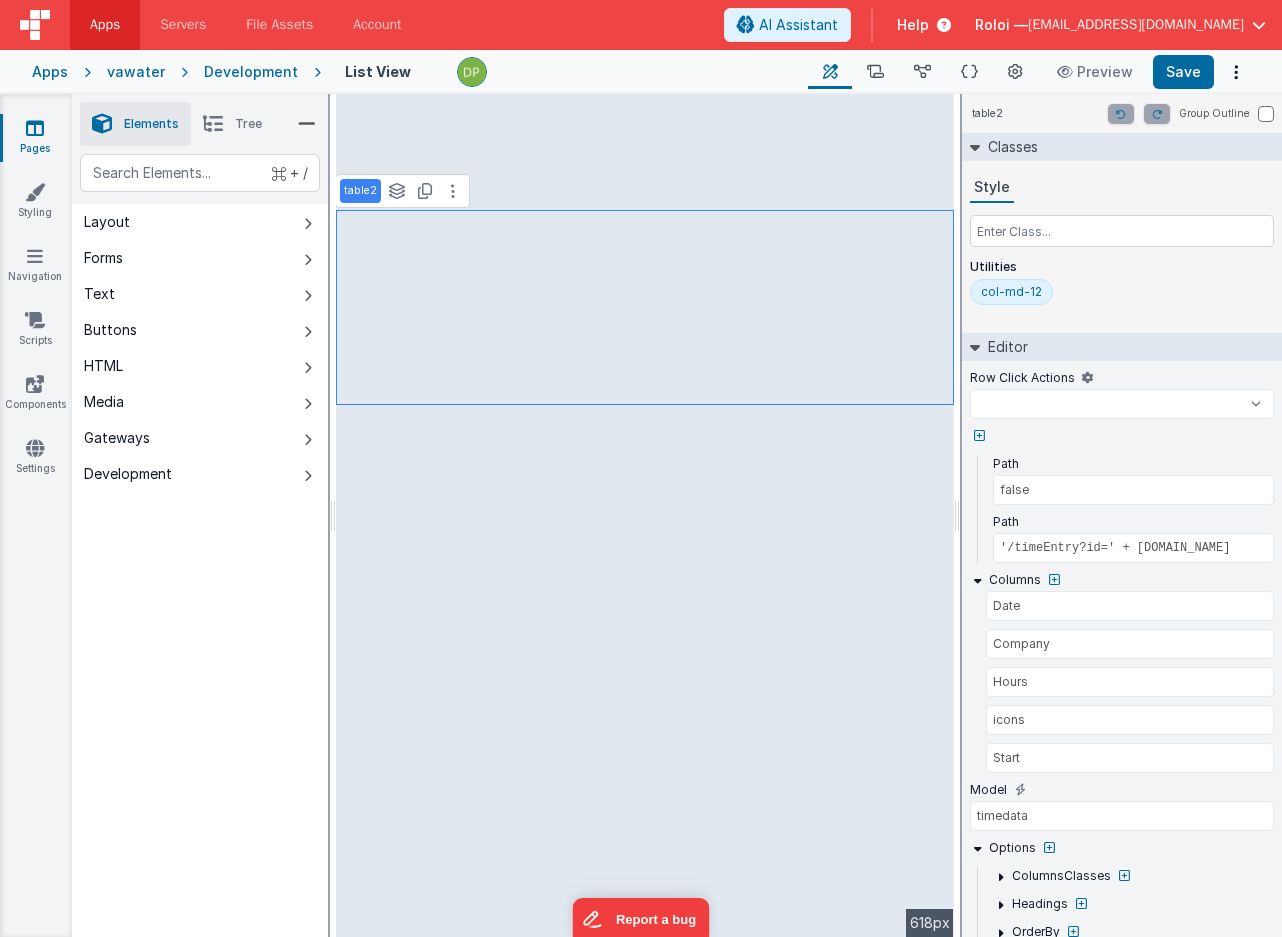 select 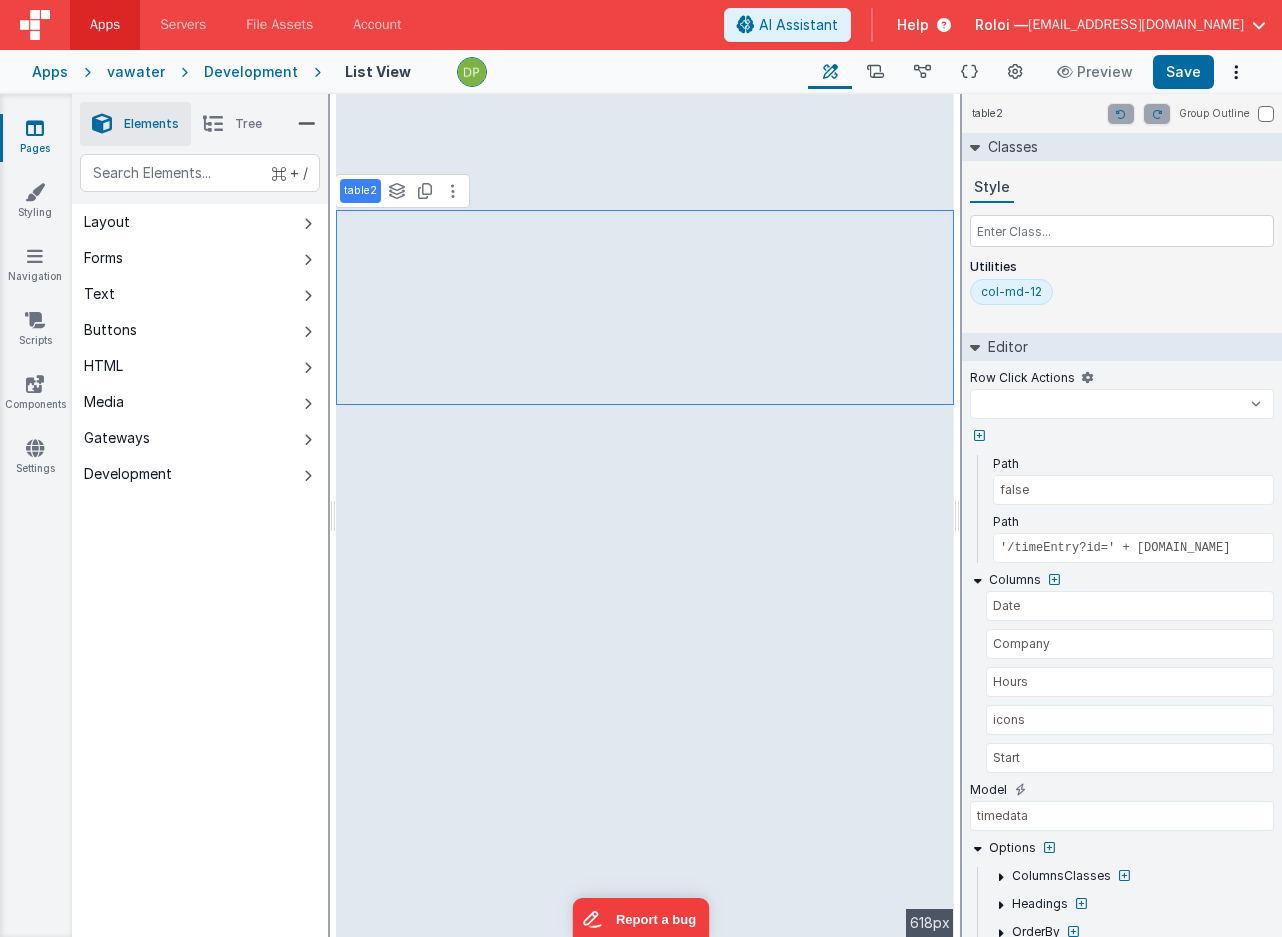 select 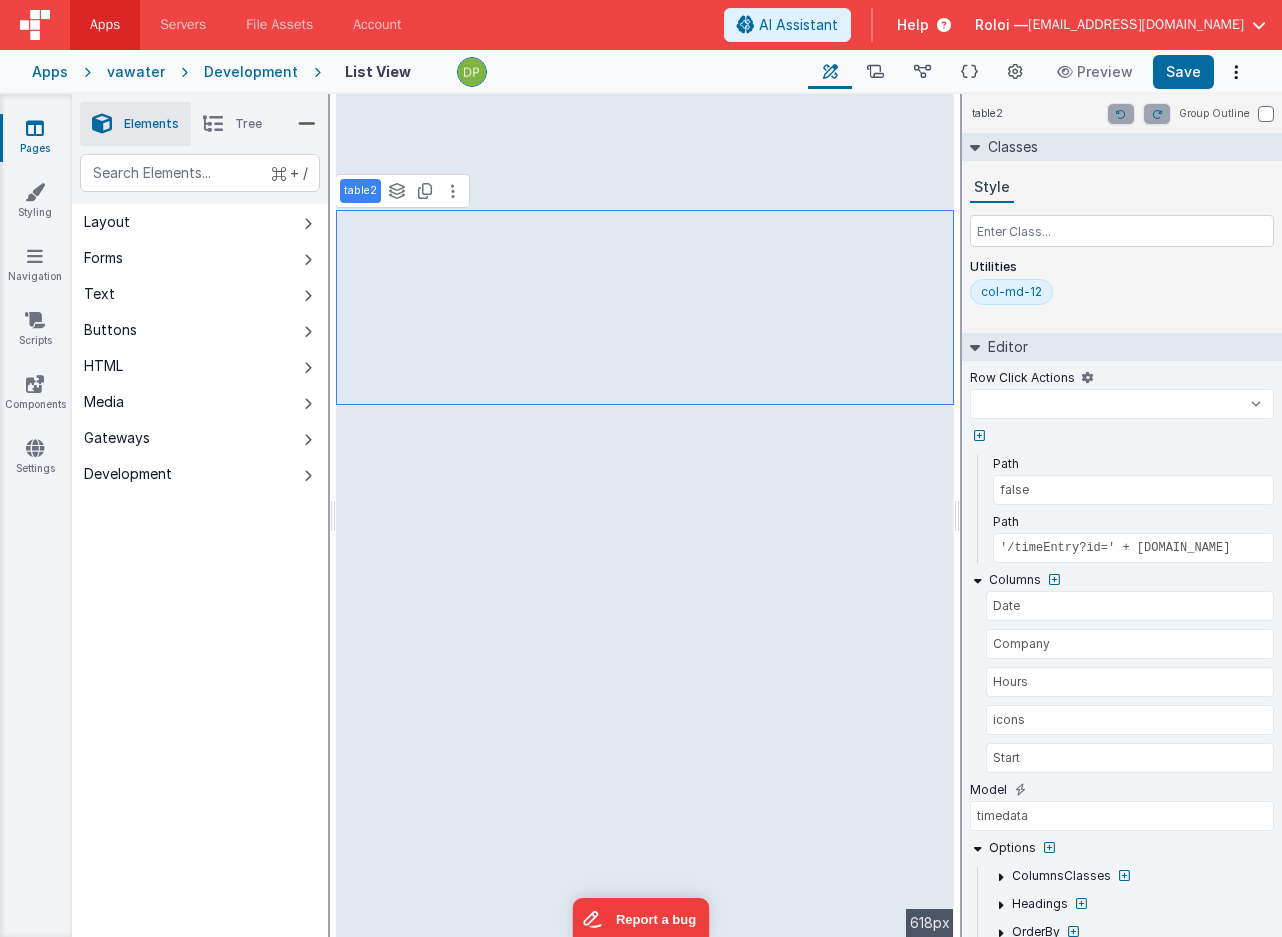 select 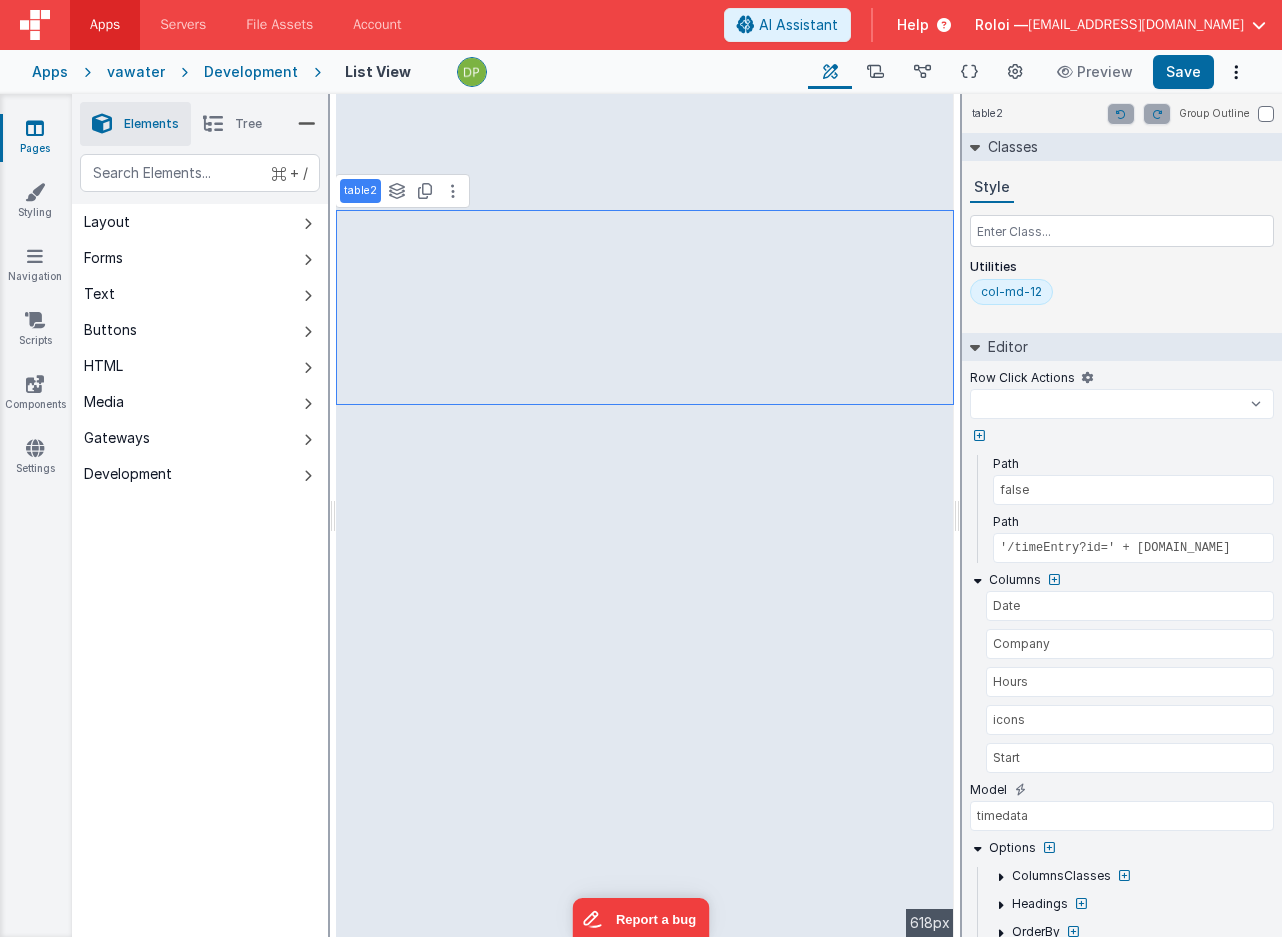 select 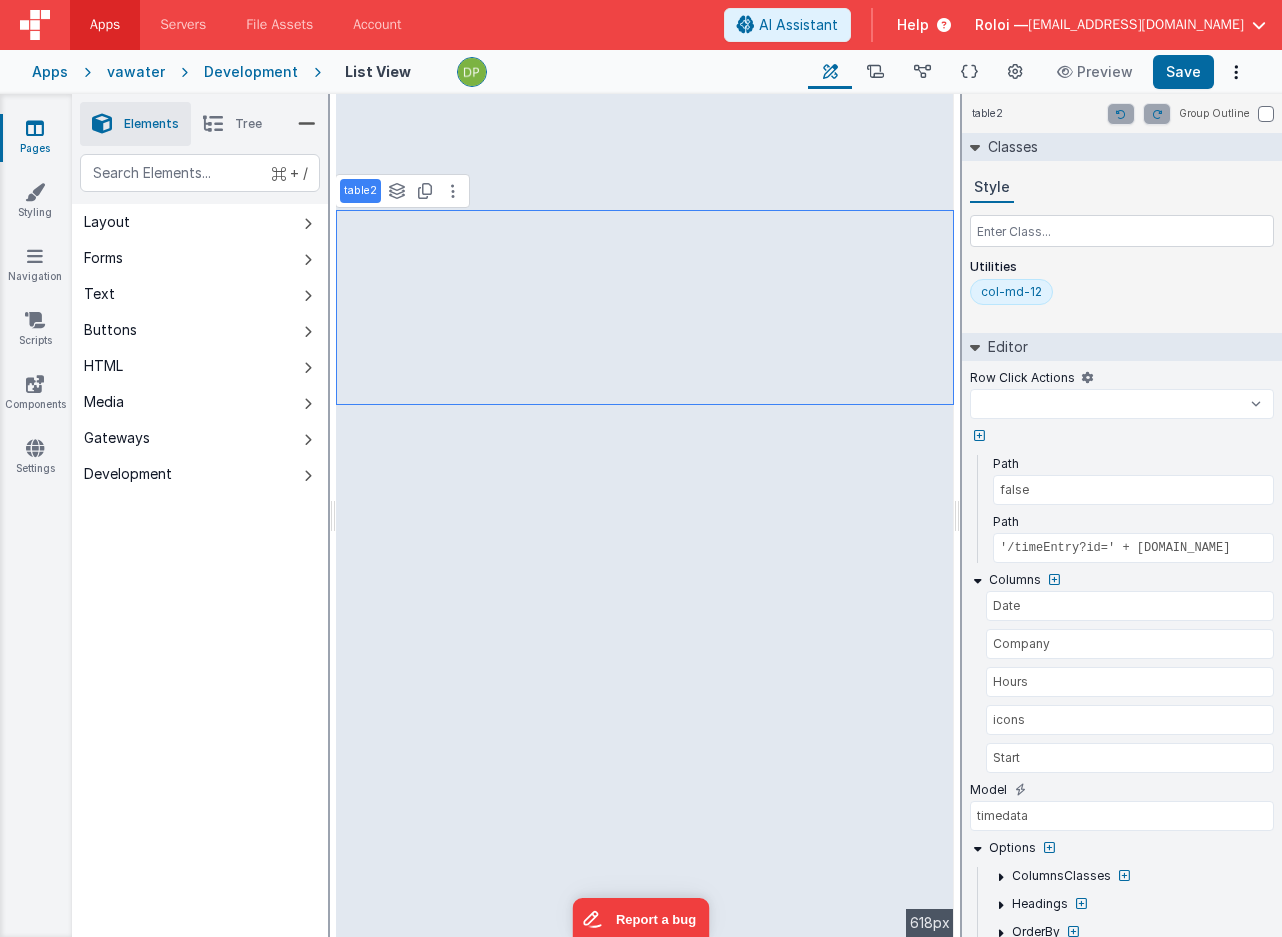 select 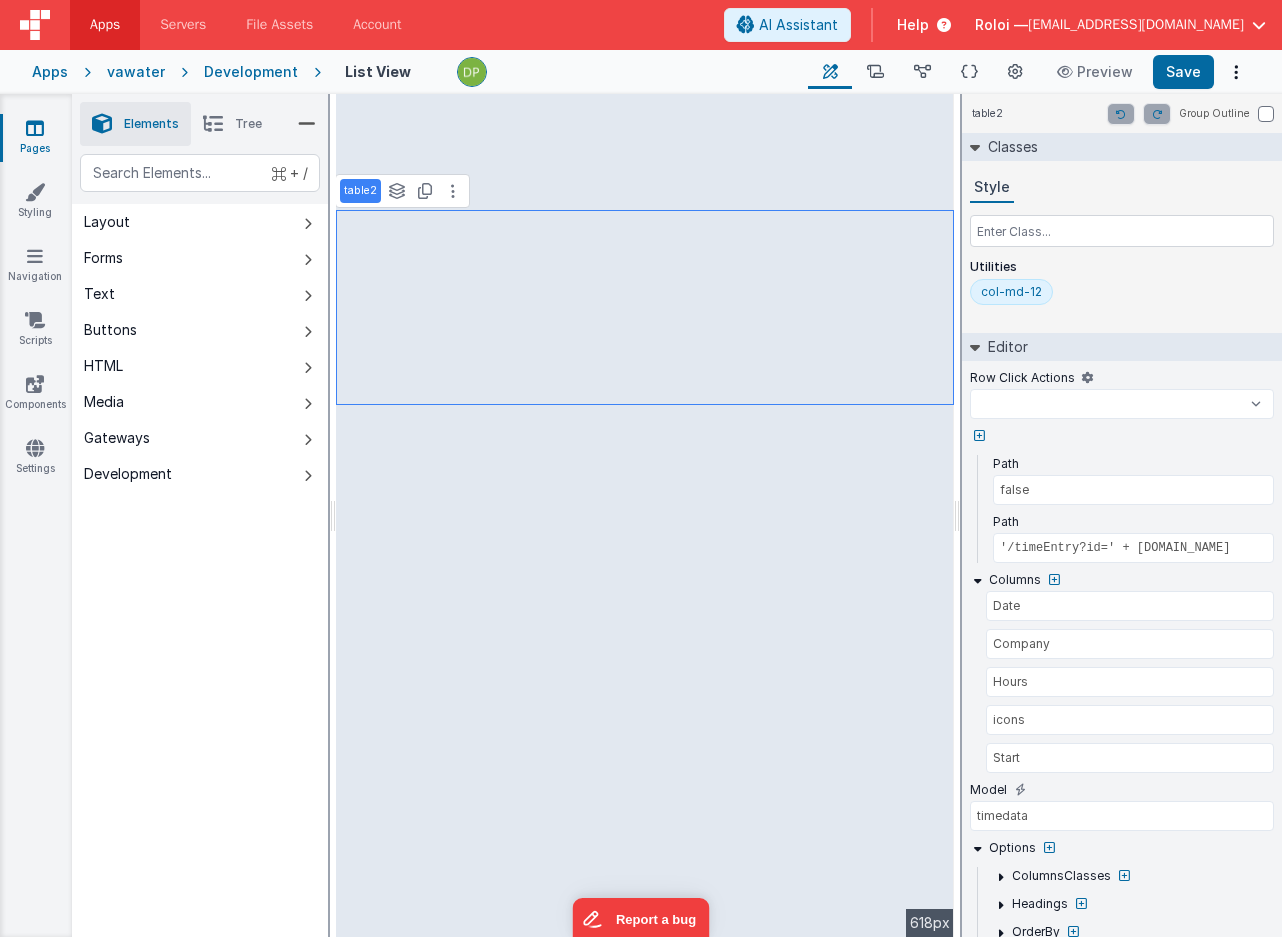 select 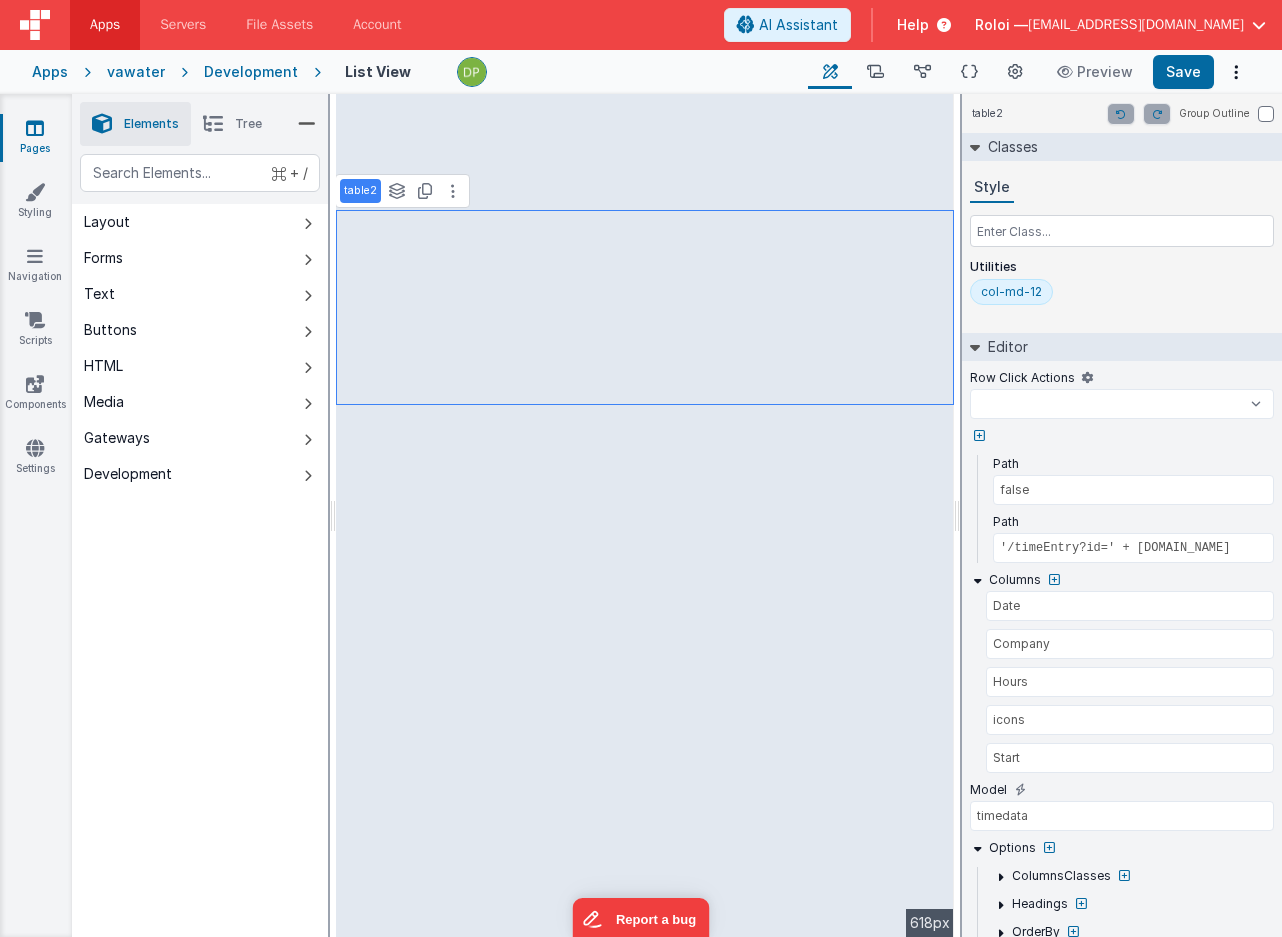 select 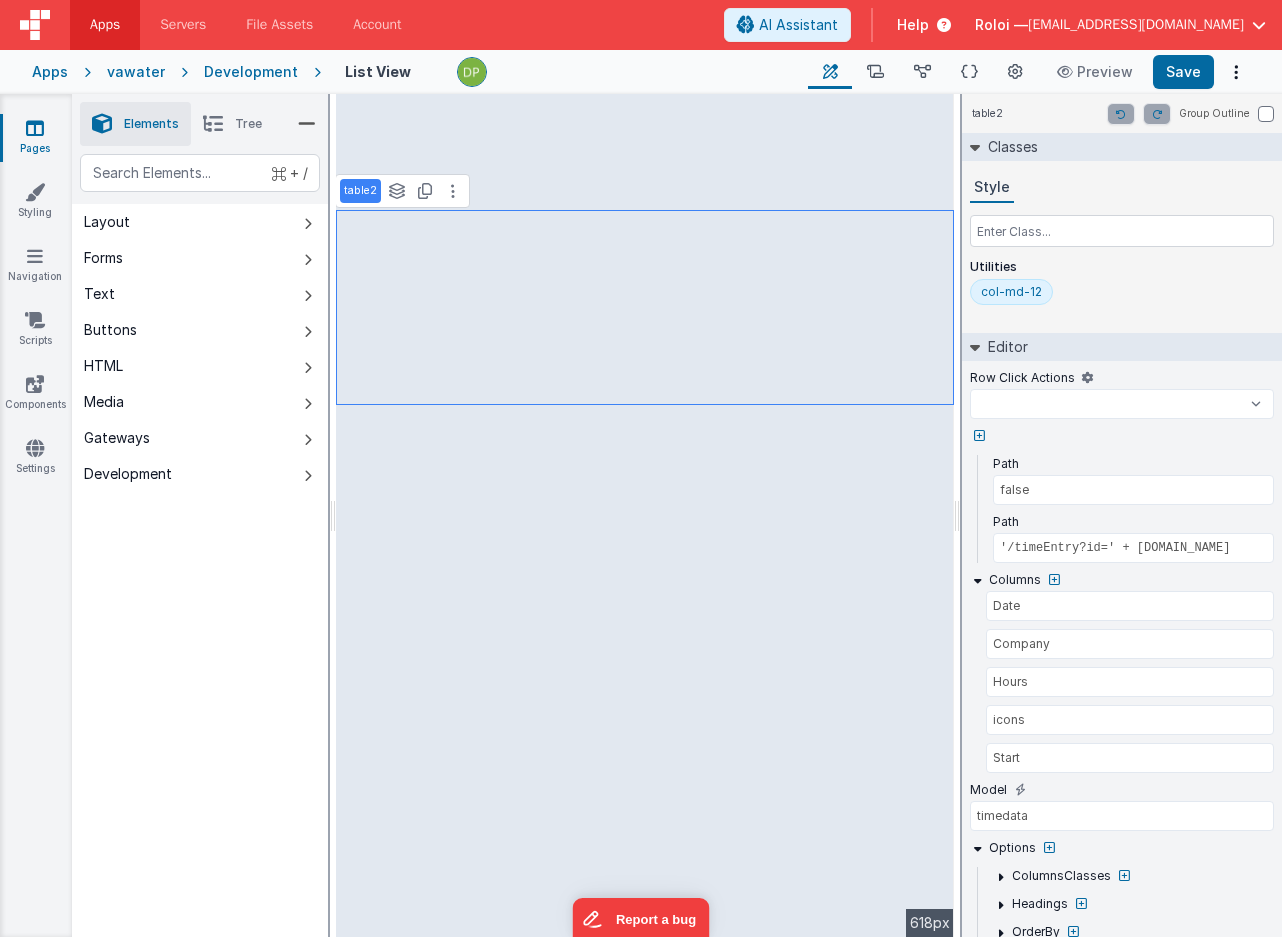 select 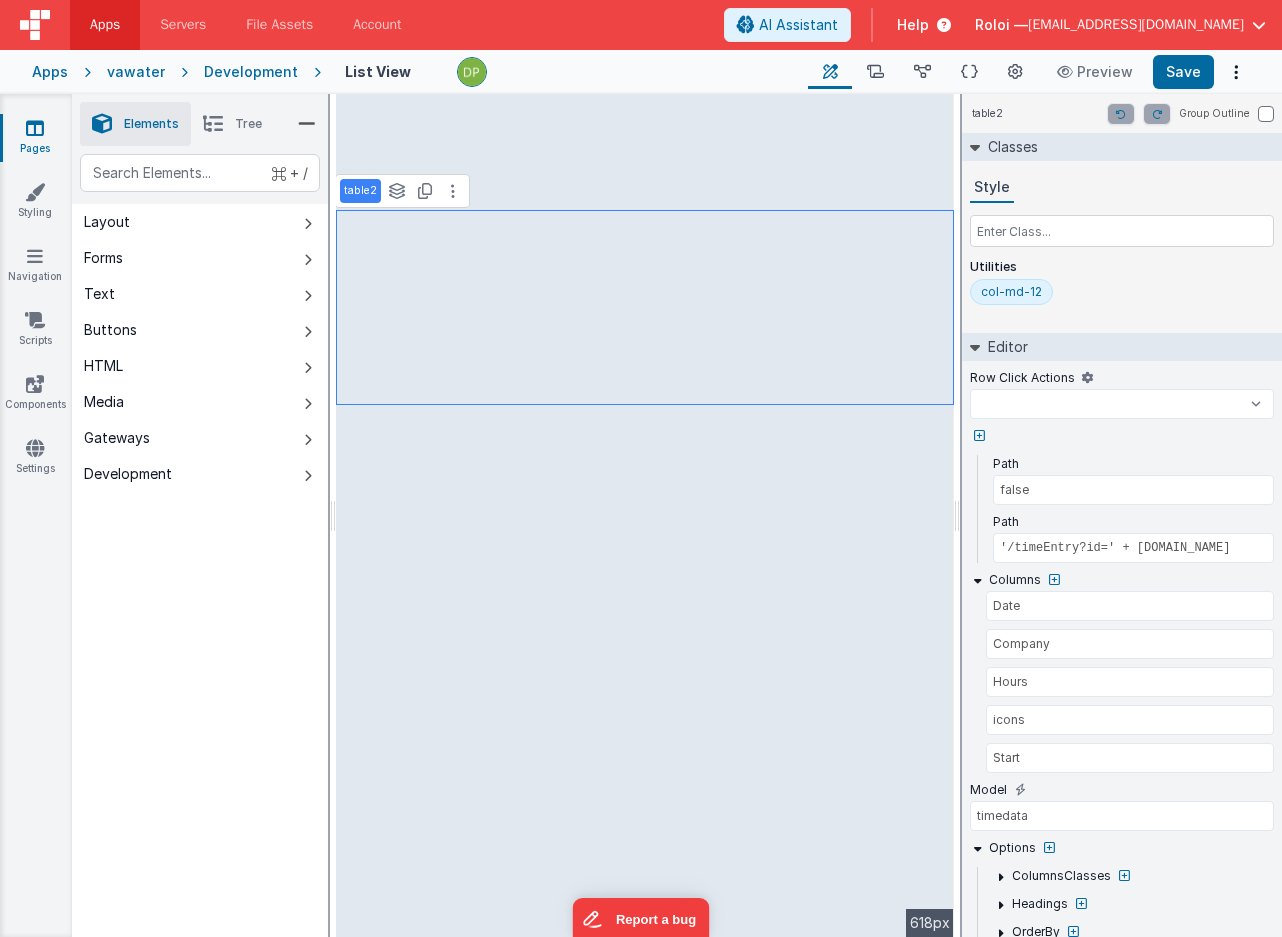 select 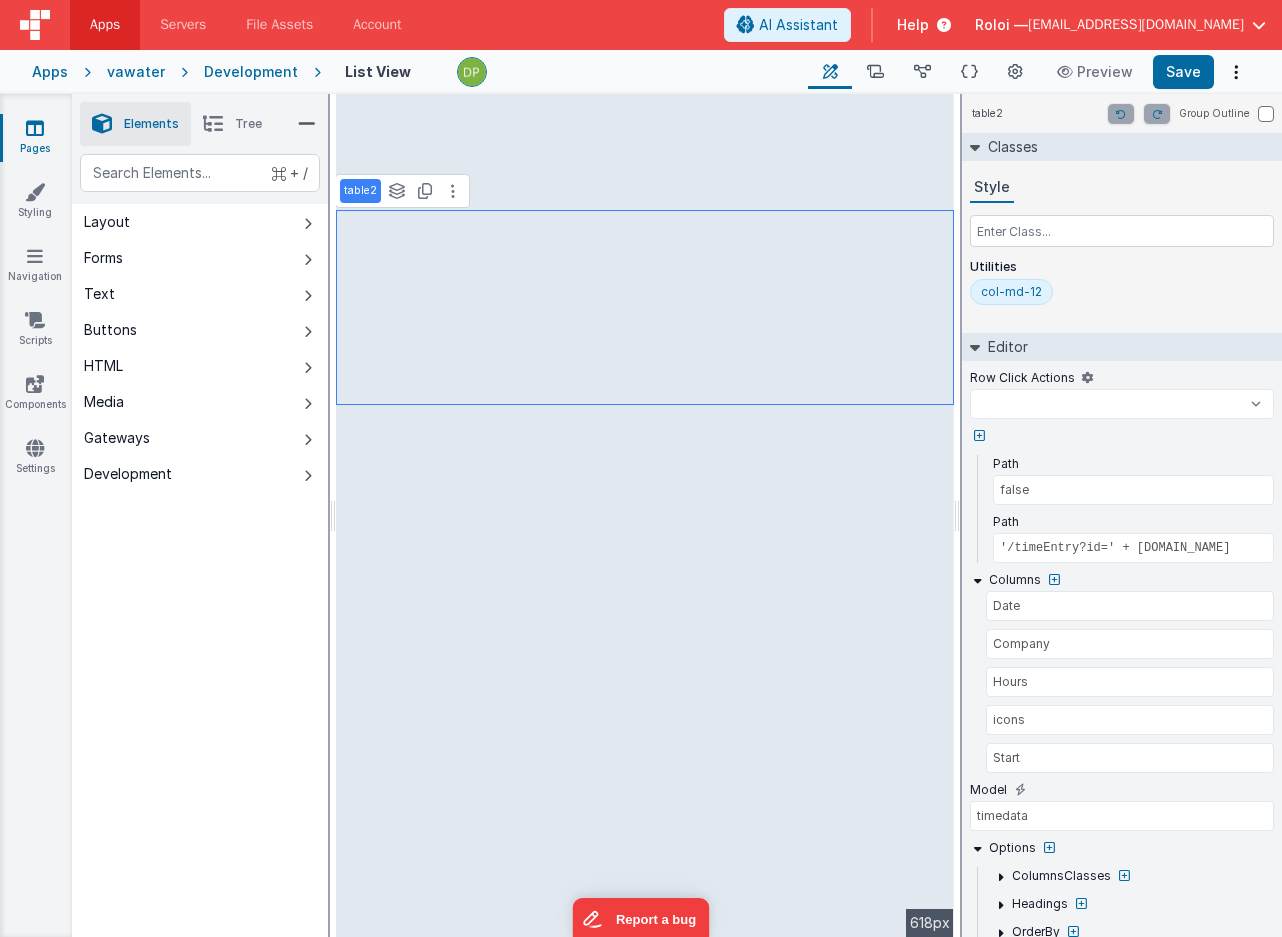 select 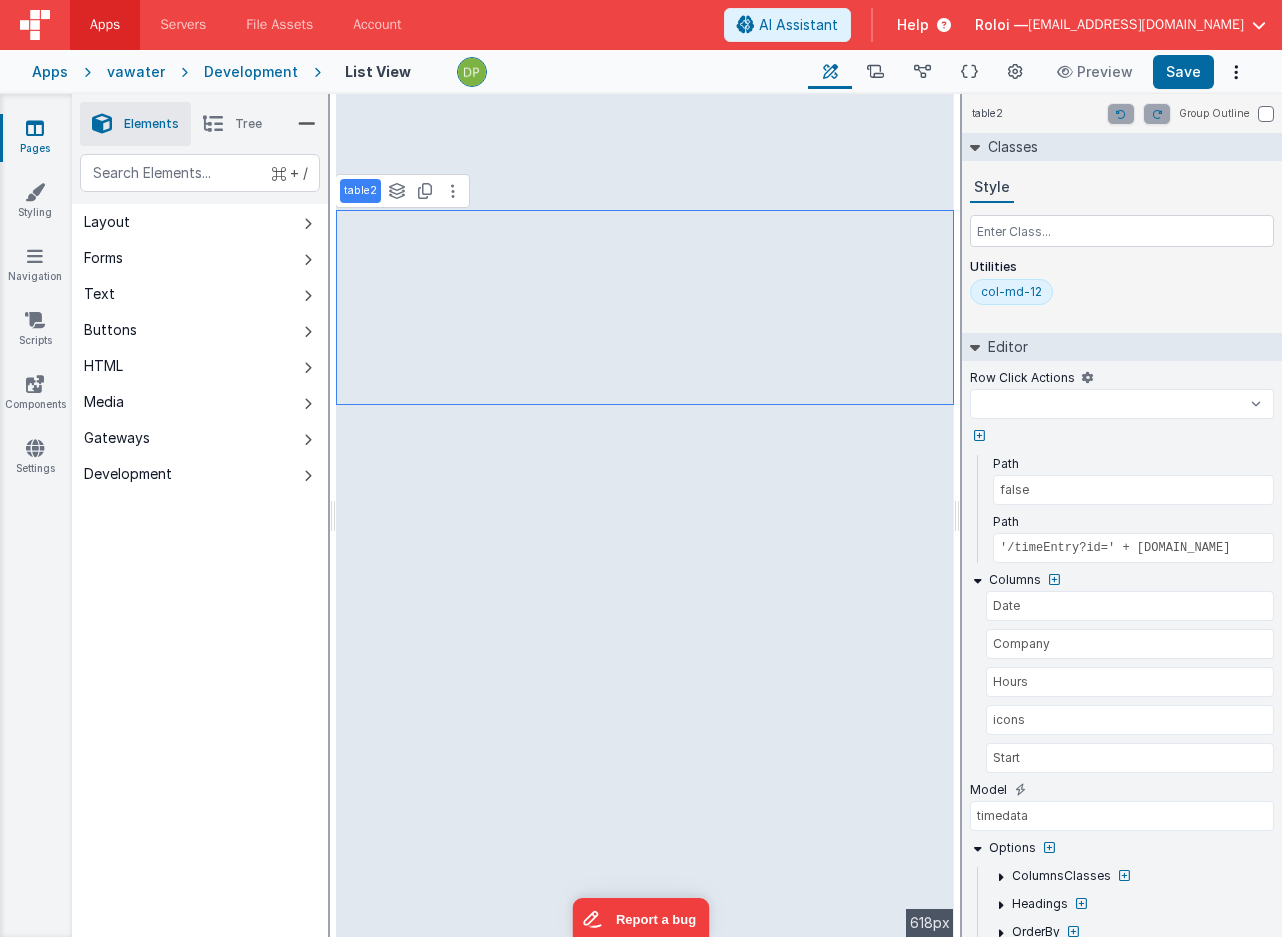 select 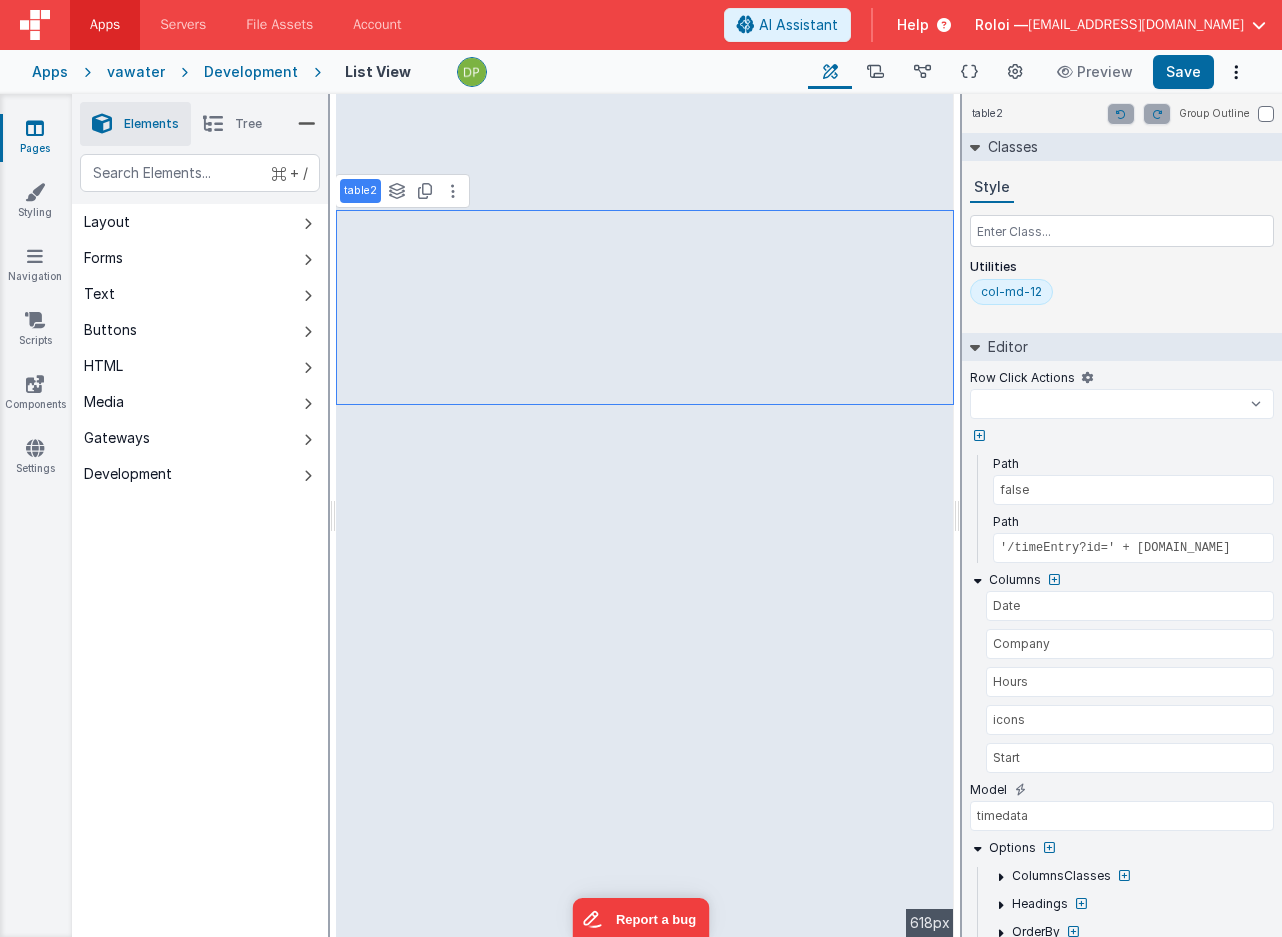 select 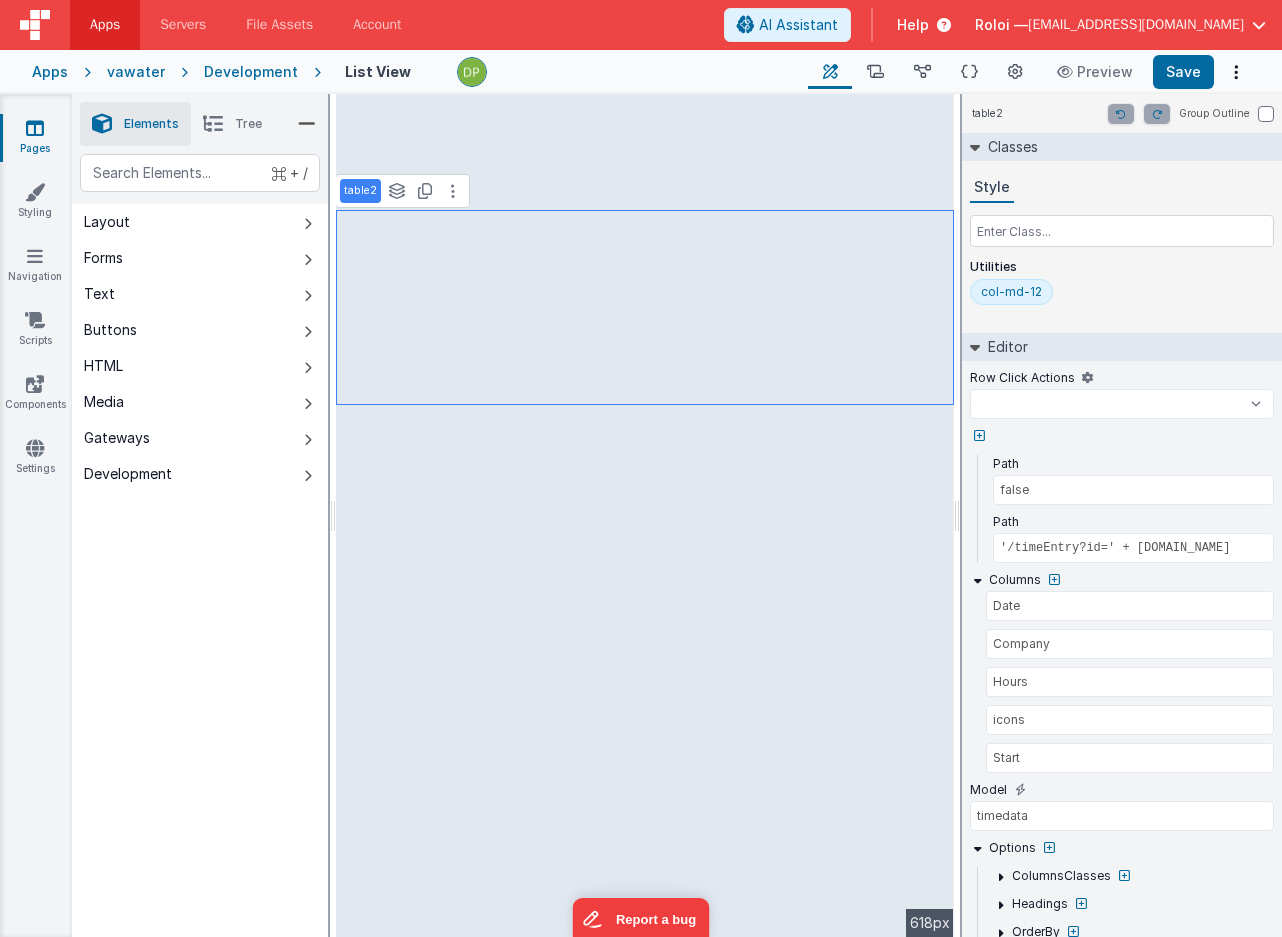 select 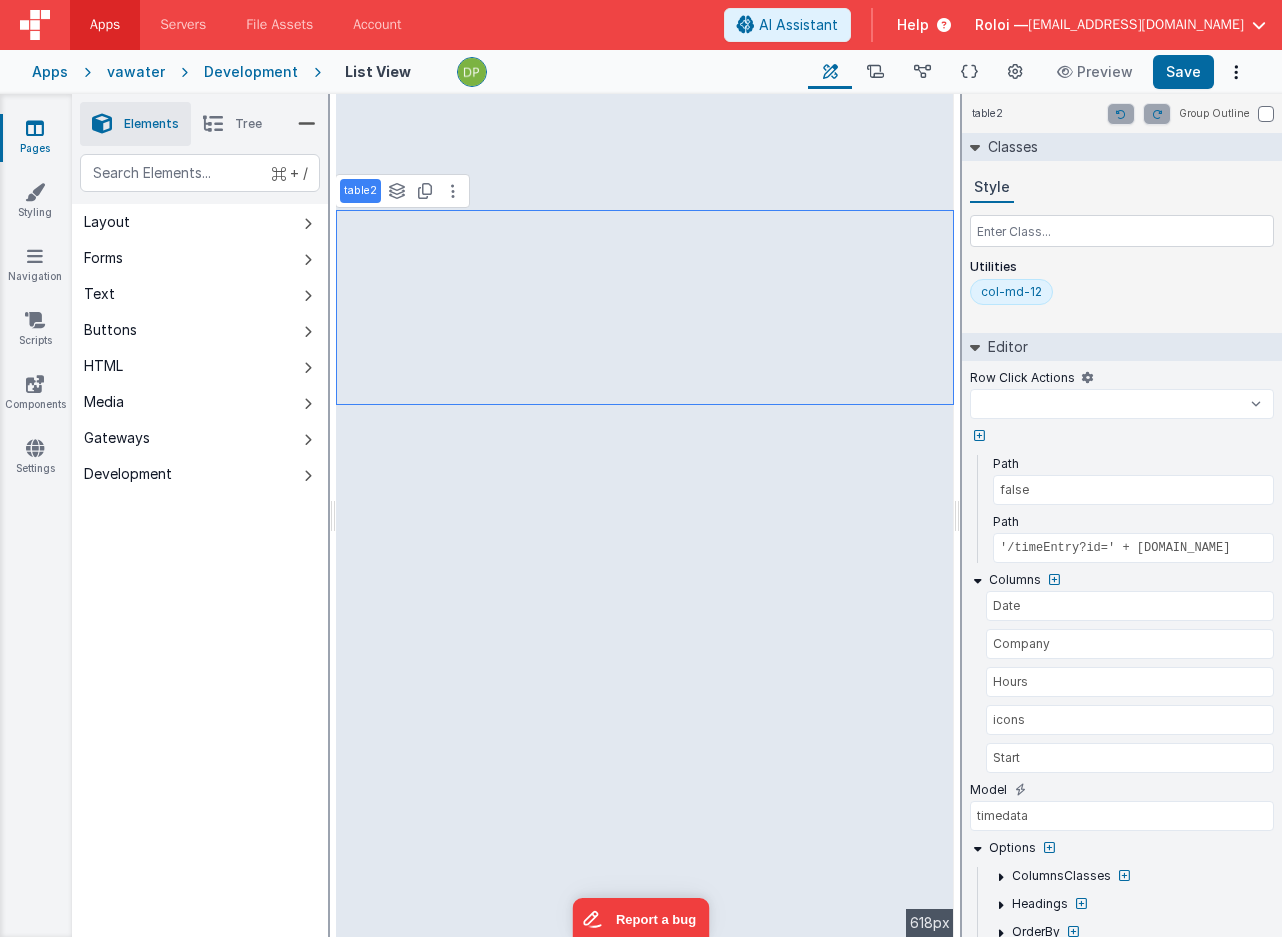 select 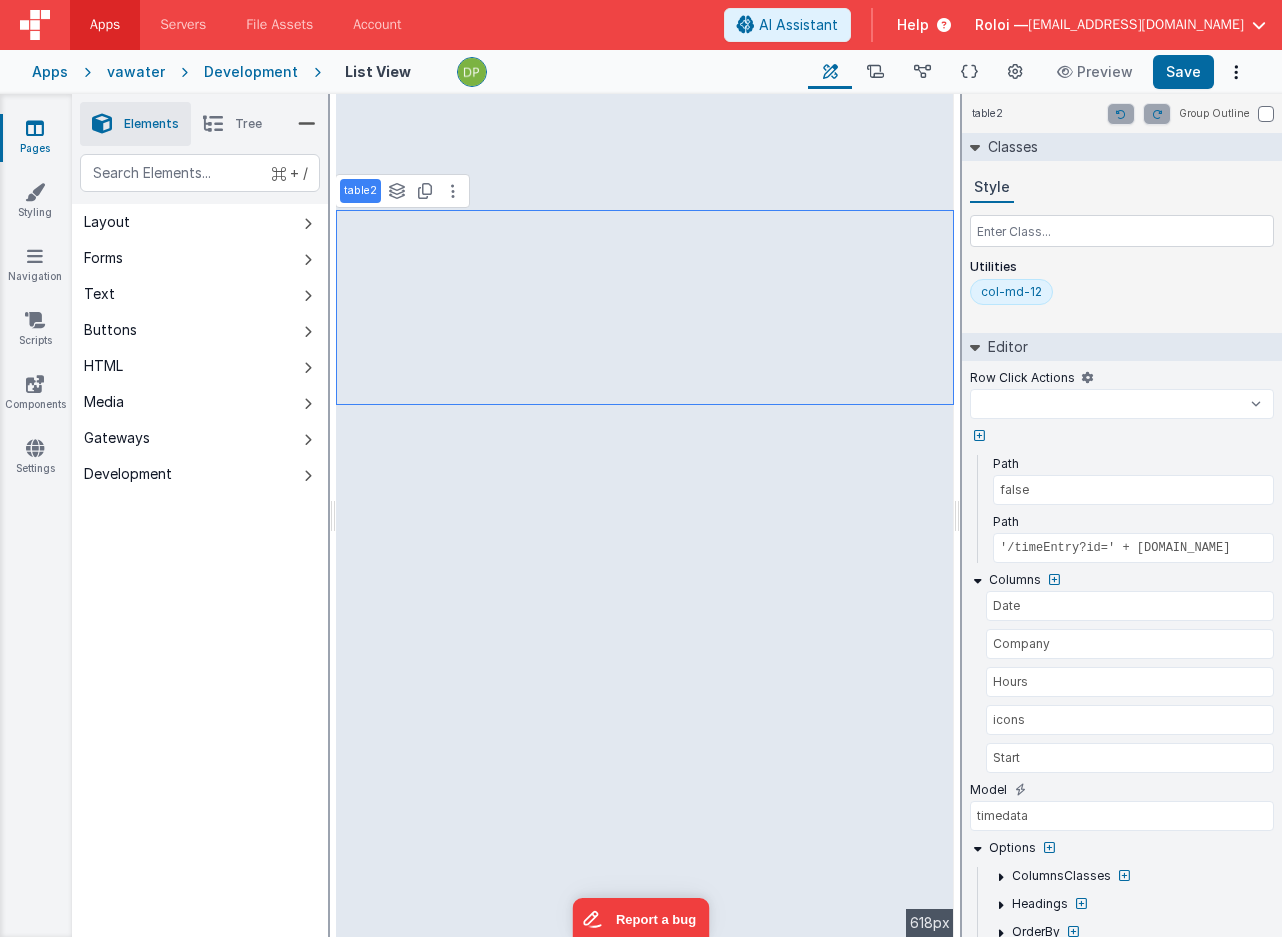 select 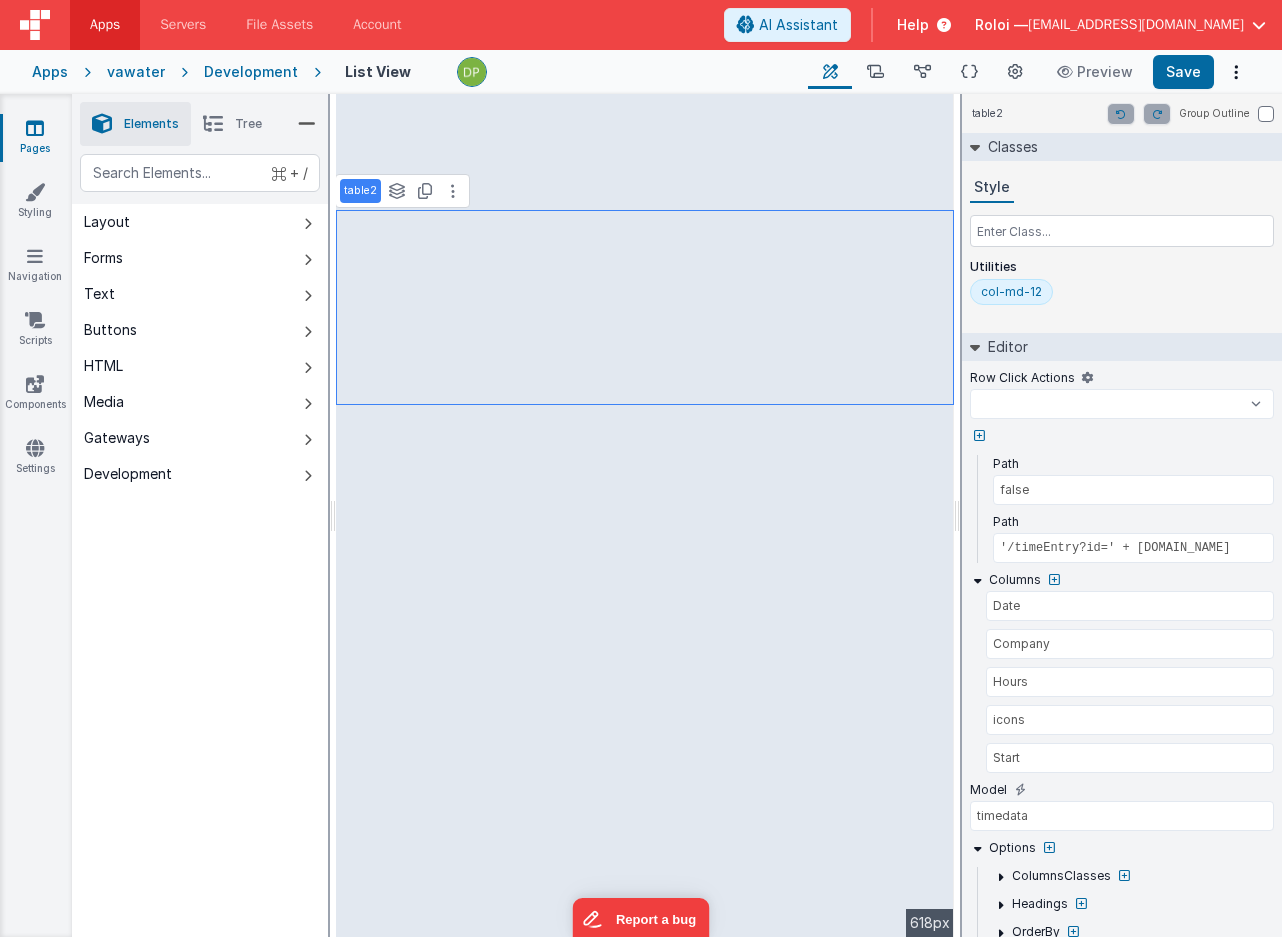 select 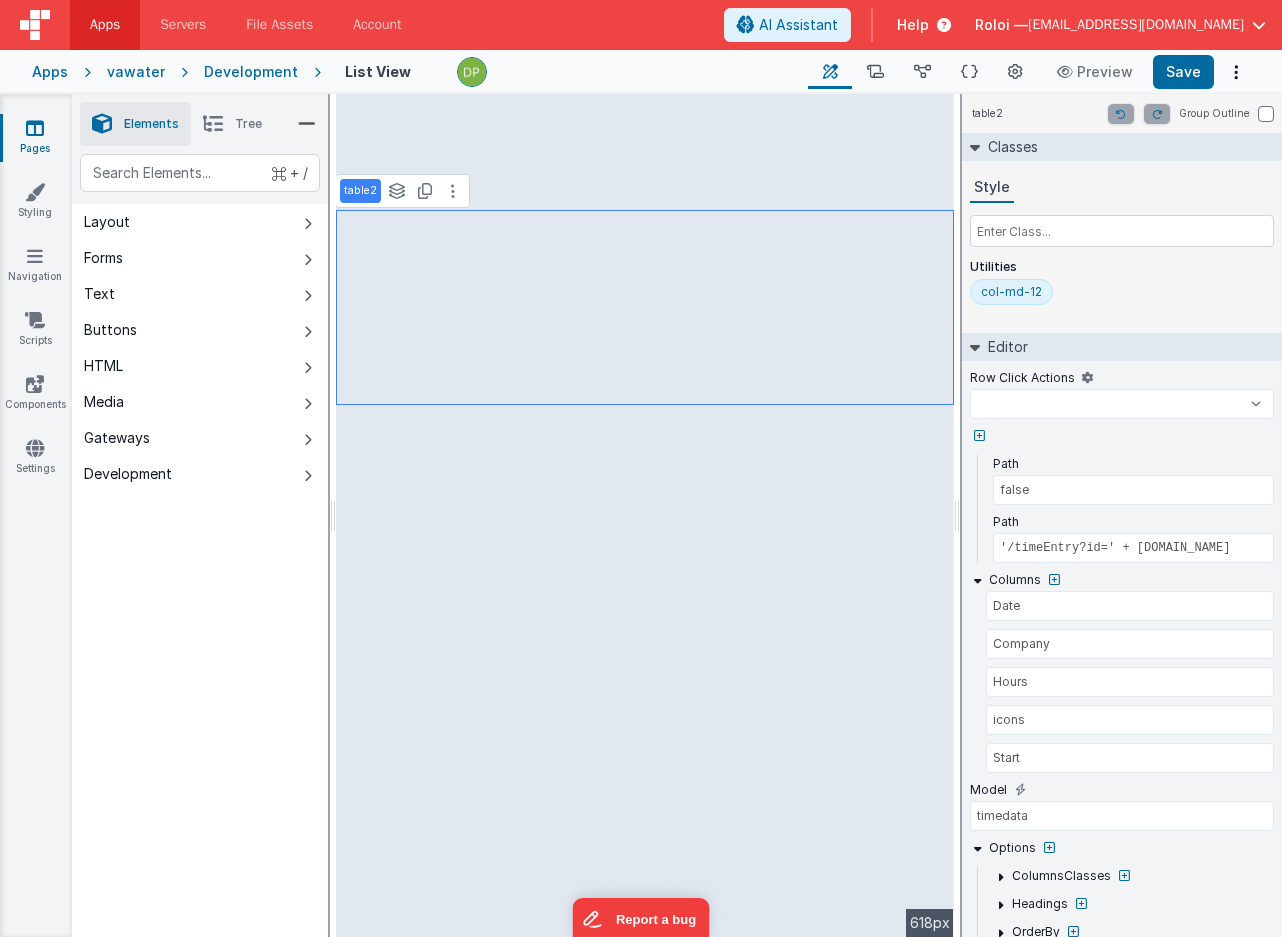 select 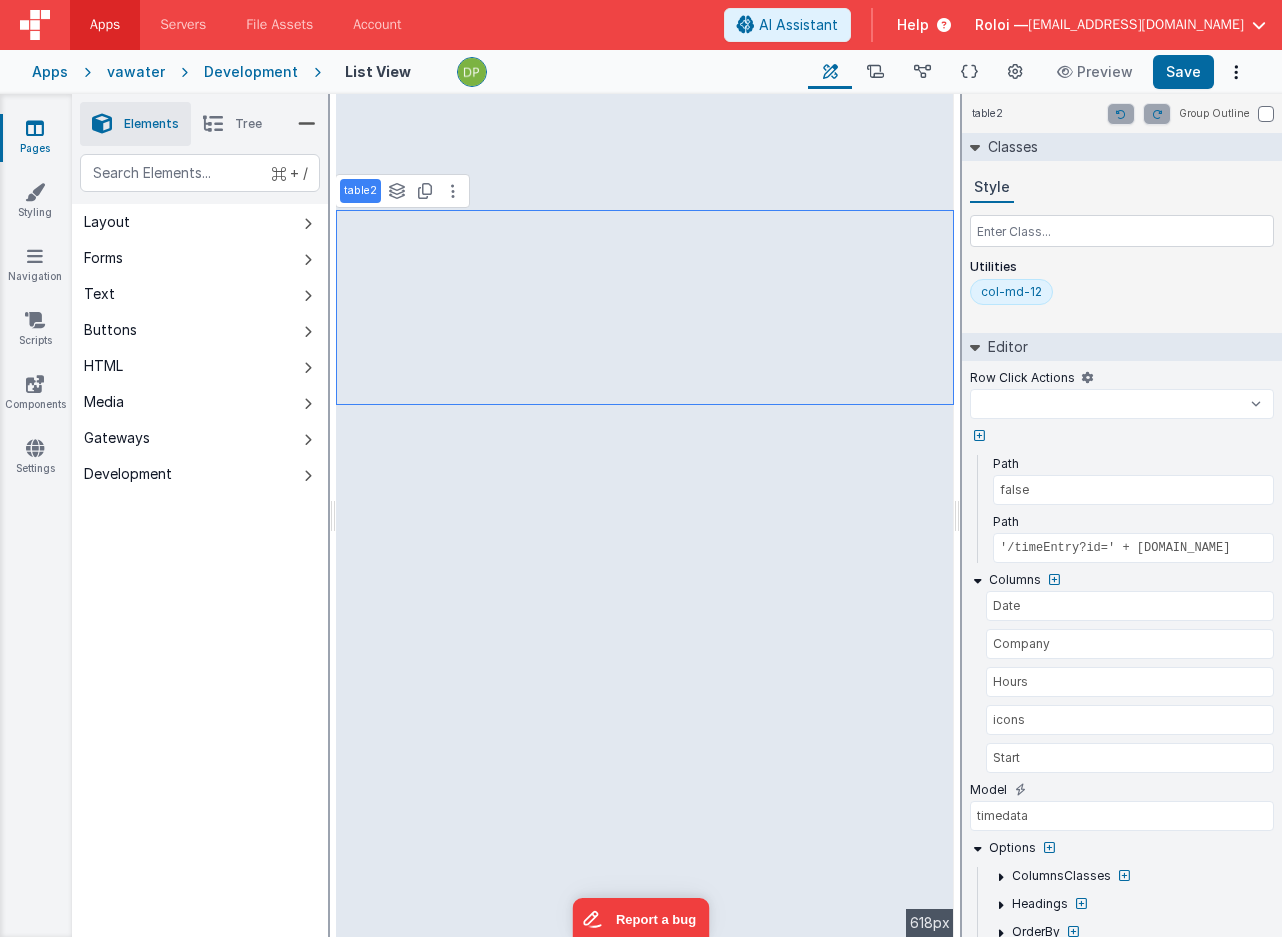 select 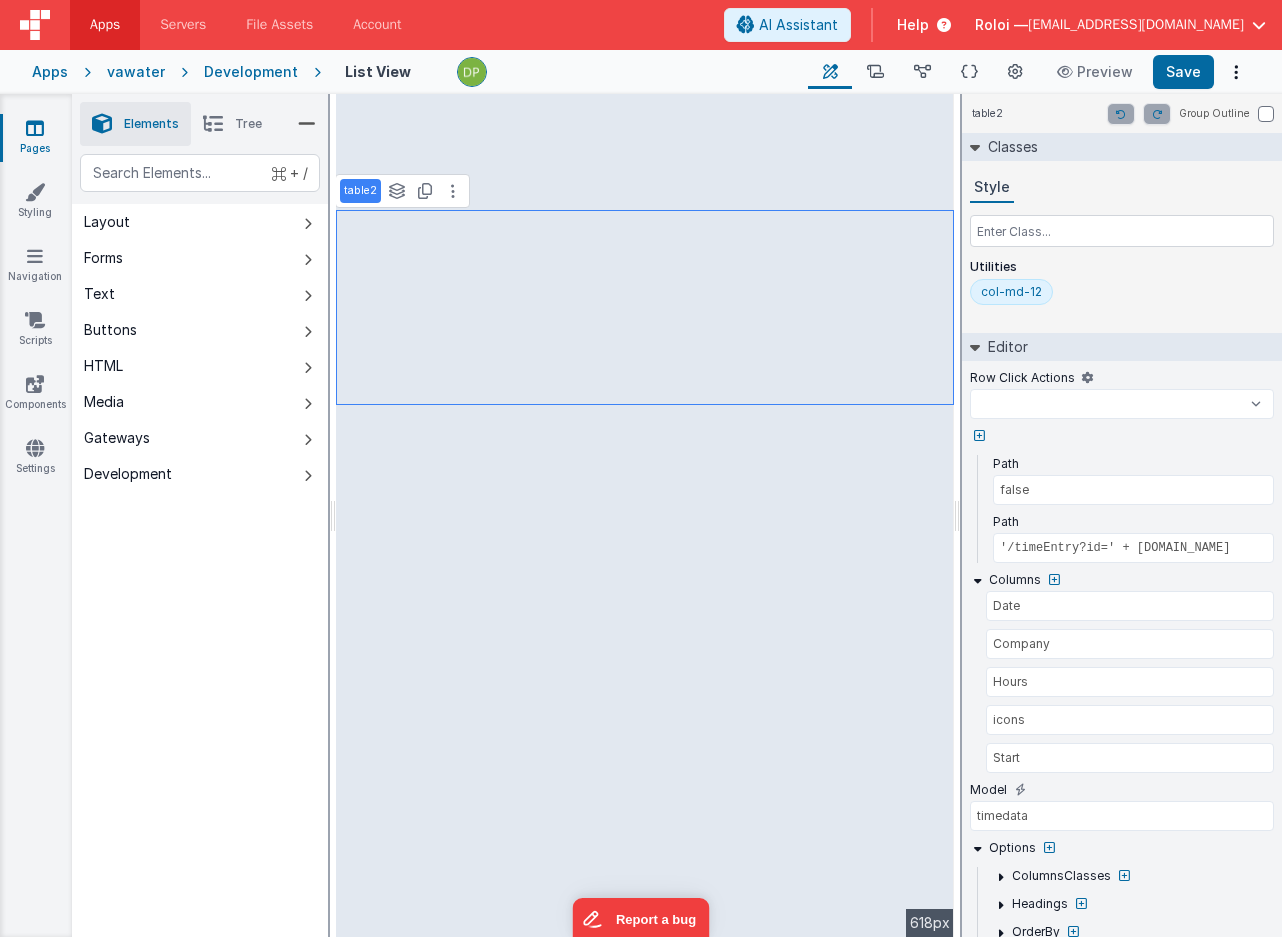 select 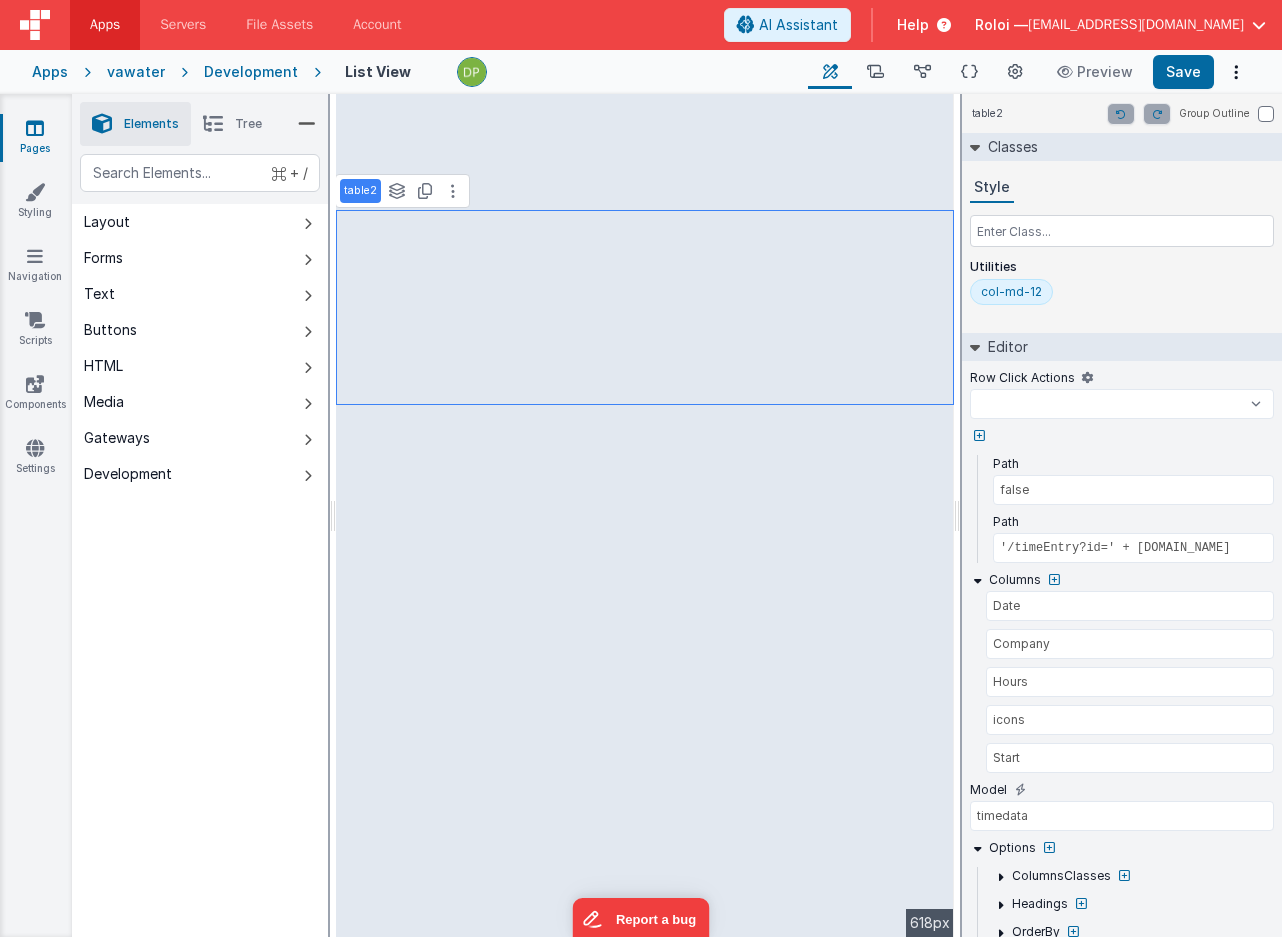 select 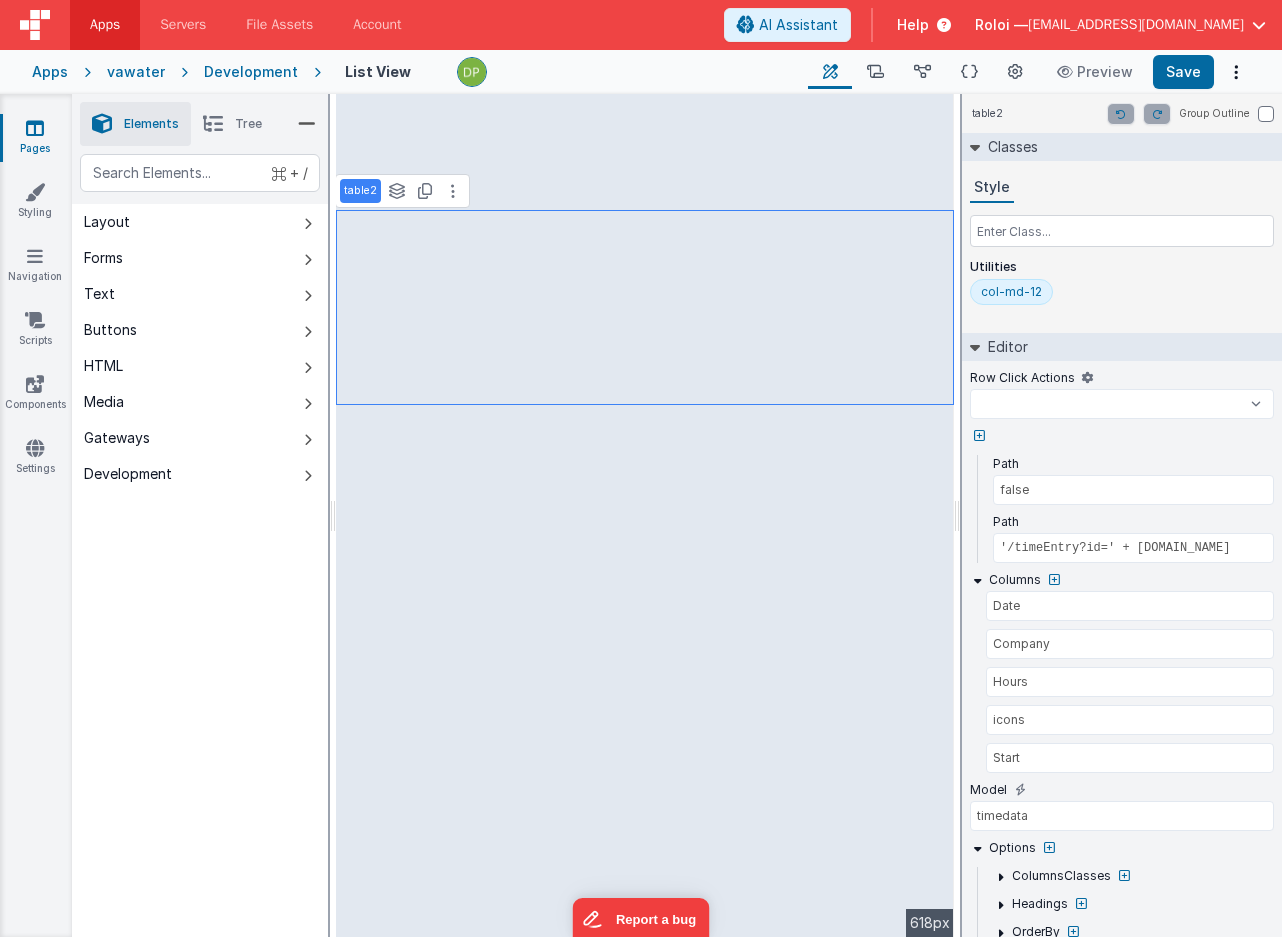 select 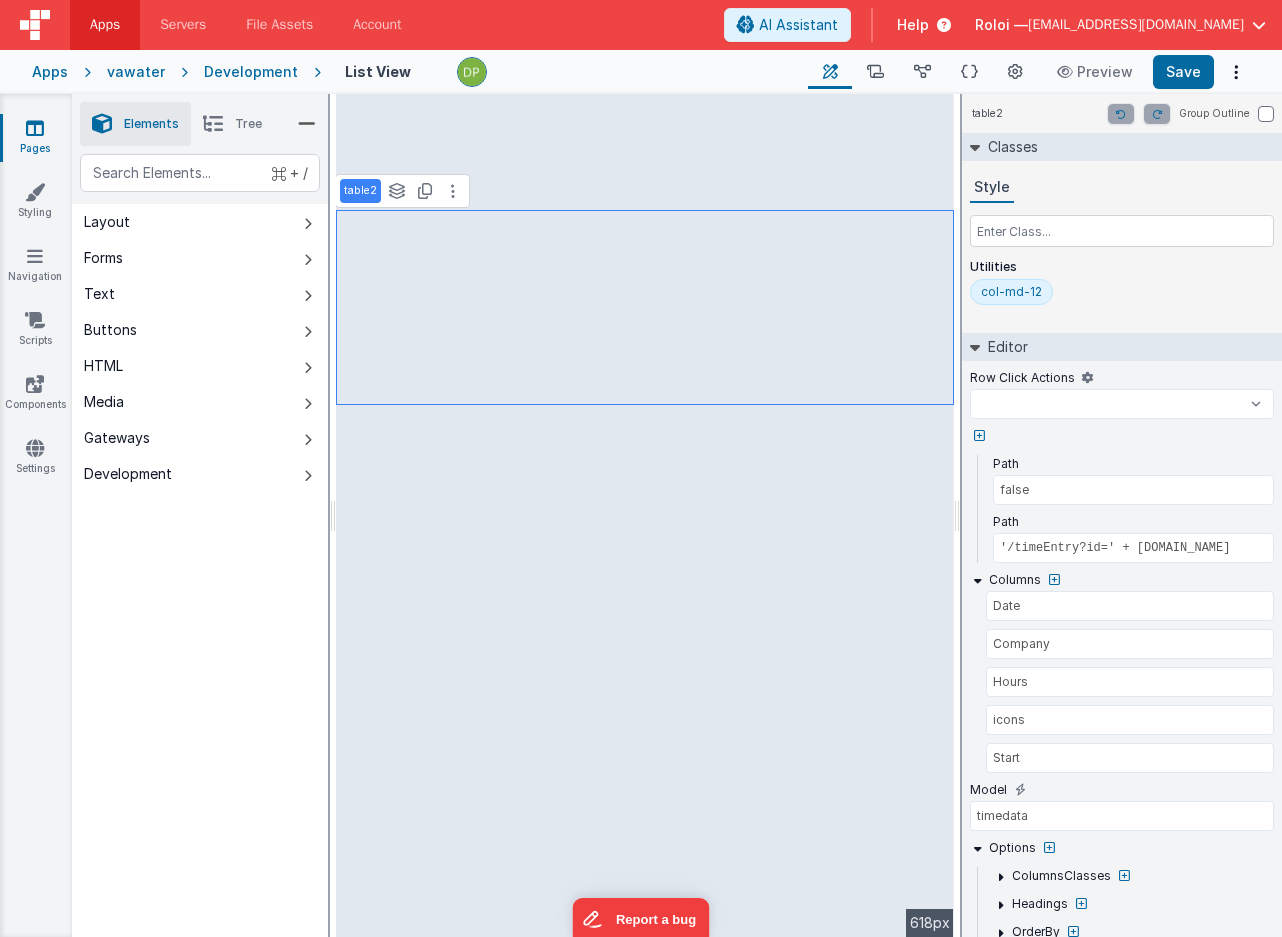 select 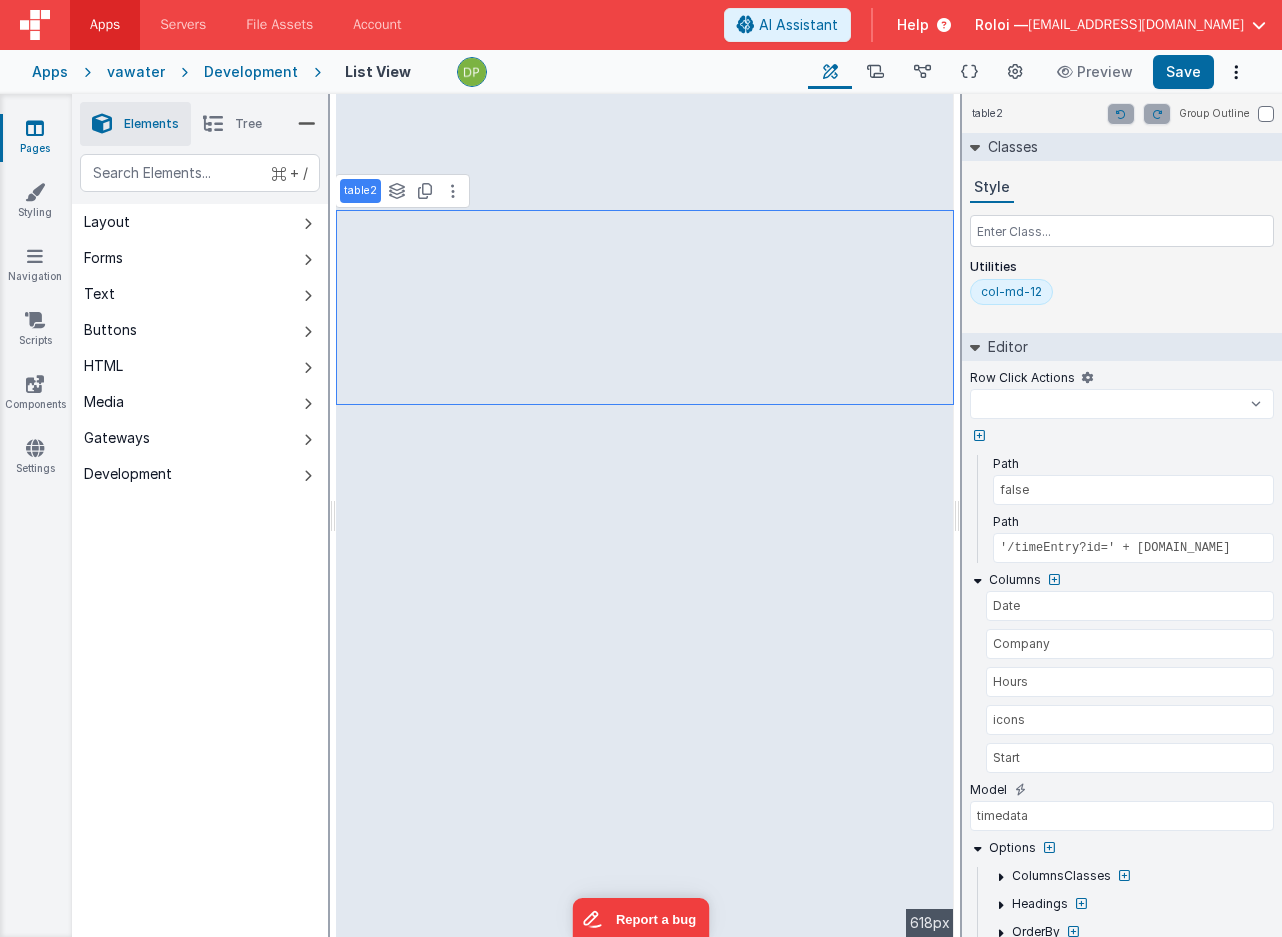 select 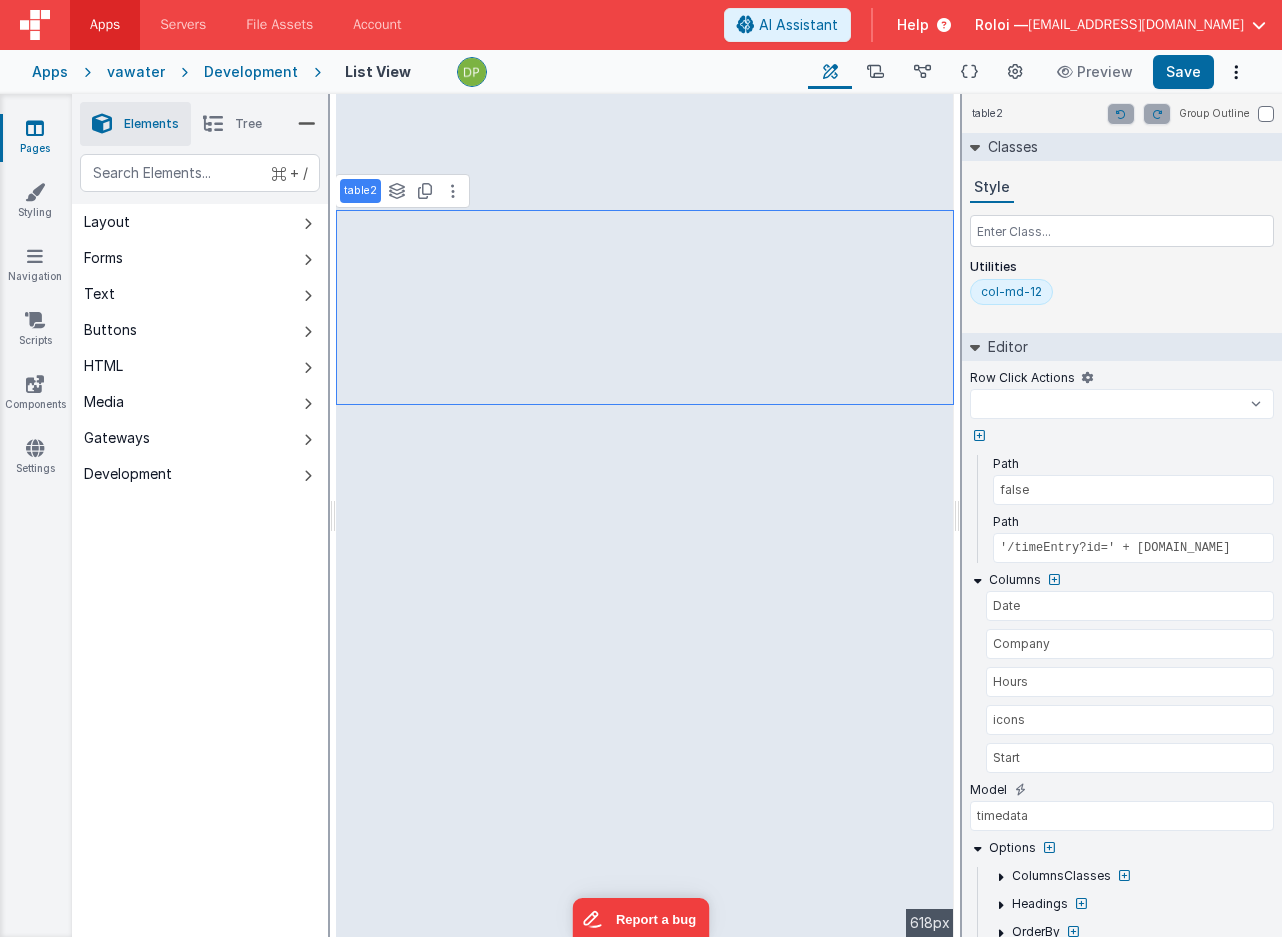 select 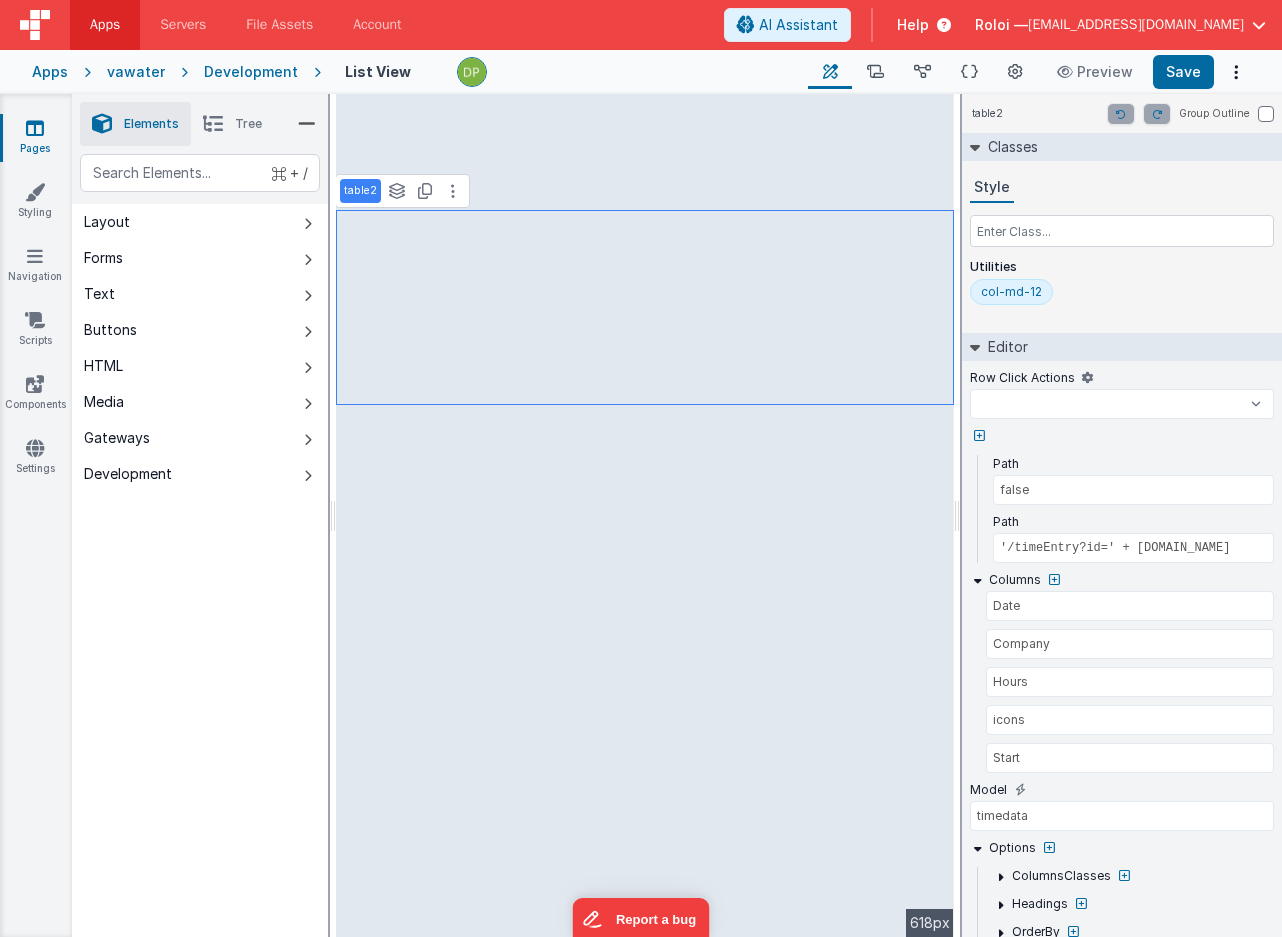 select 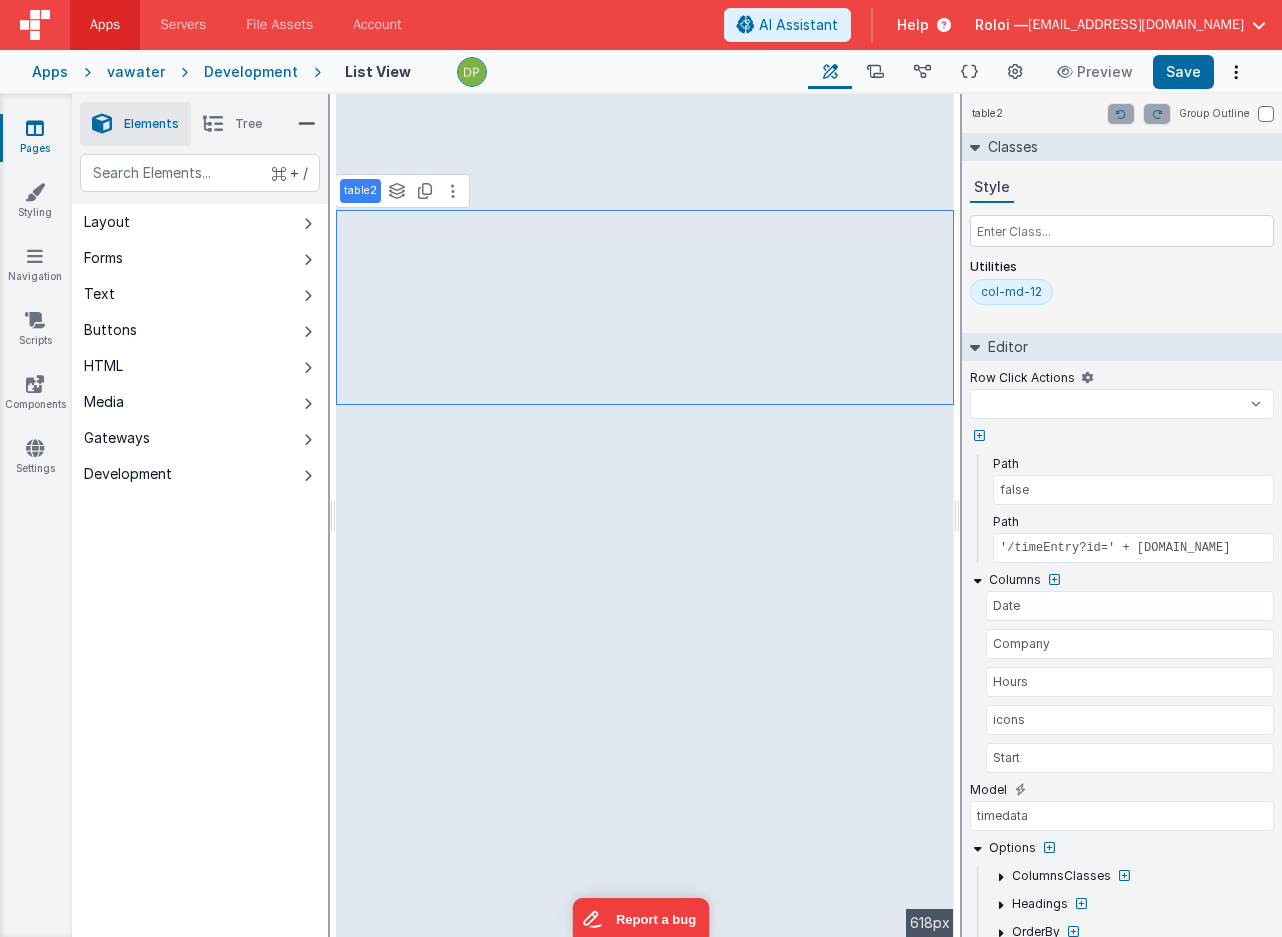 select 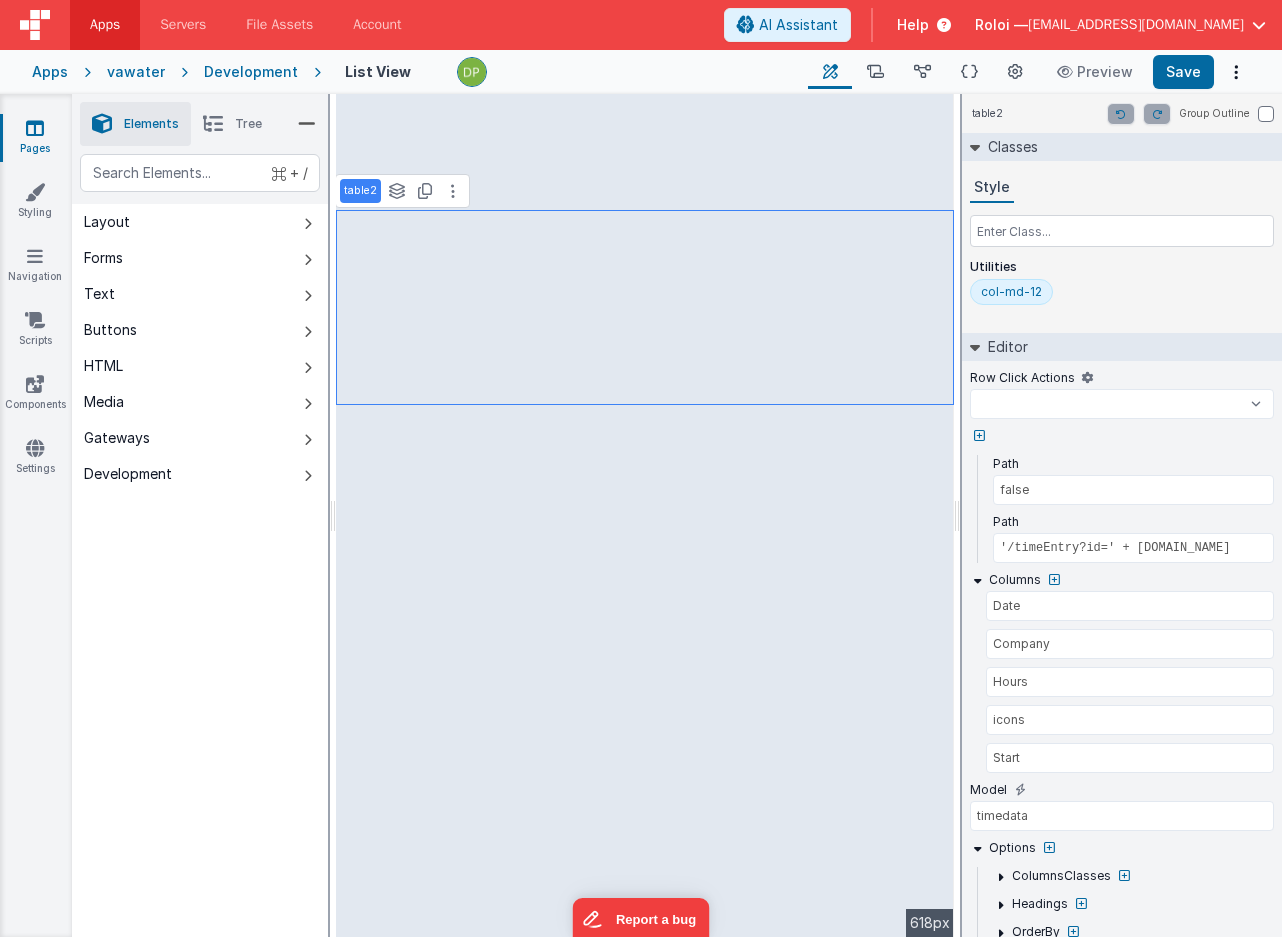 select 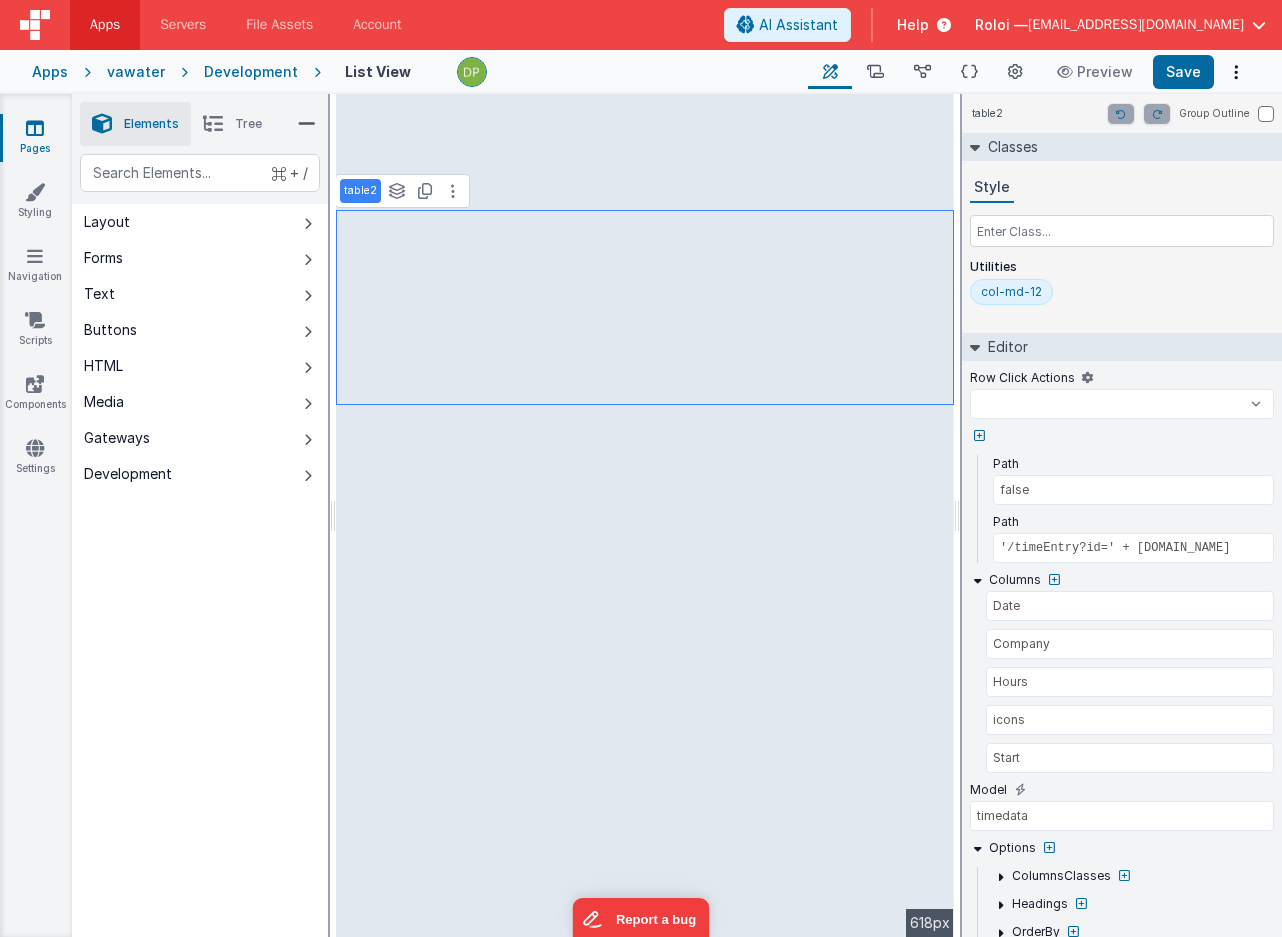 select 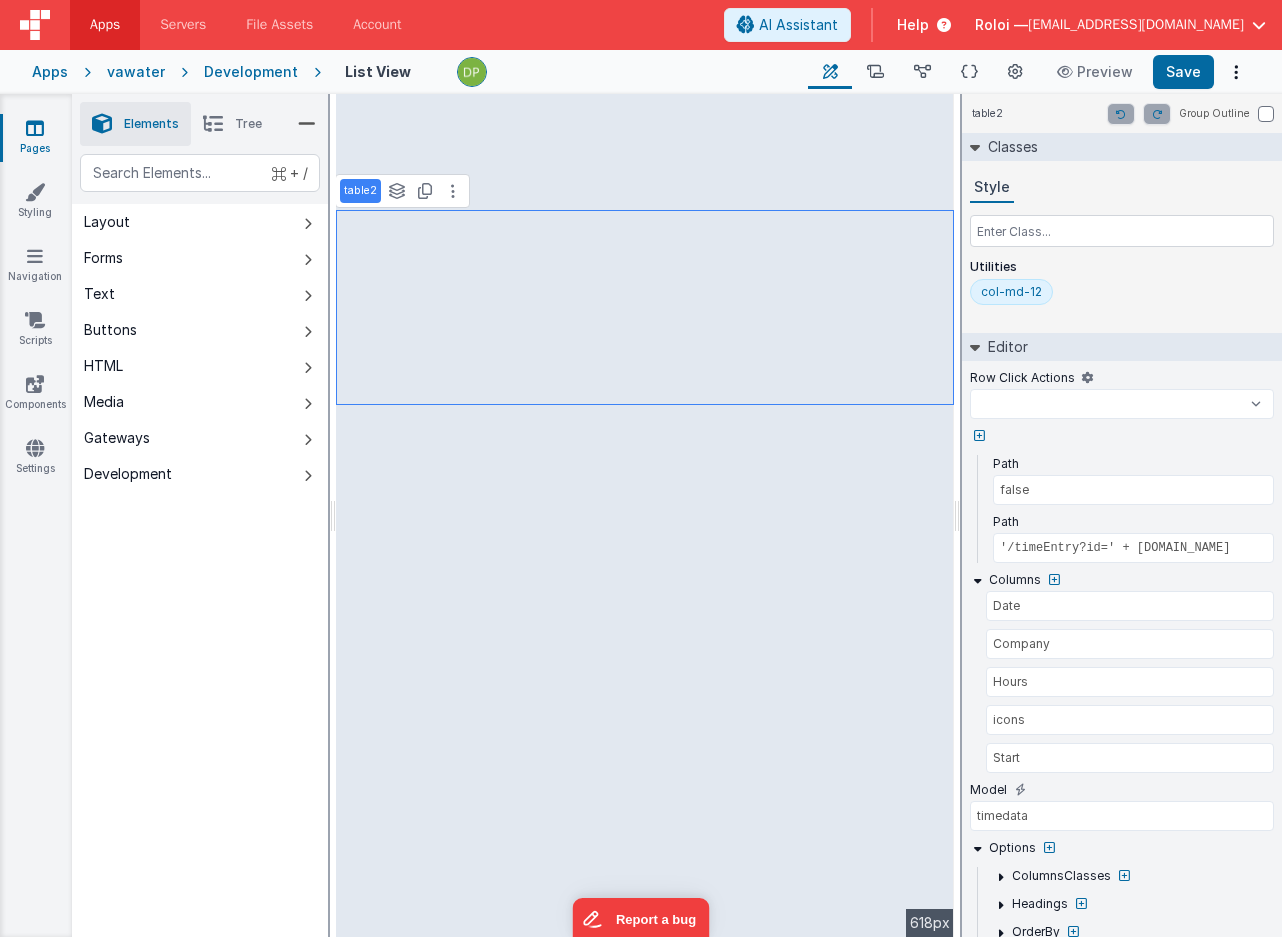 select 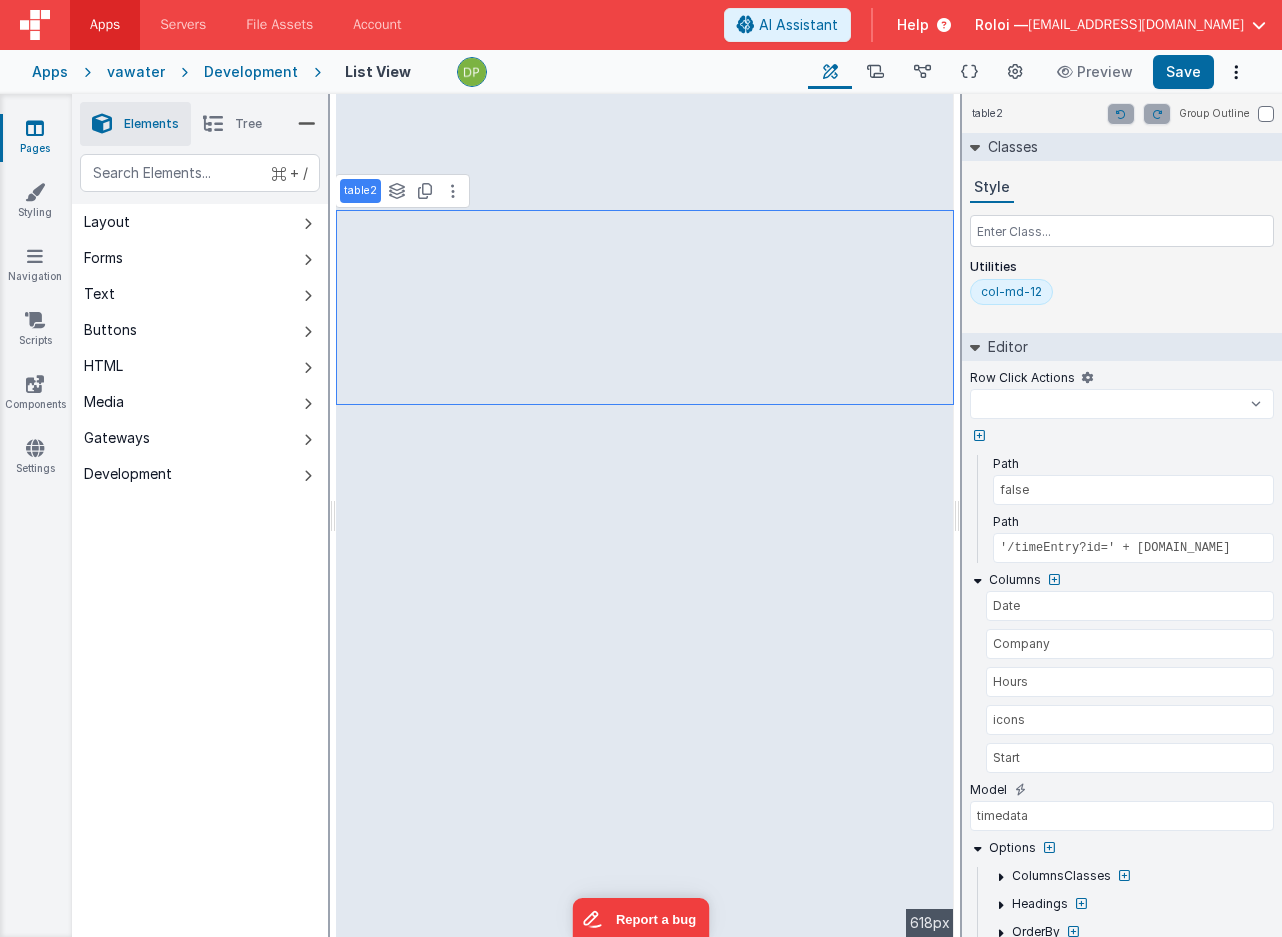 select 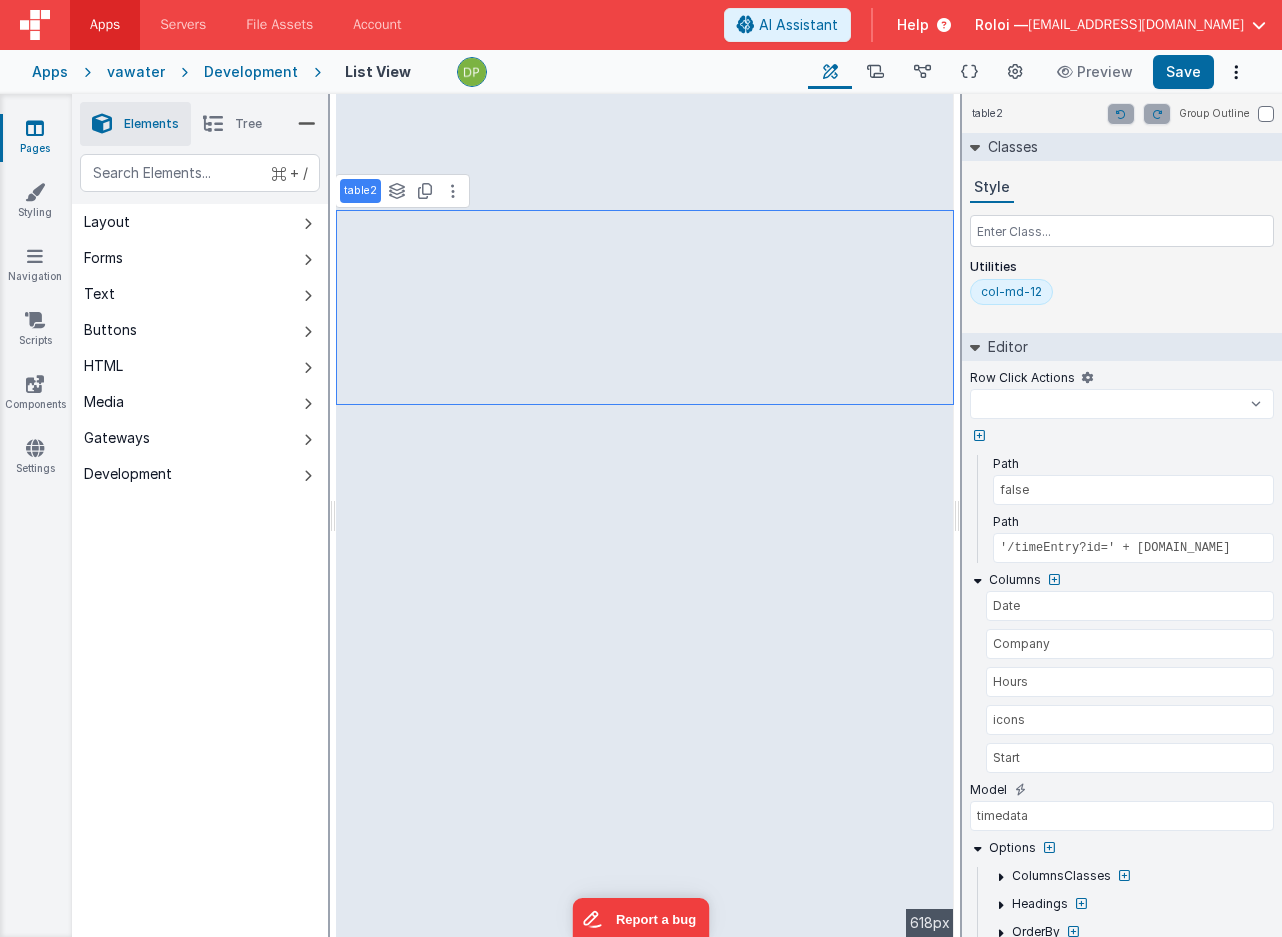 select 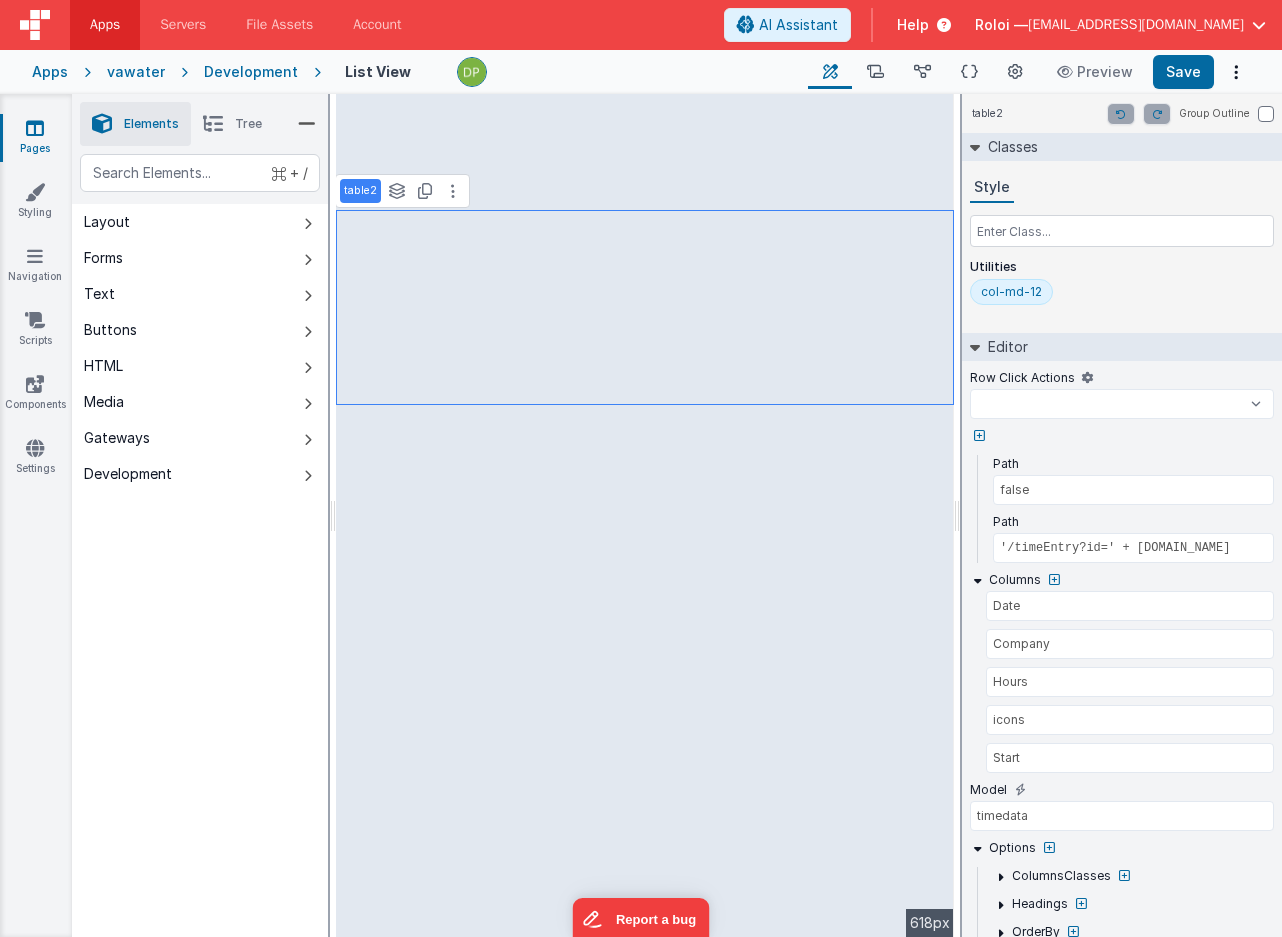 select 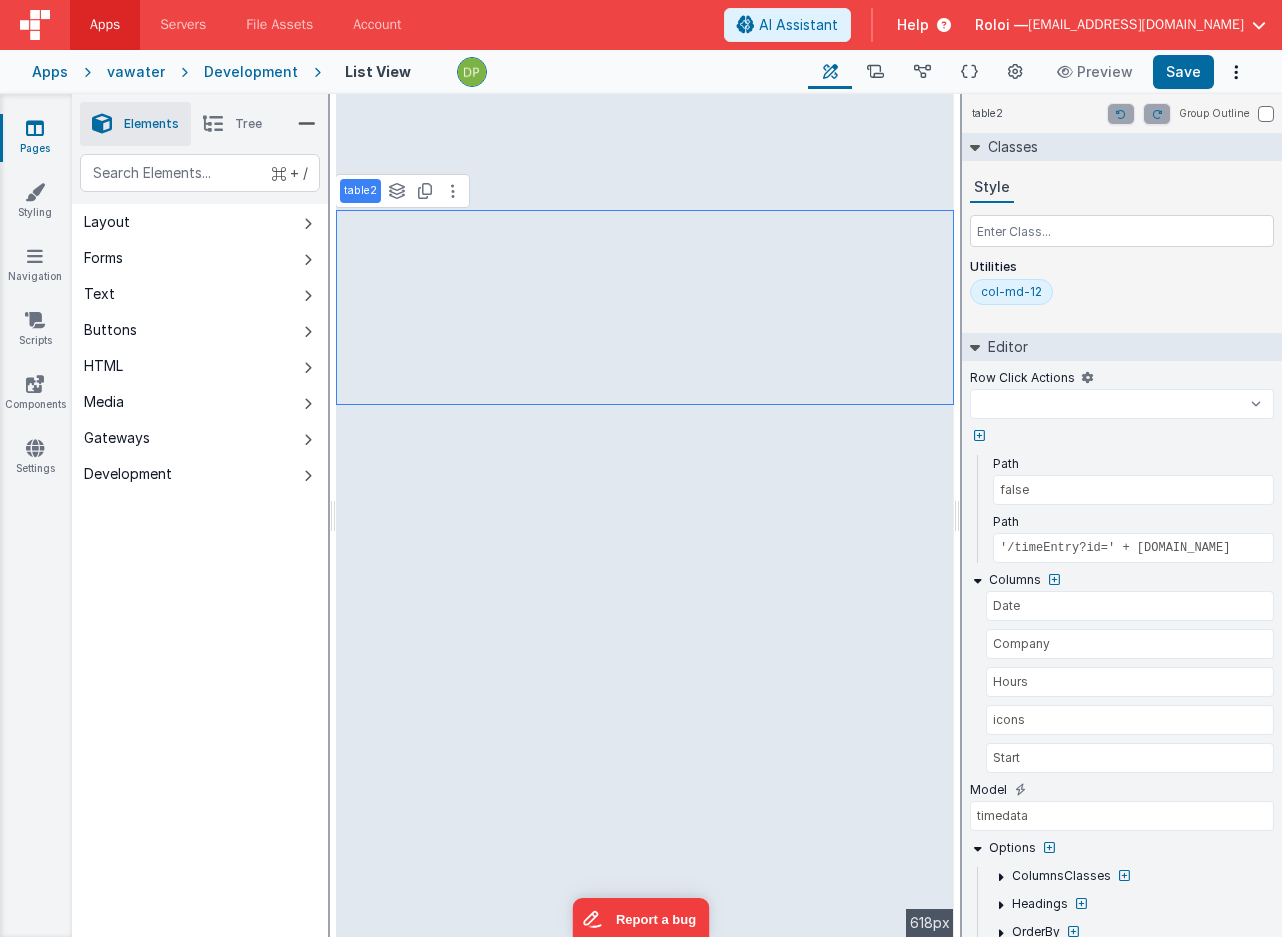 select 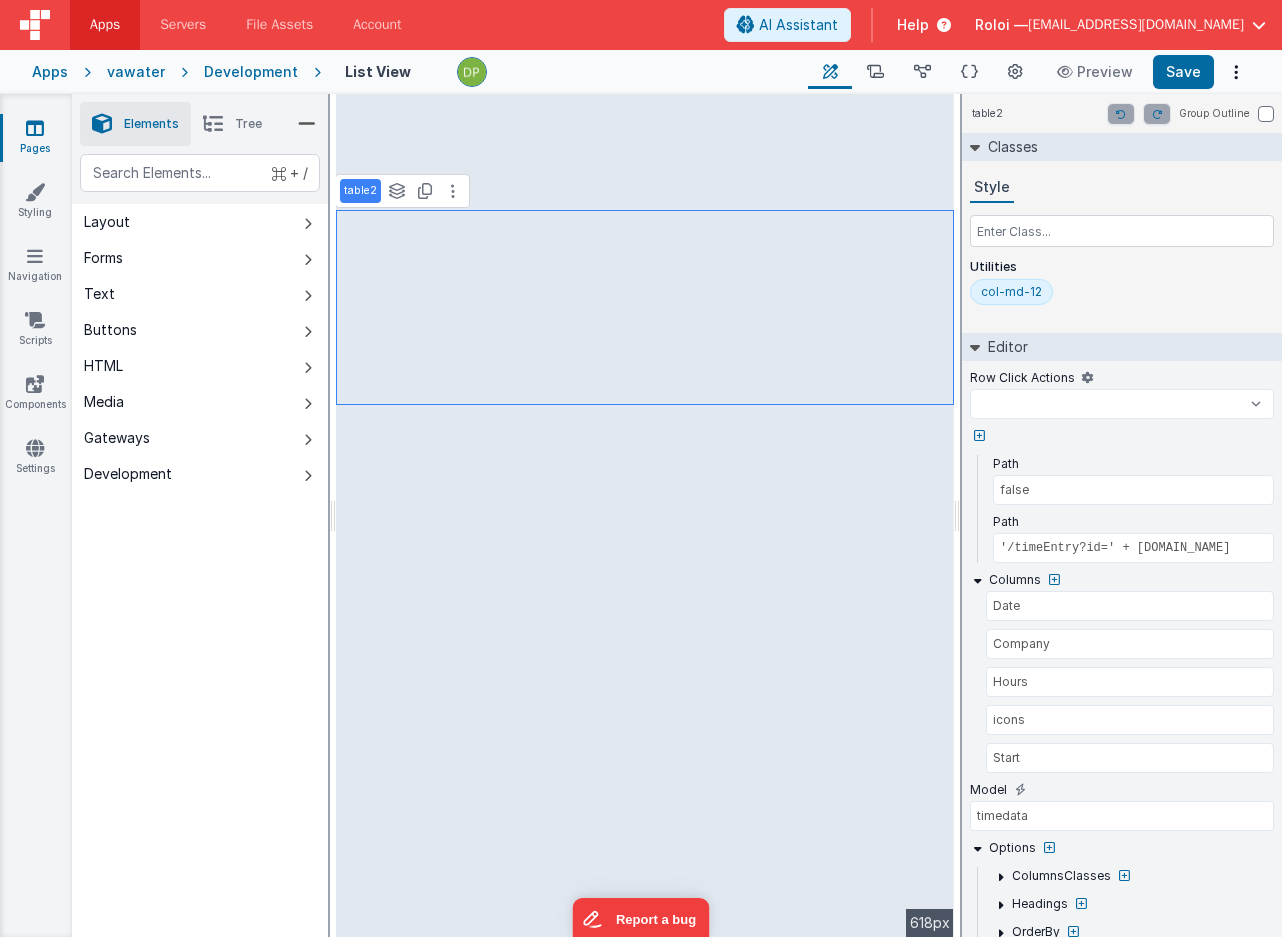select 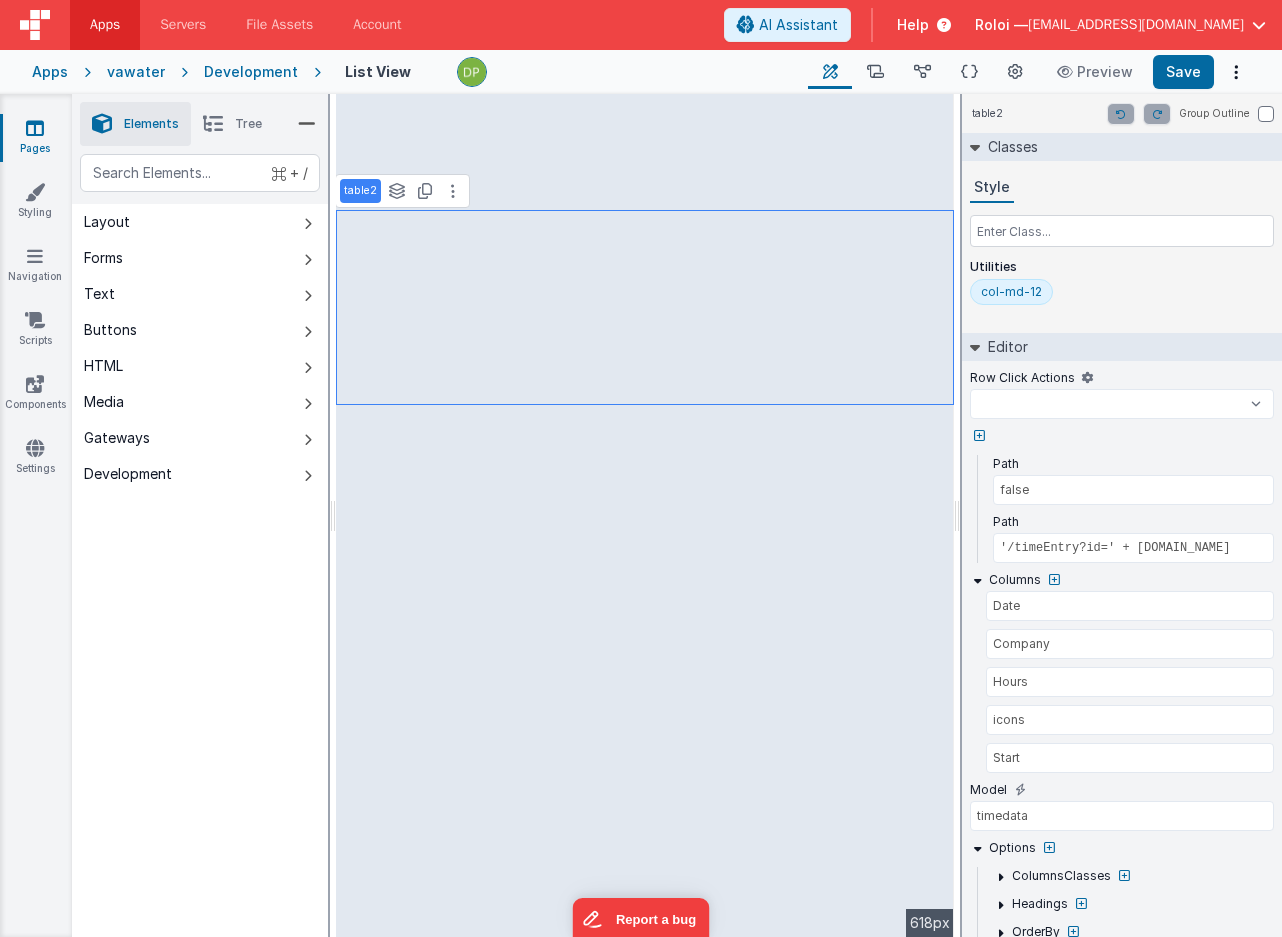 select 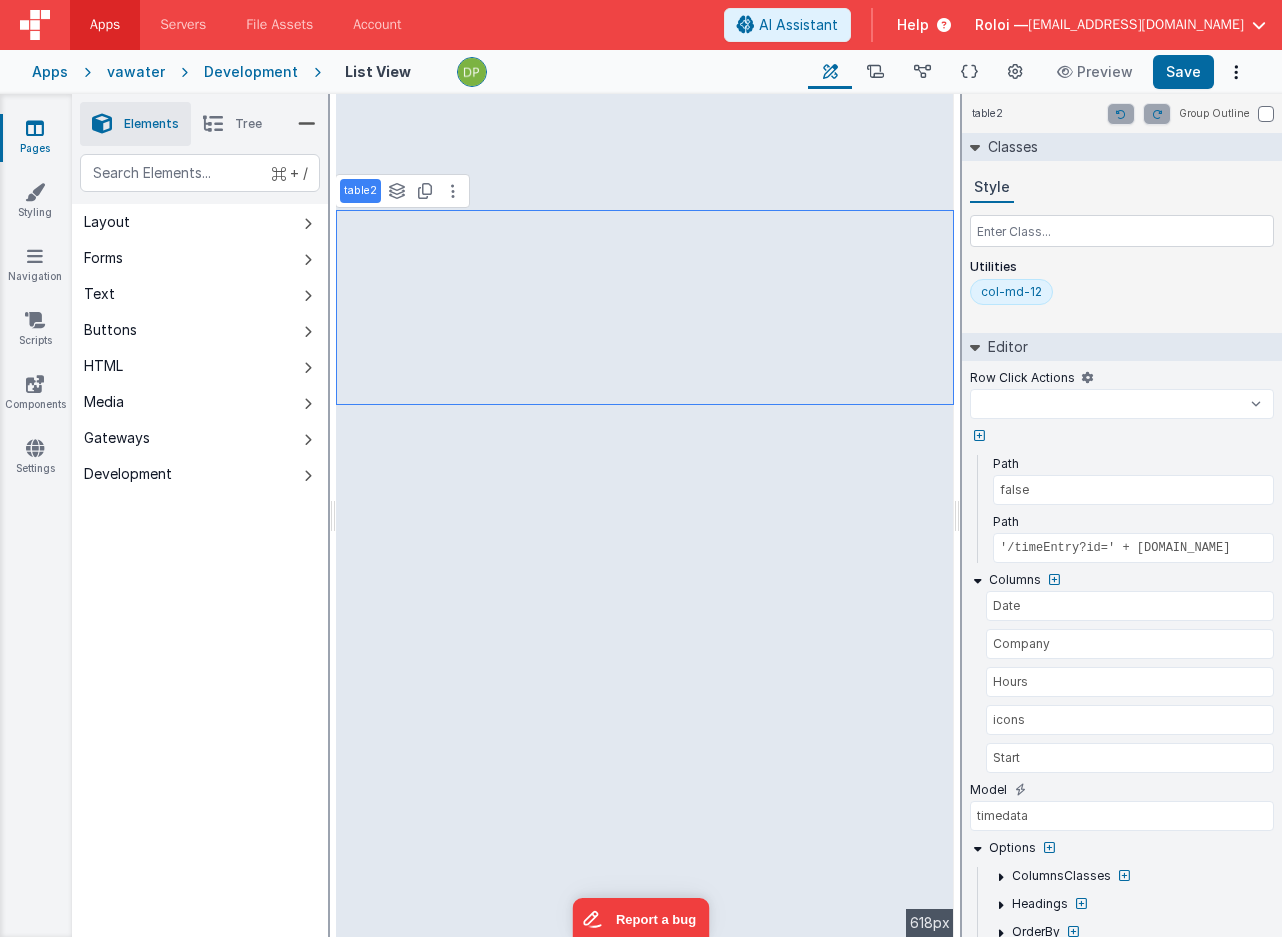select 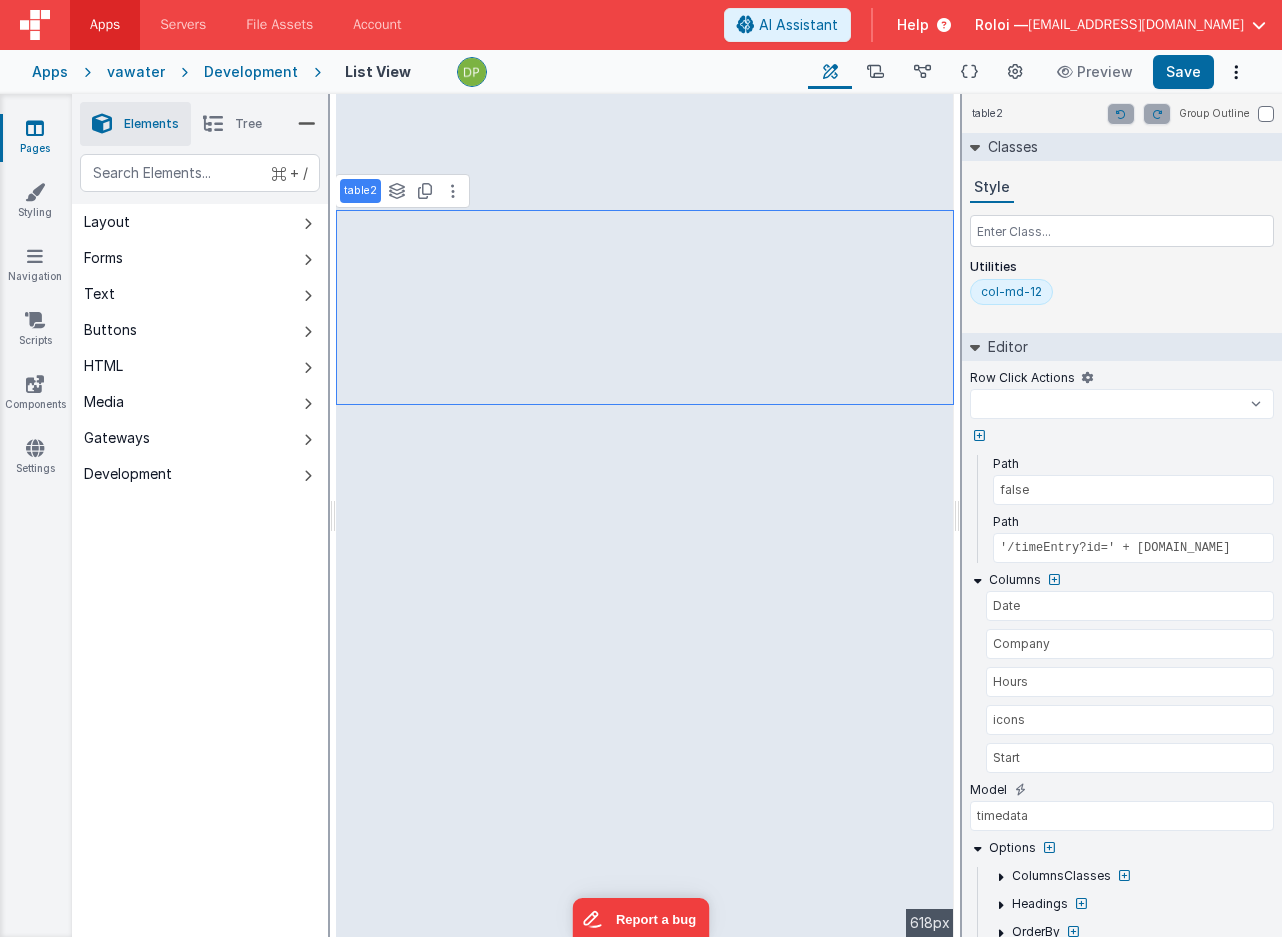 select 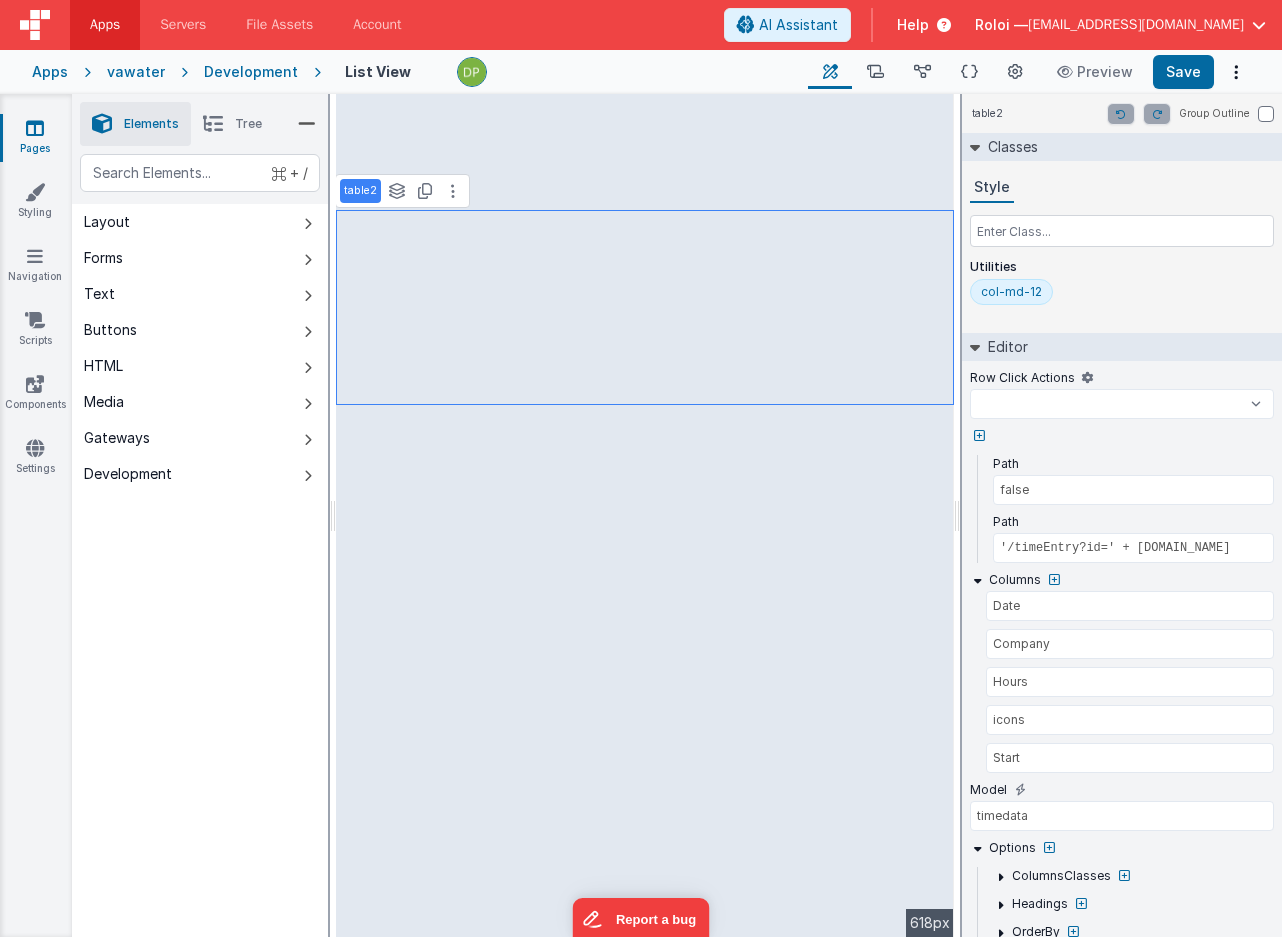 select 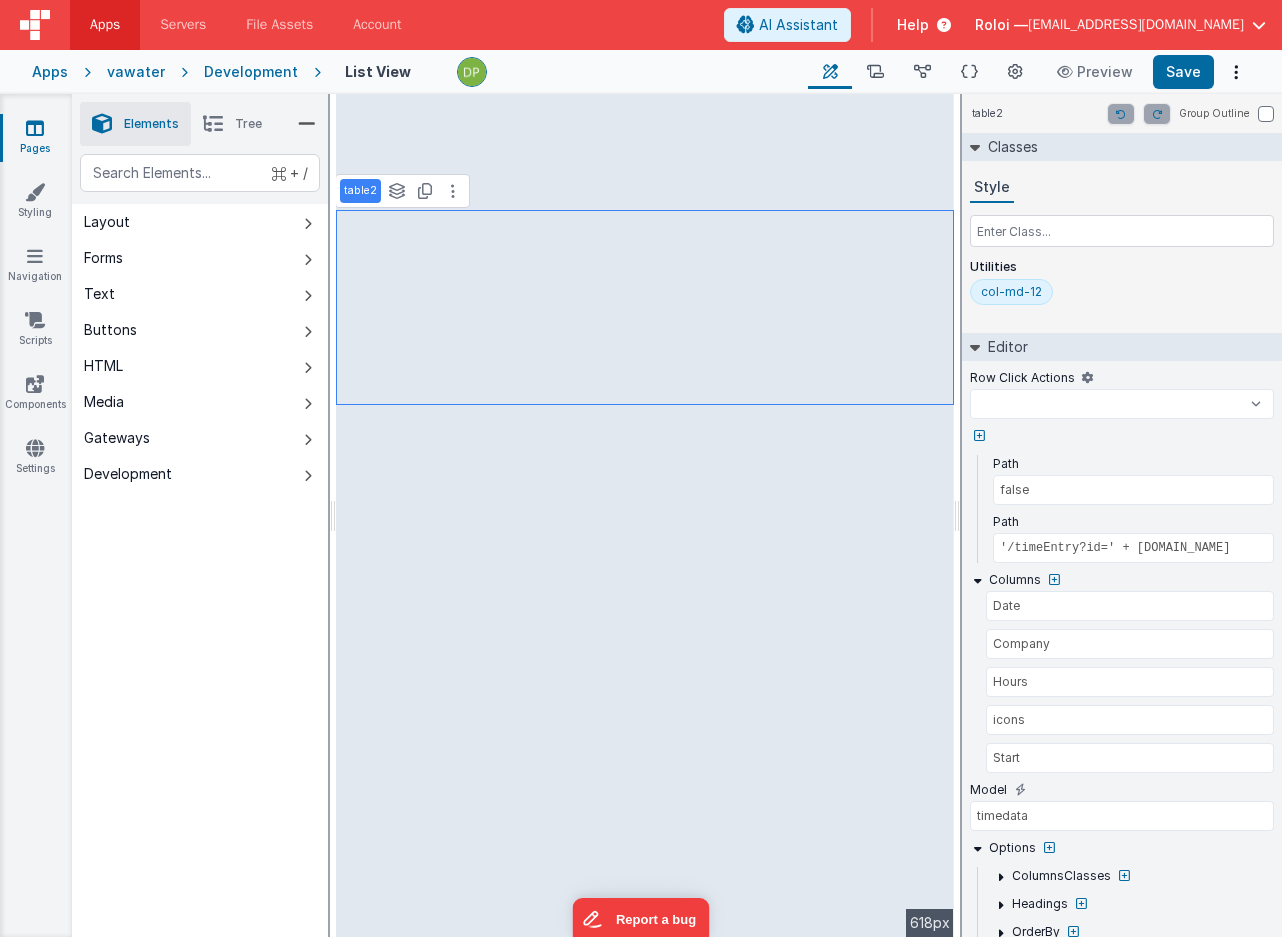 select 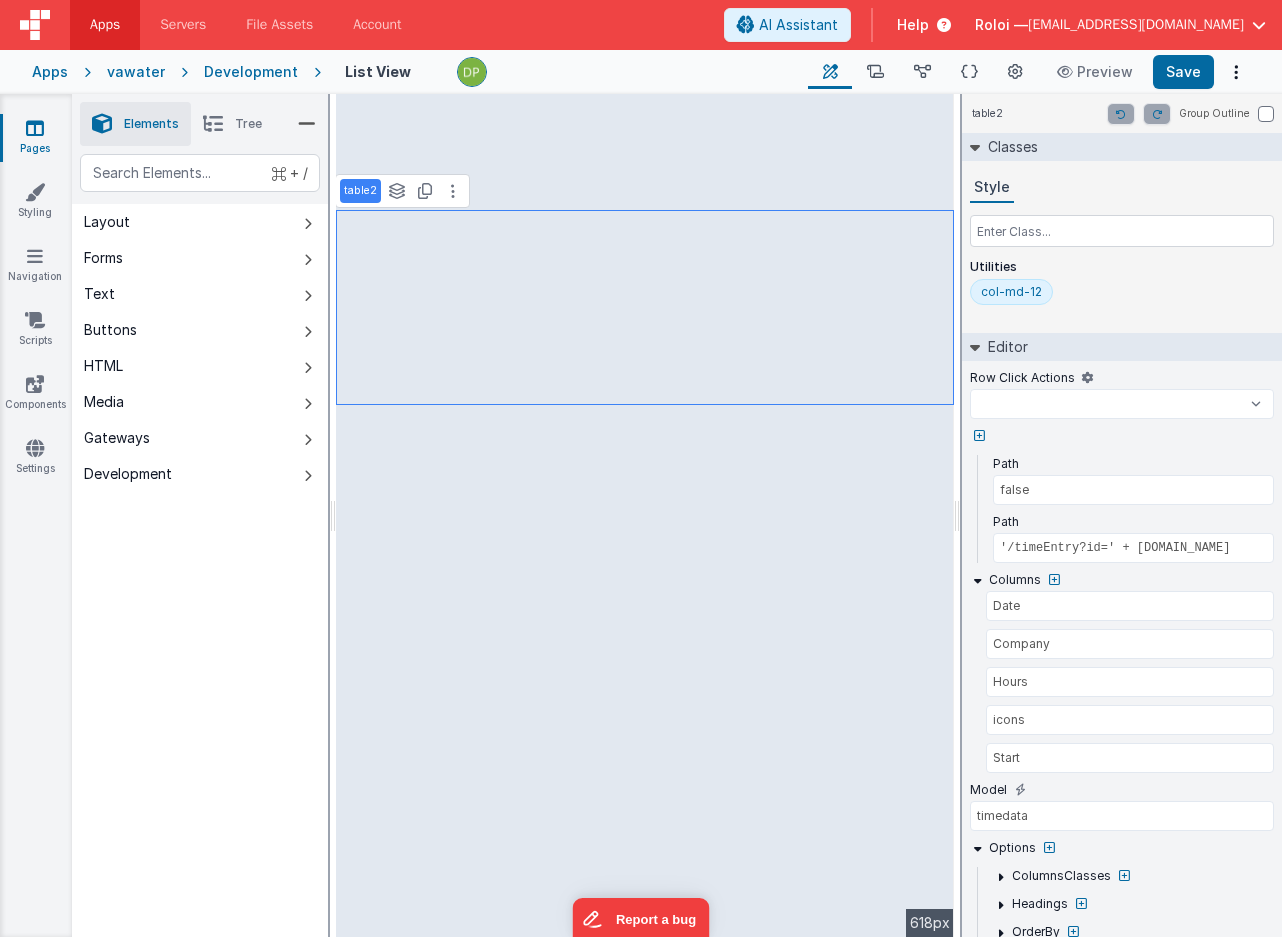 select 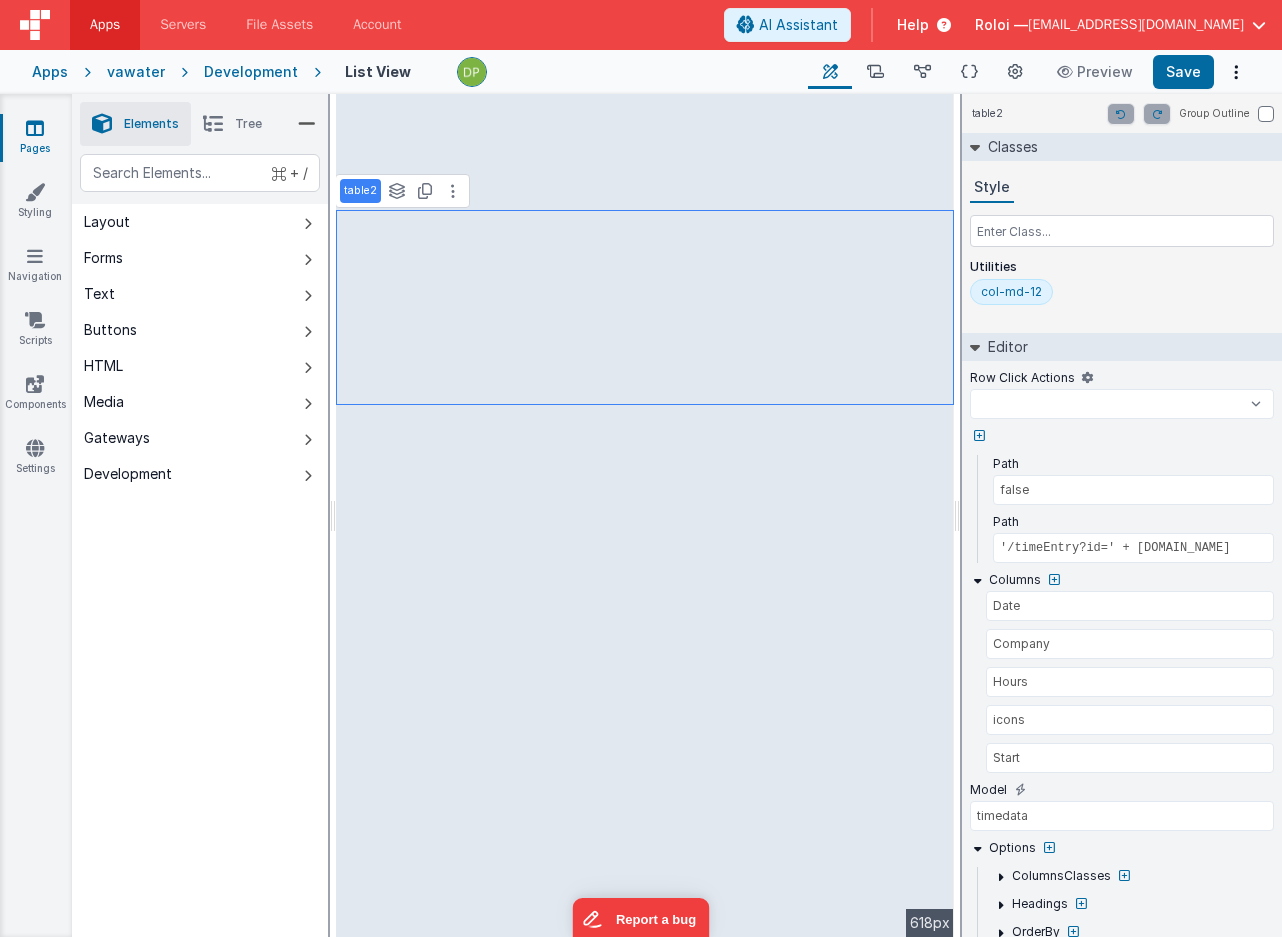 select 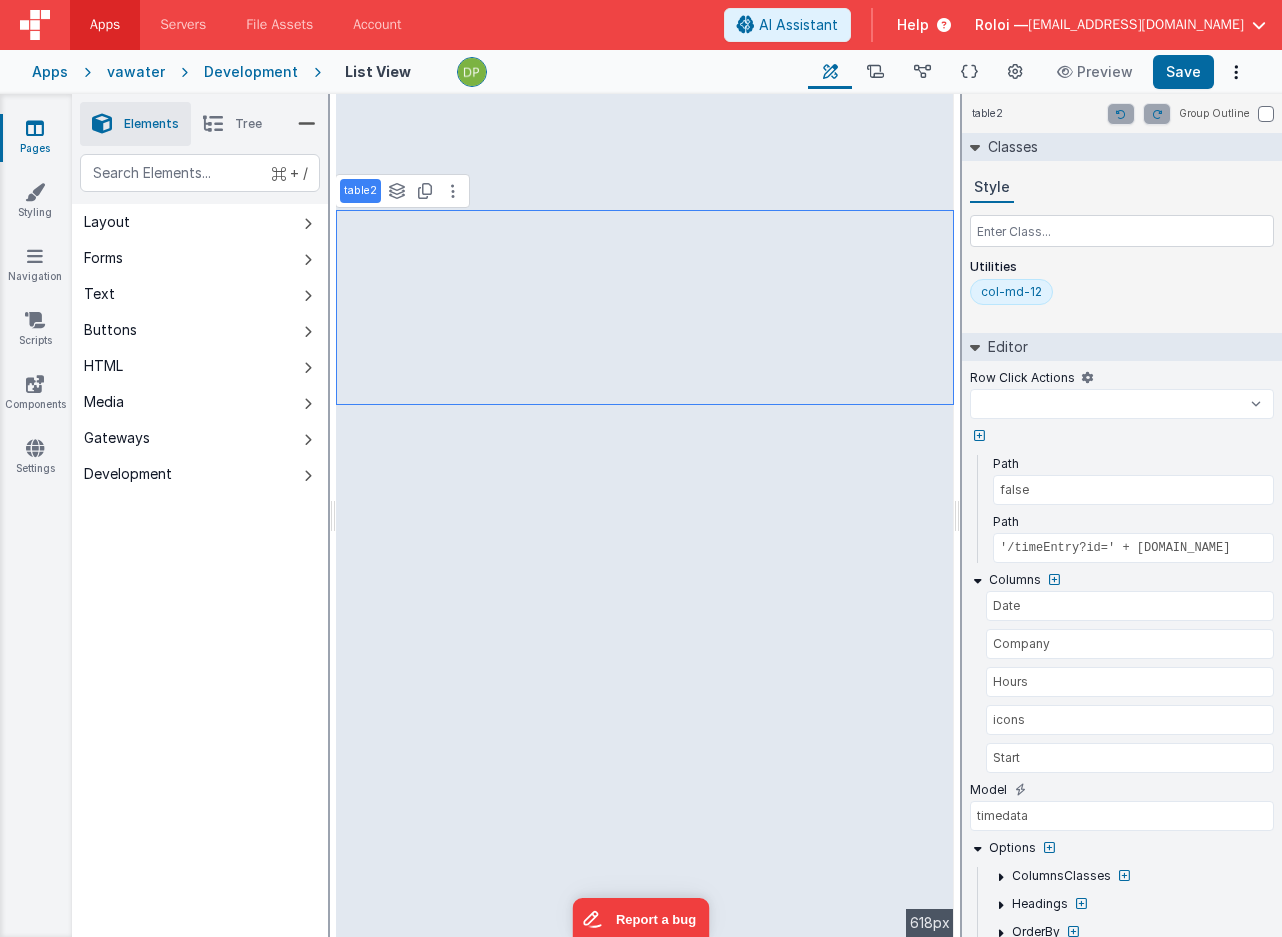 select 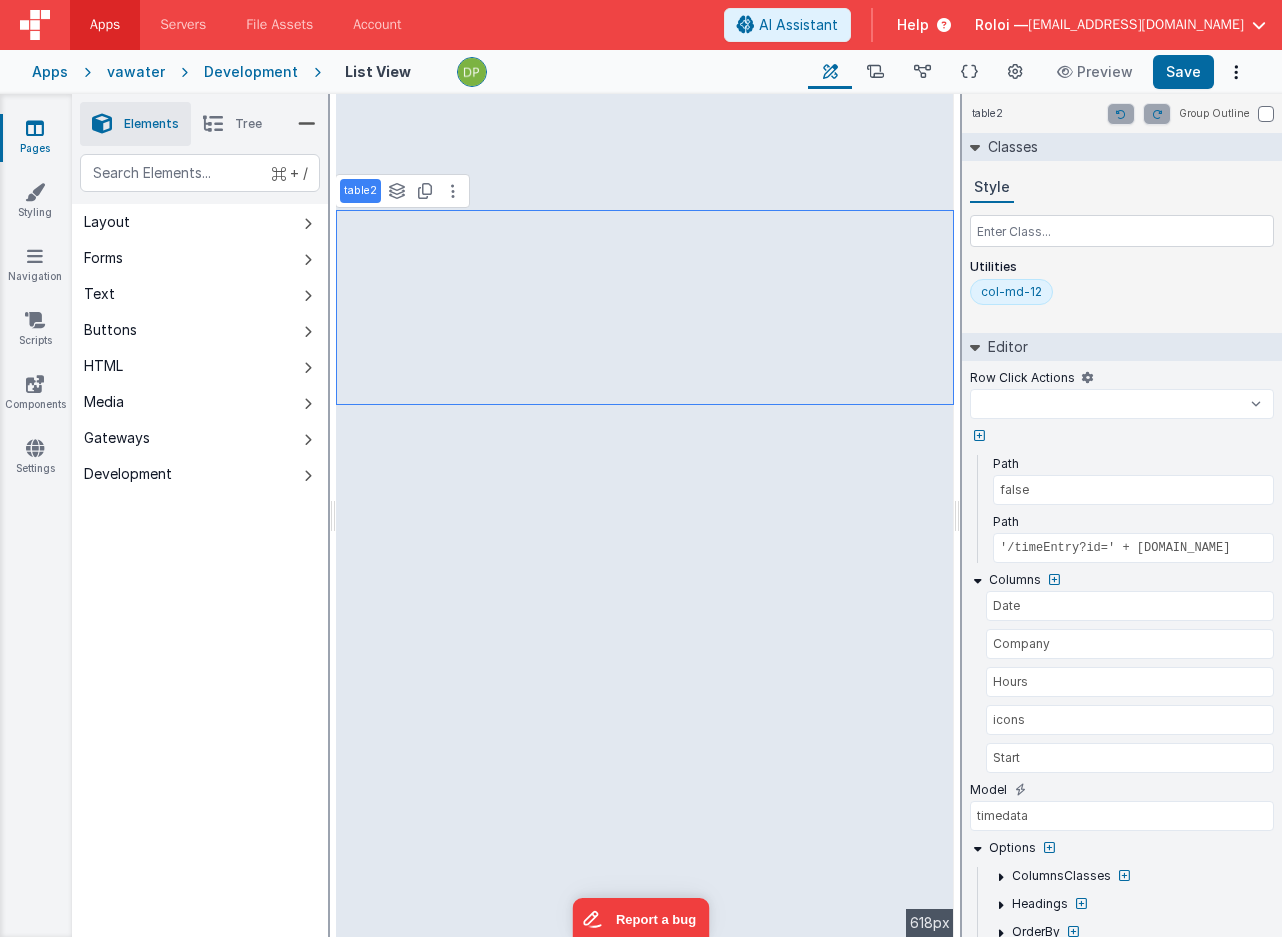 select 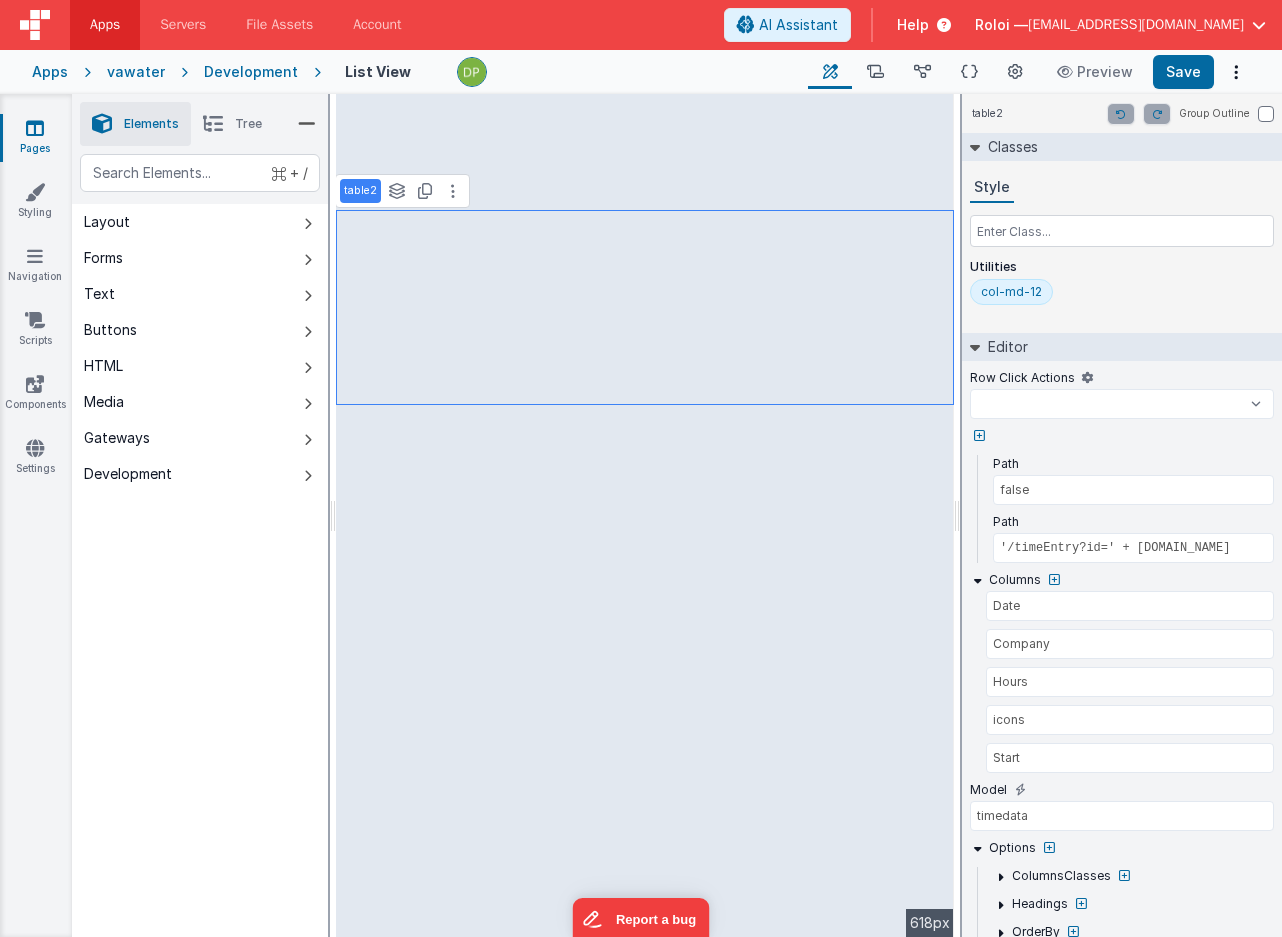 select 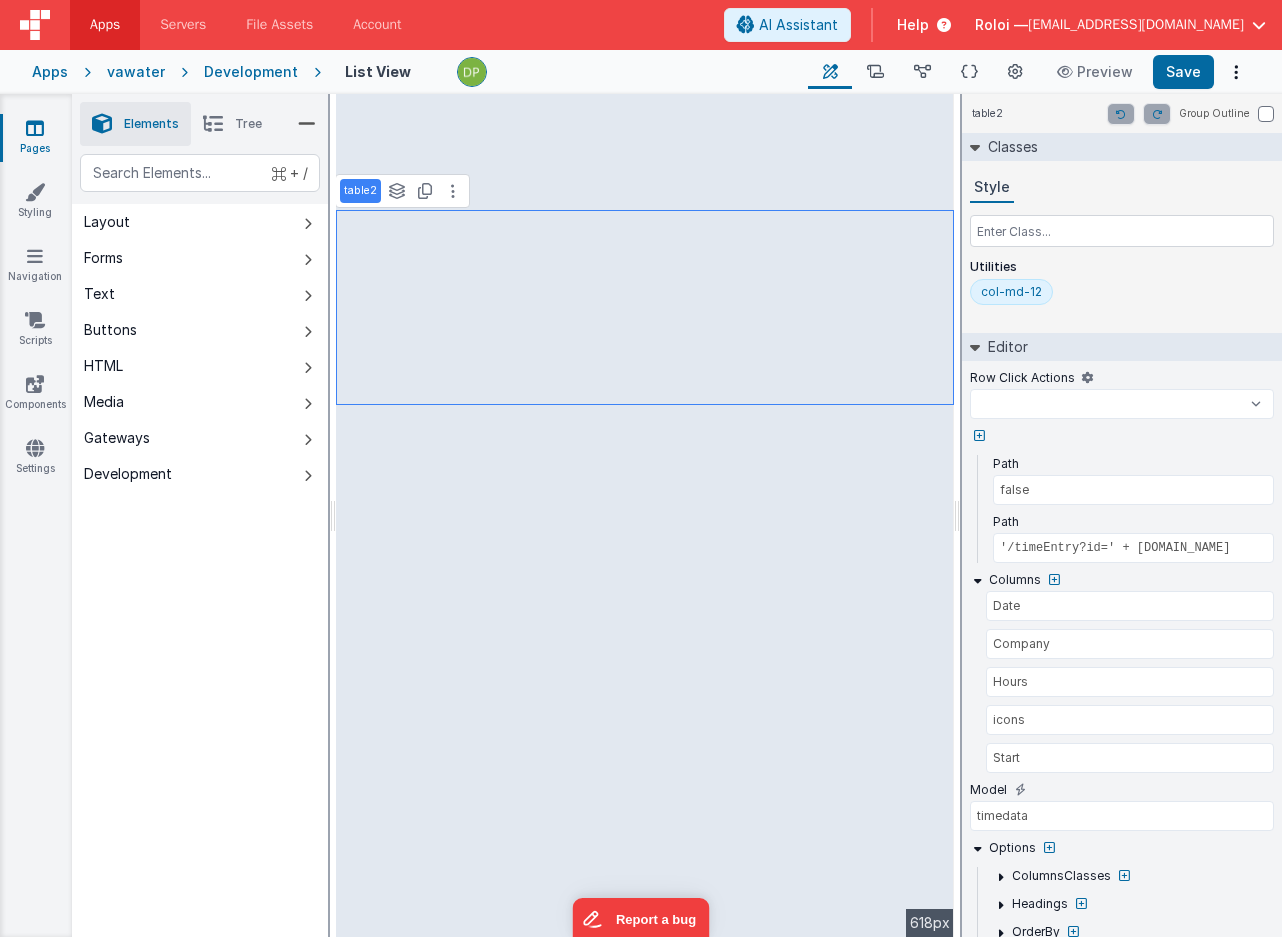select 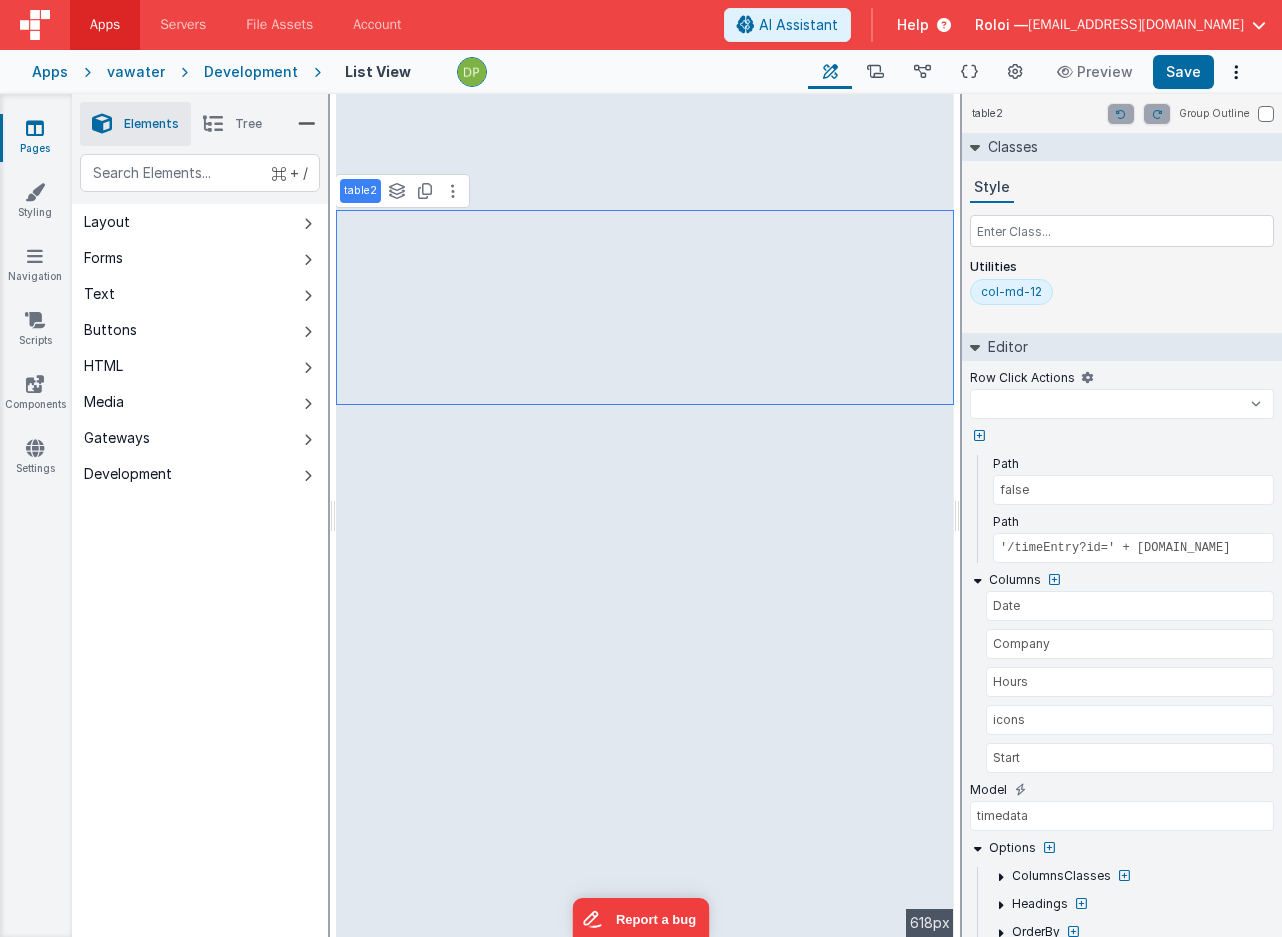 select 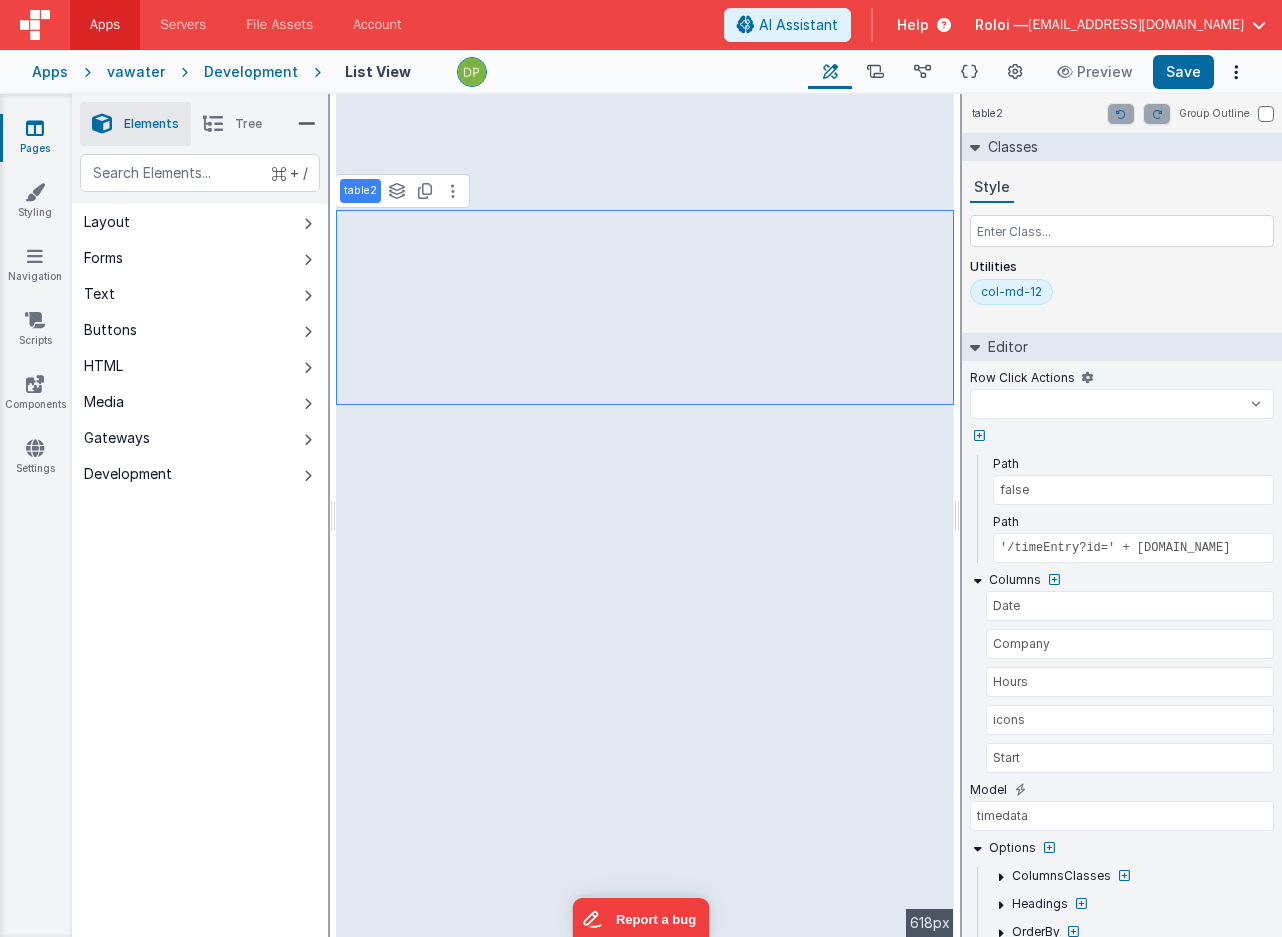 select 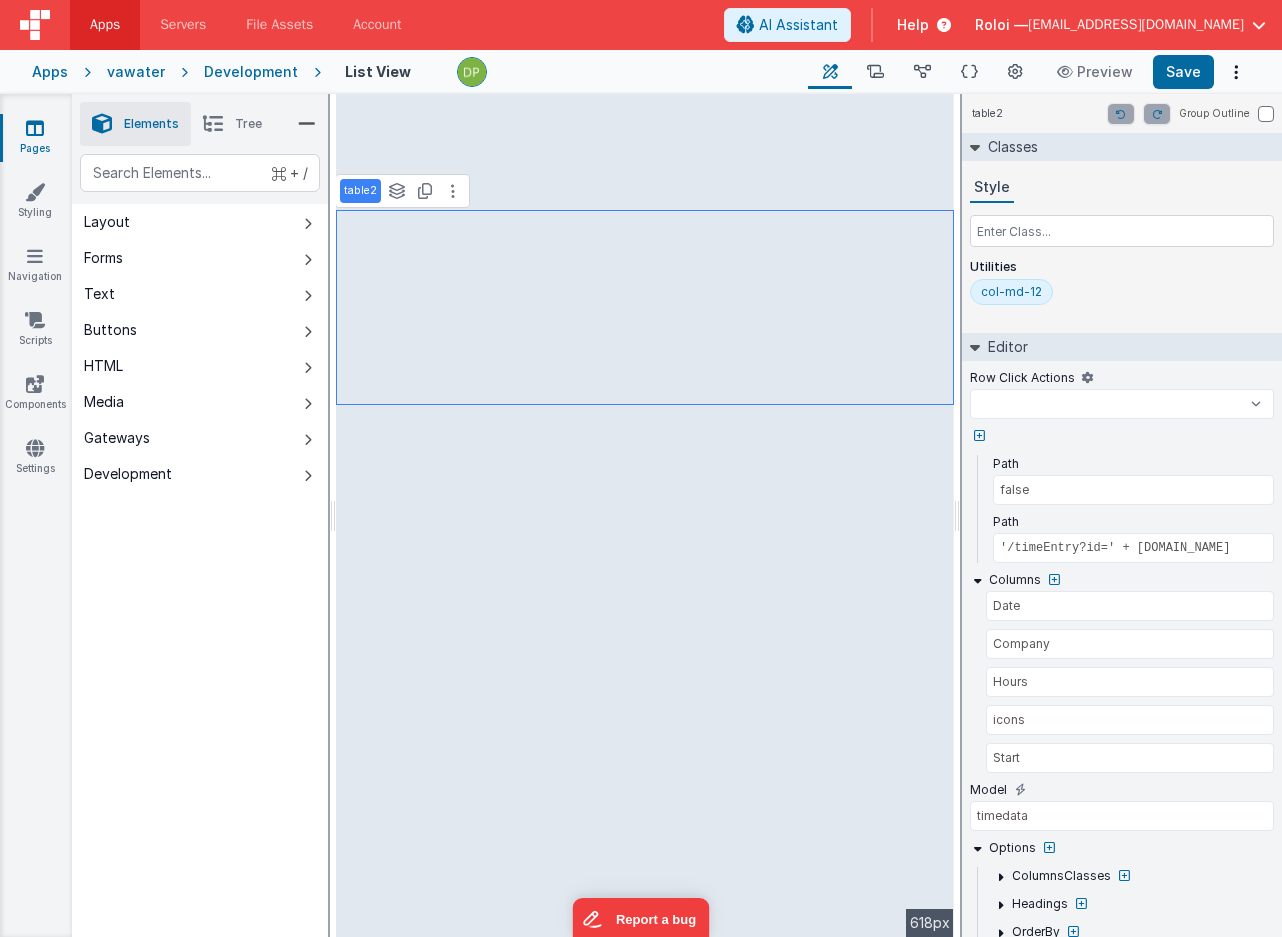 select 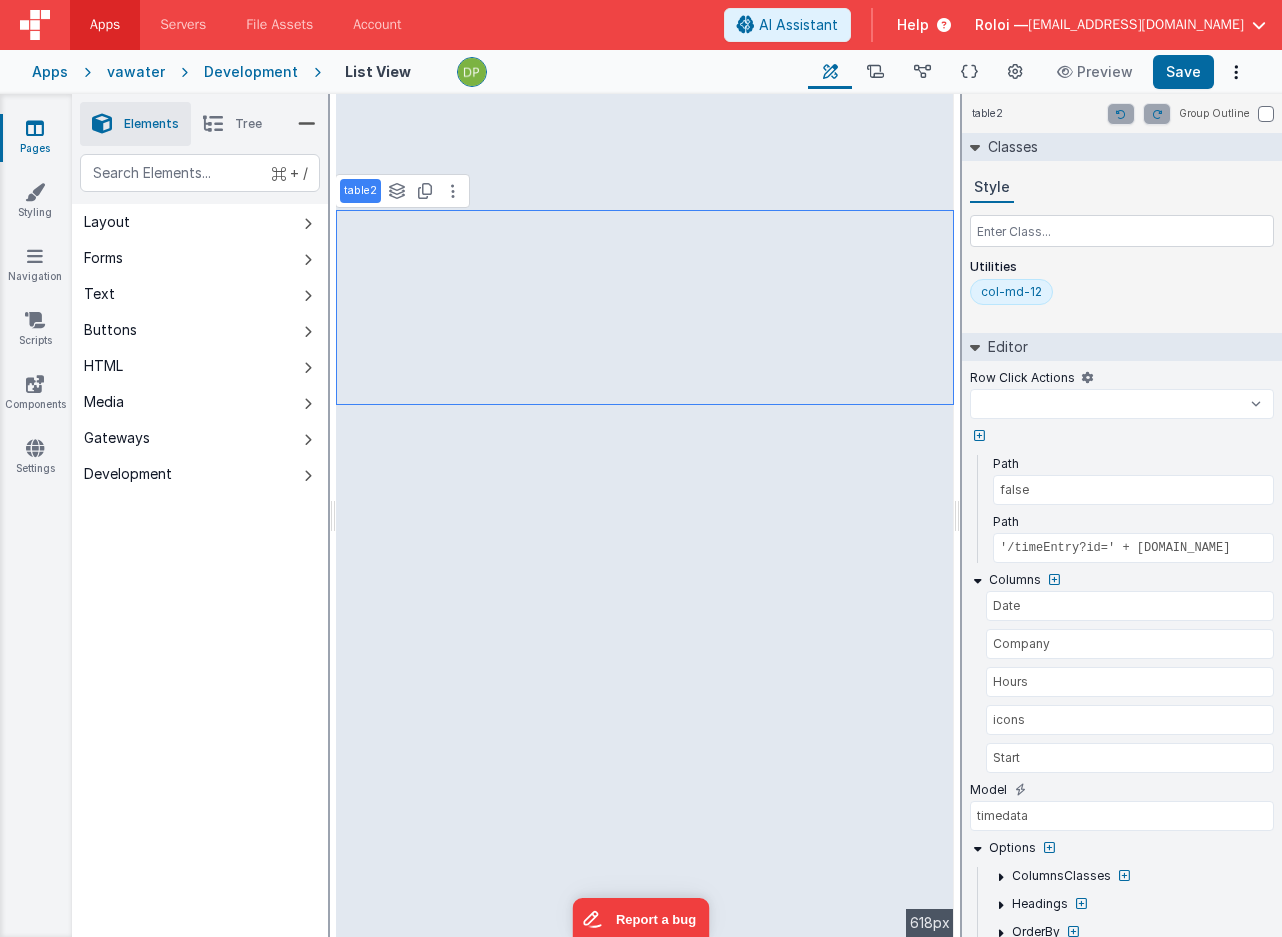 select 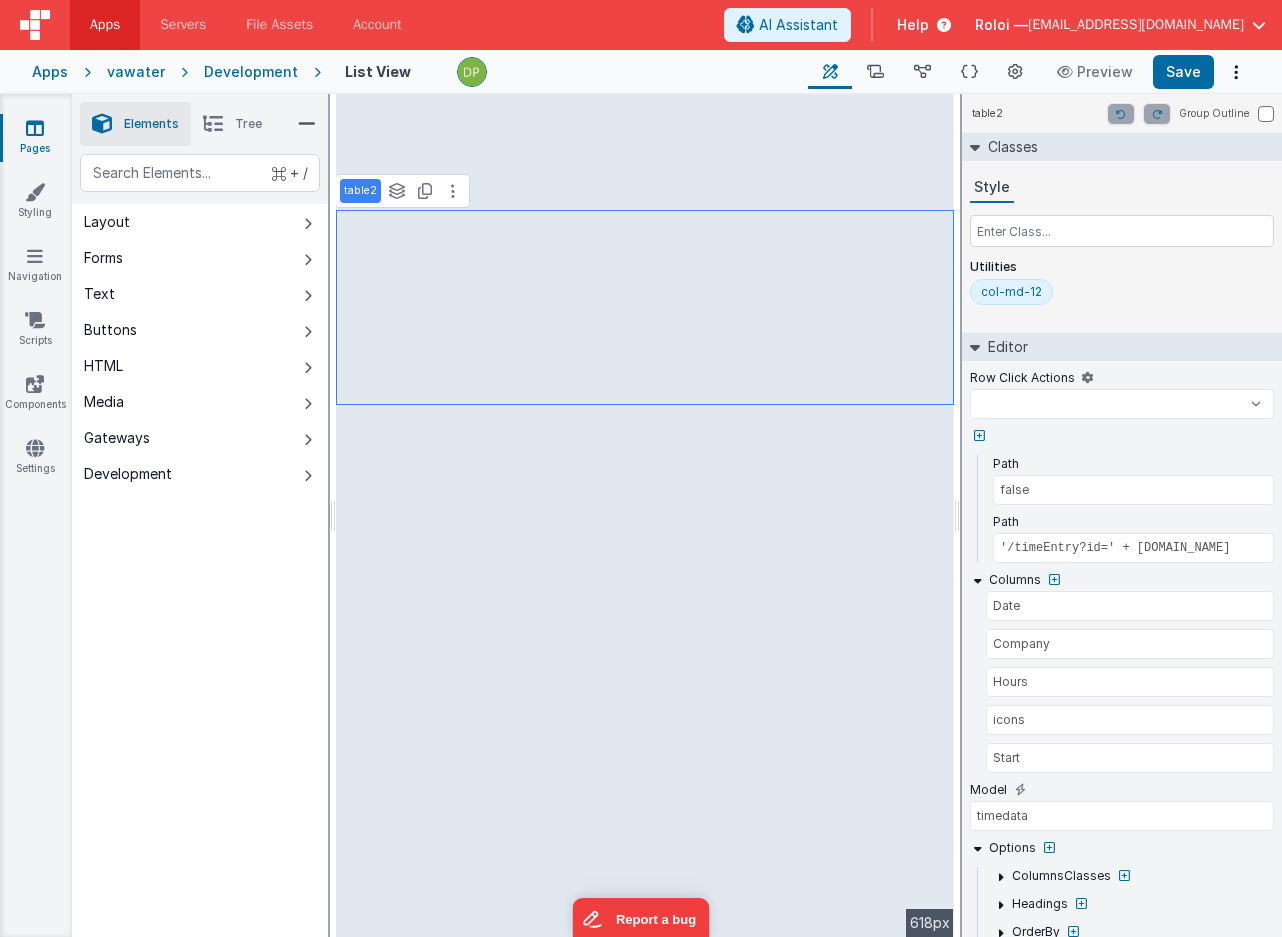 select 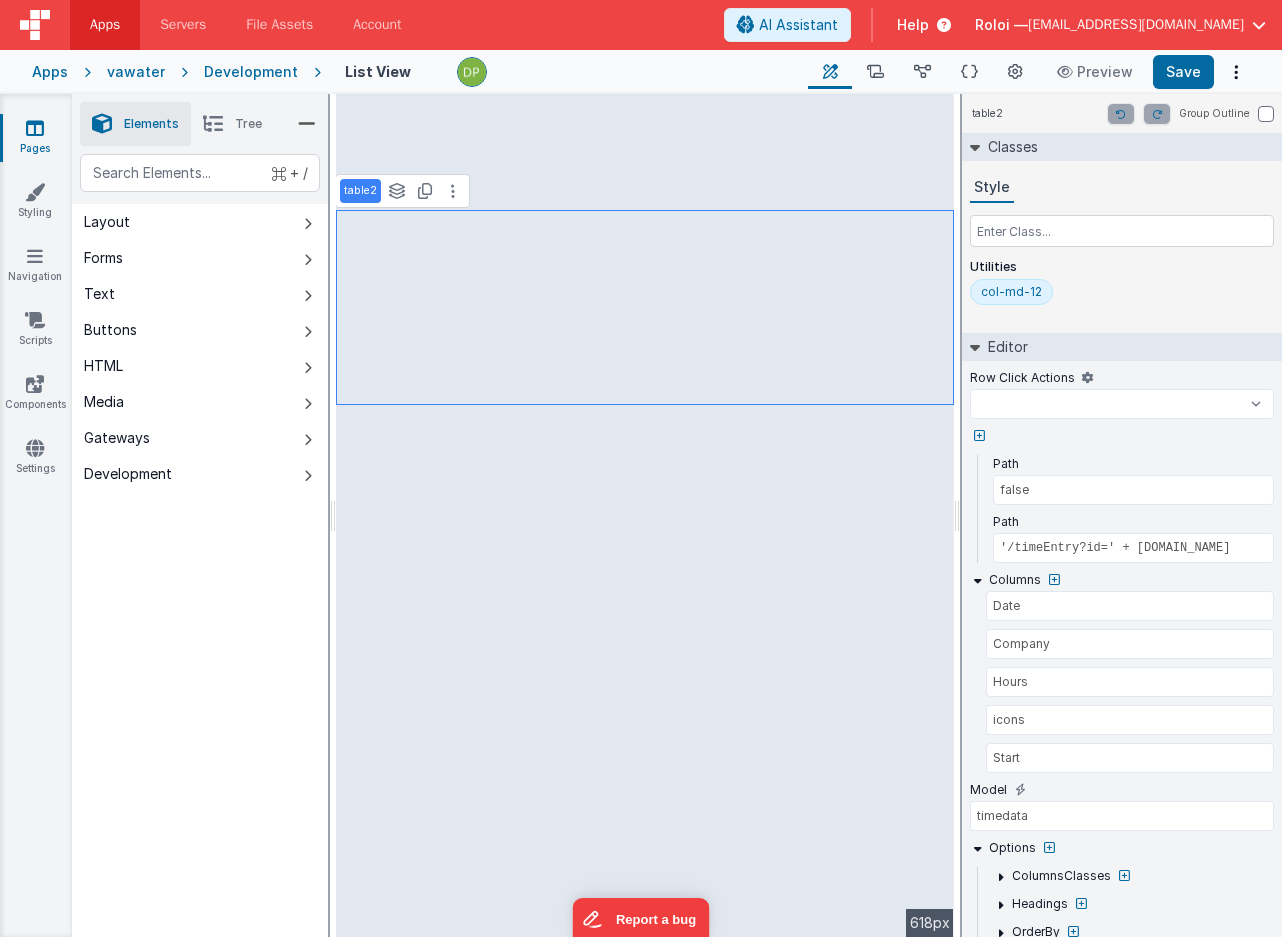 select 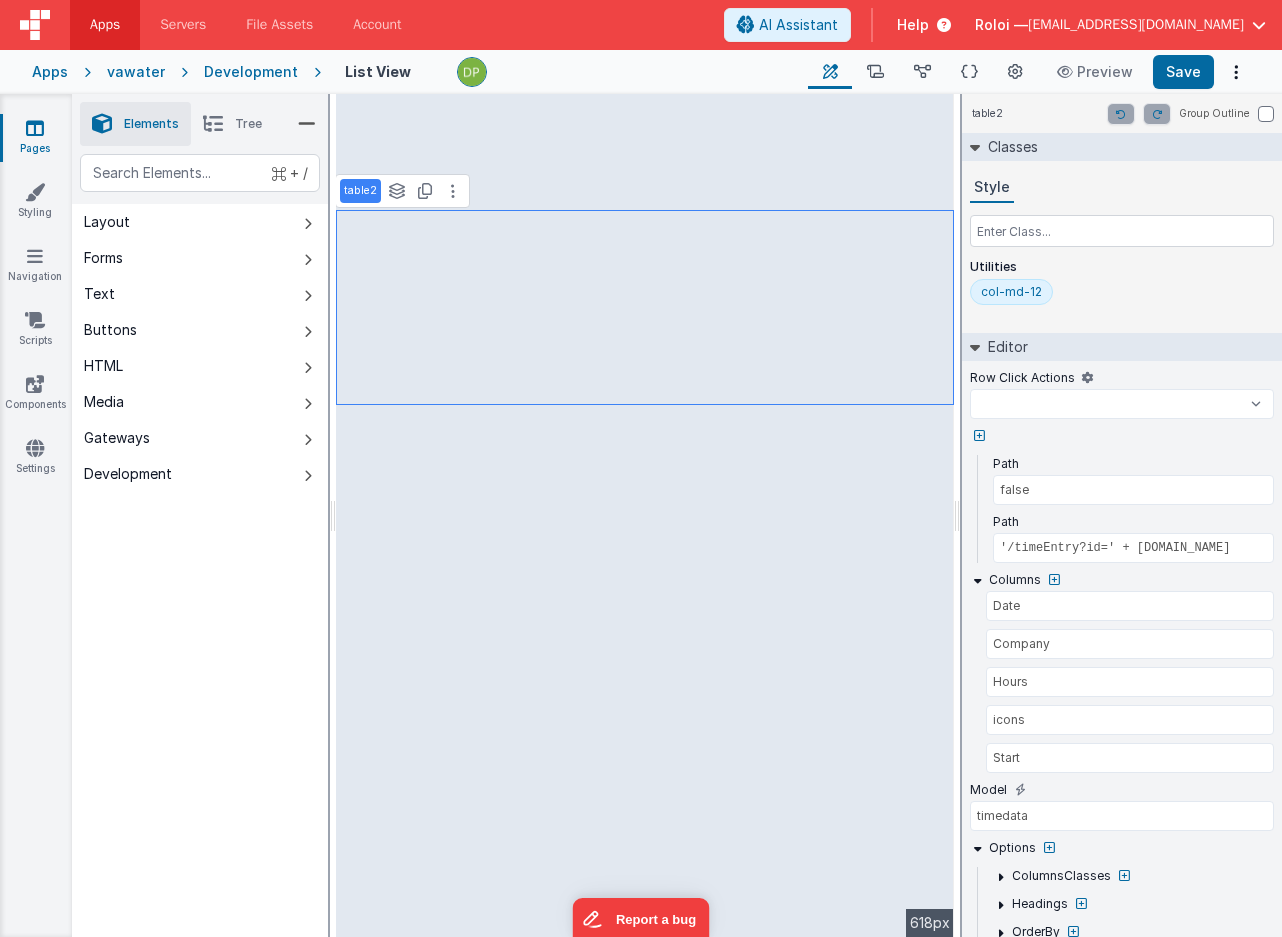 select 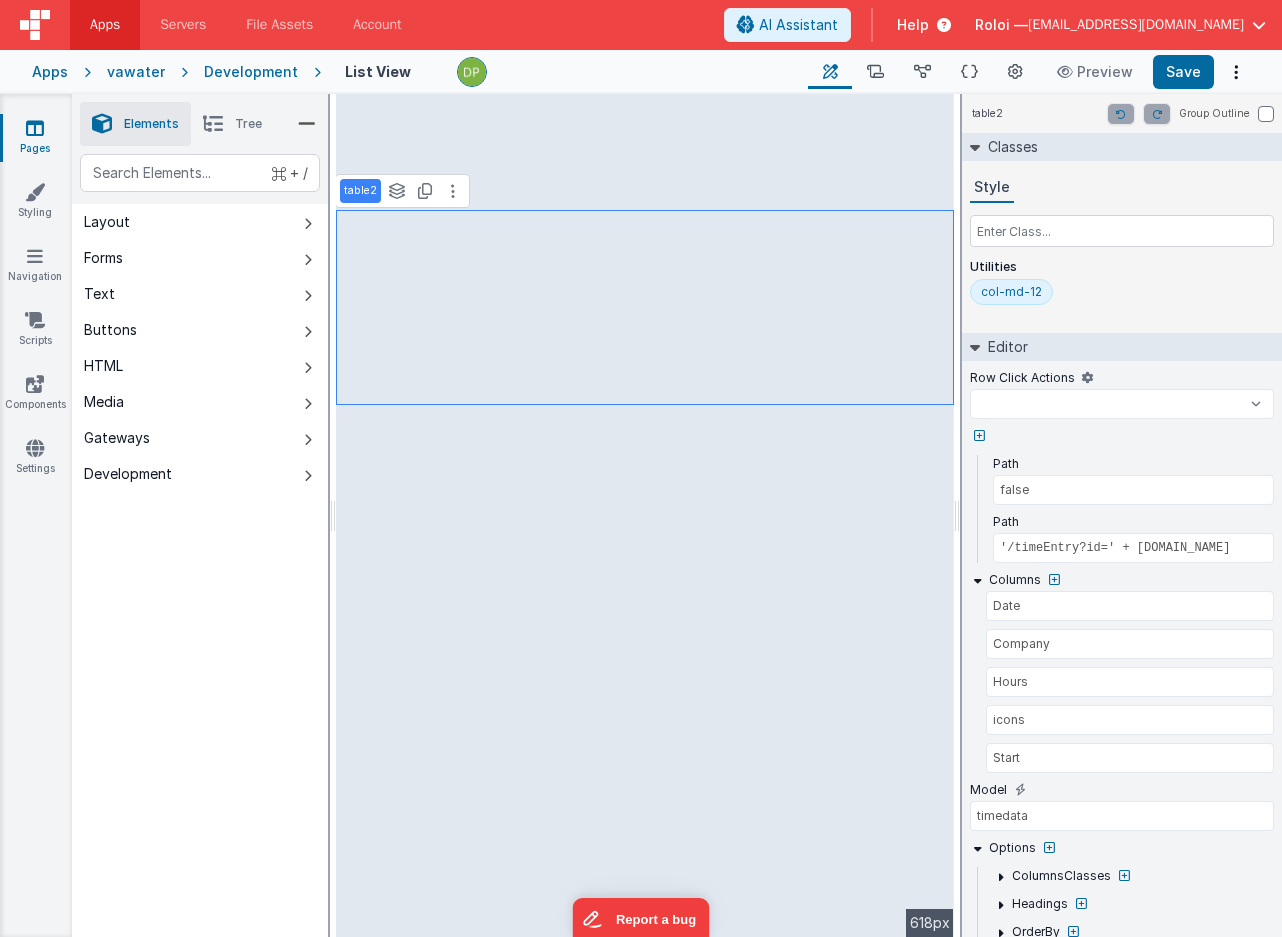 select 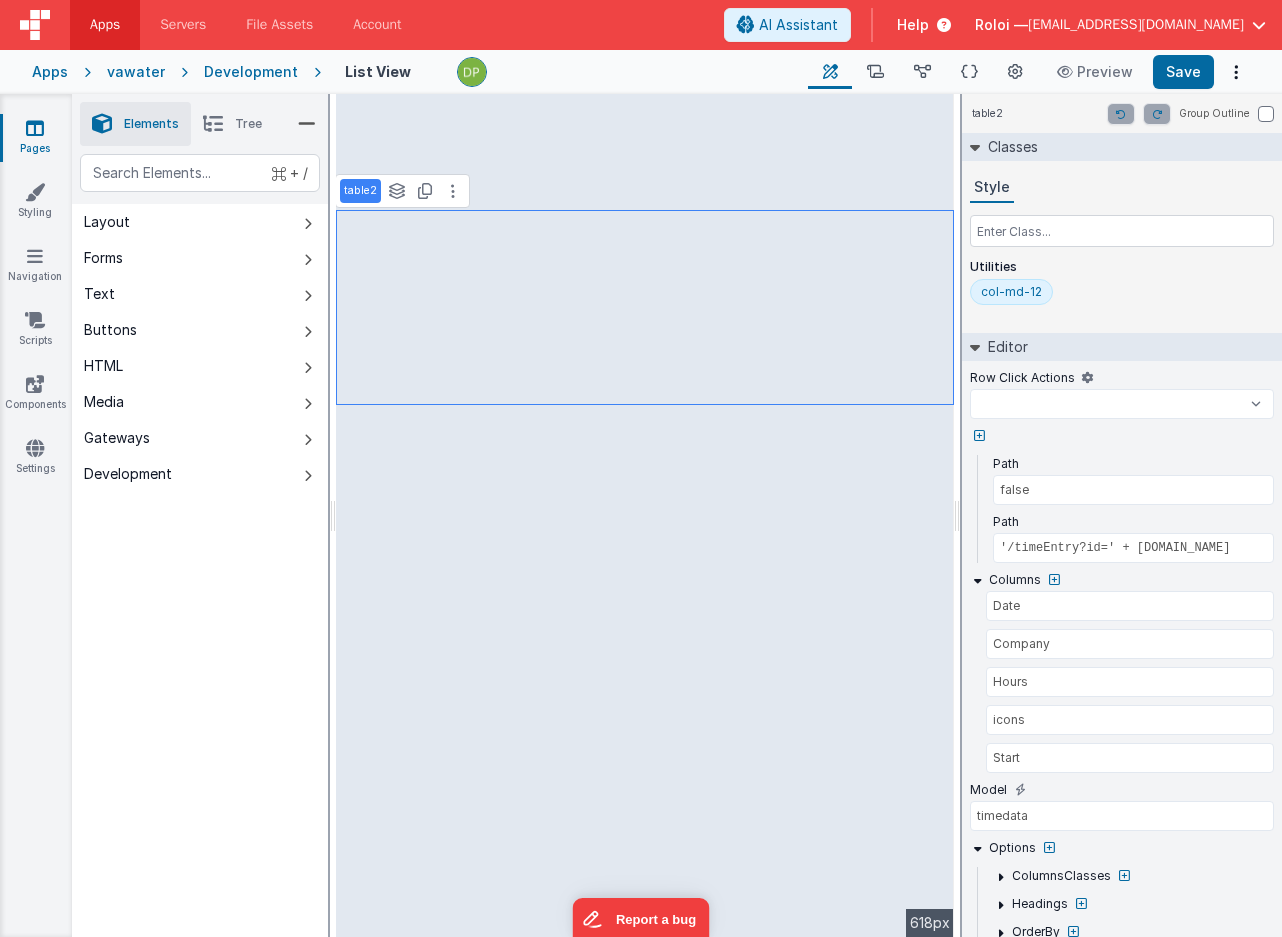 select 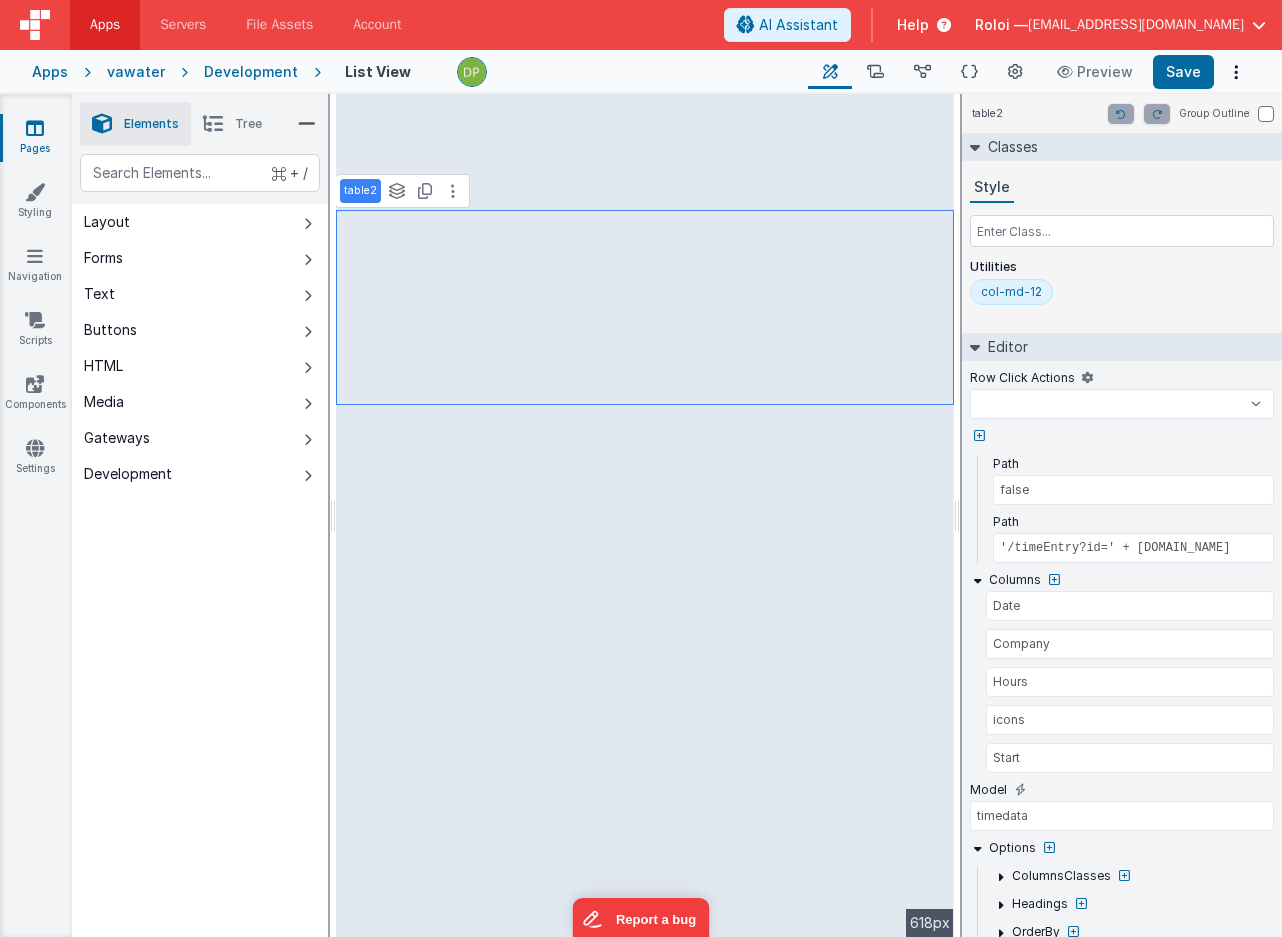 select 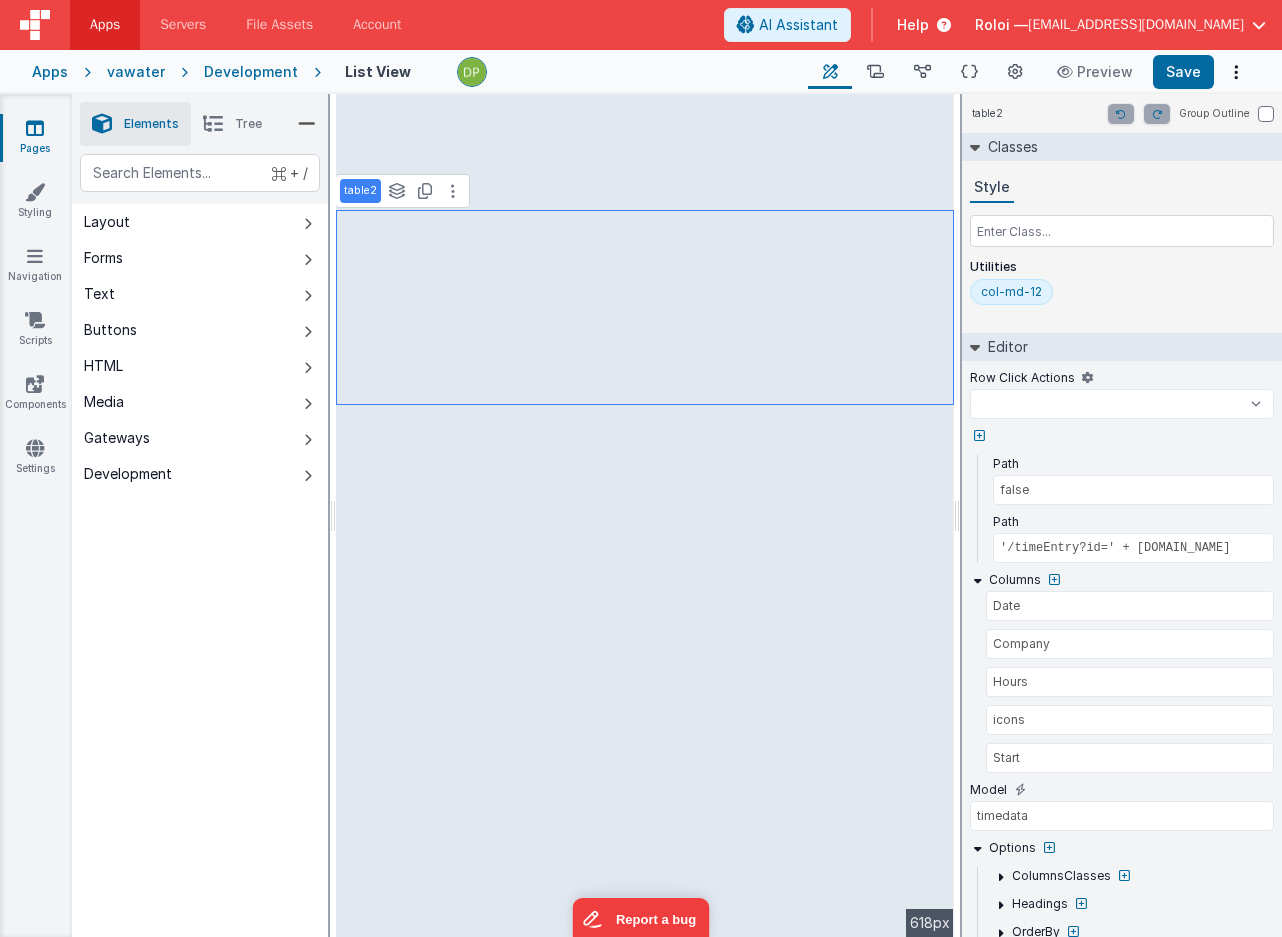 select 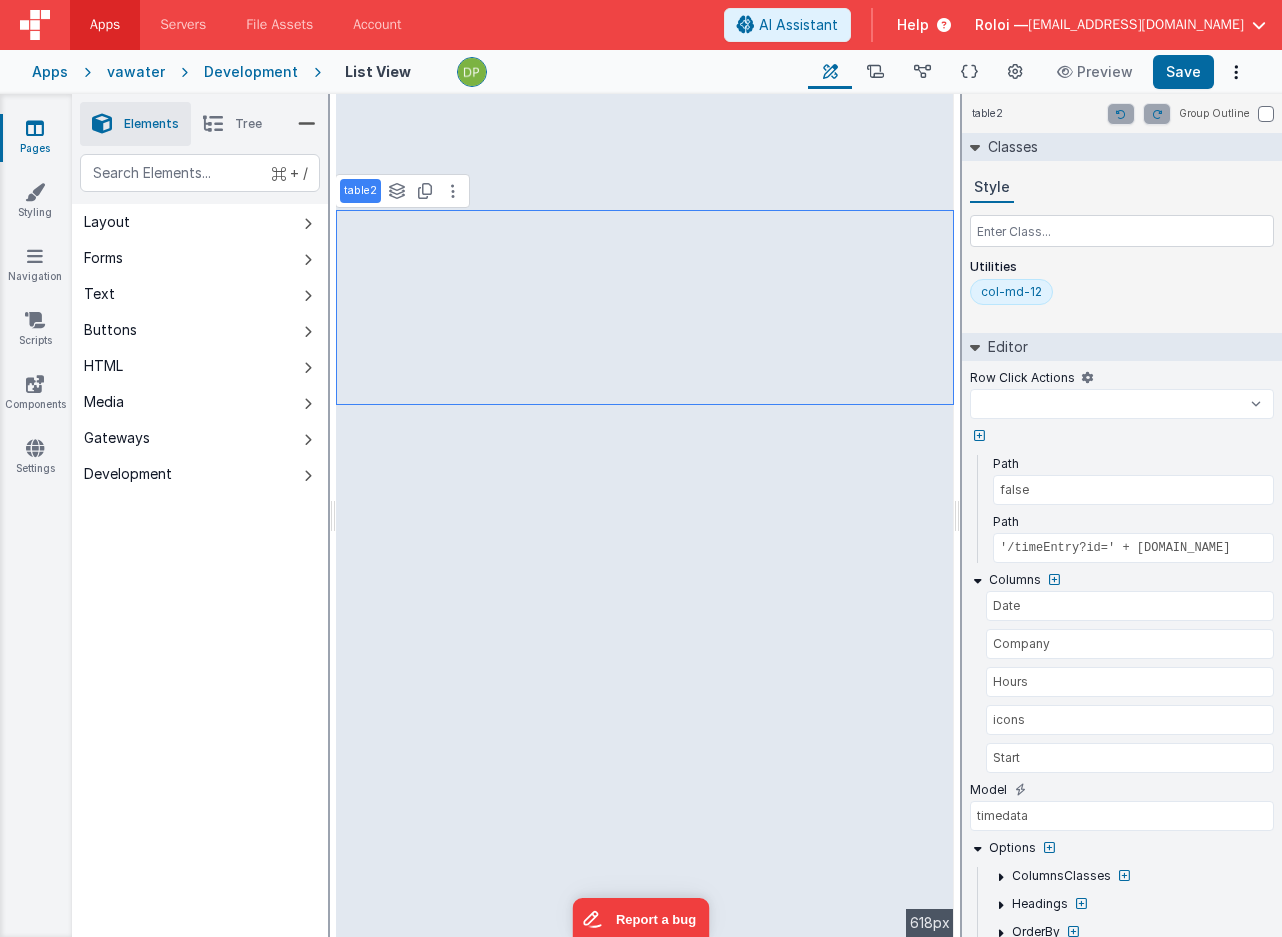 select 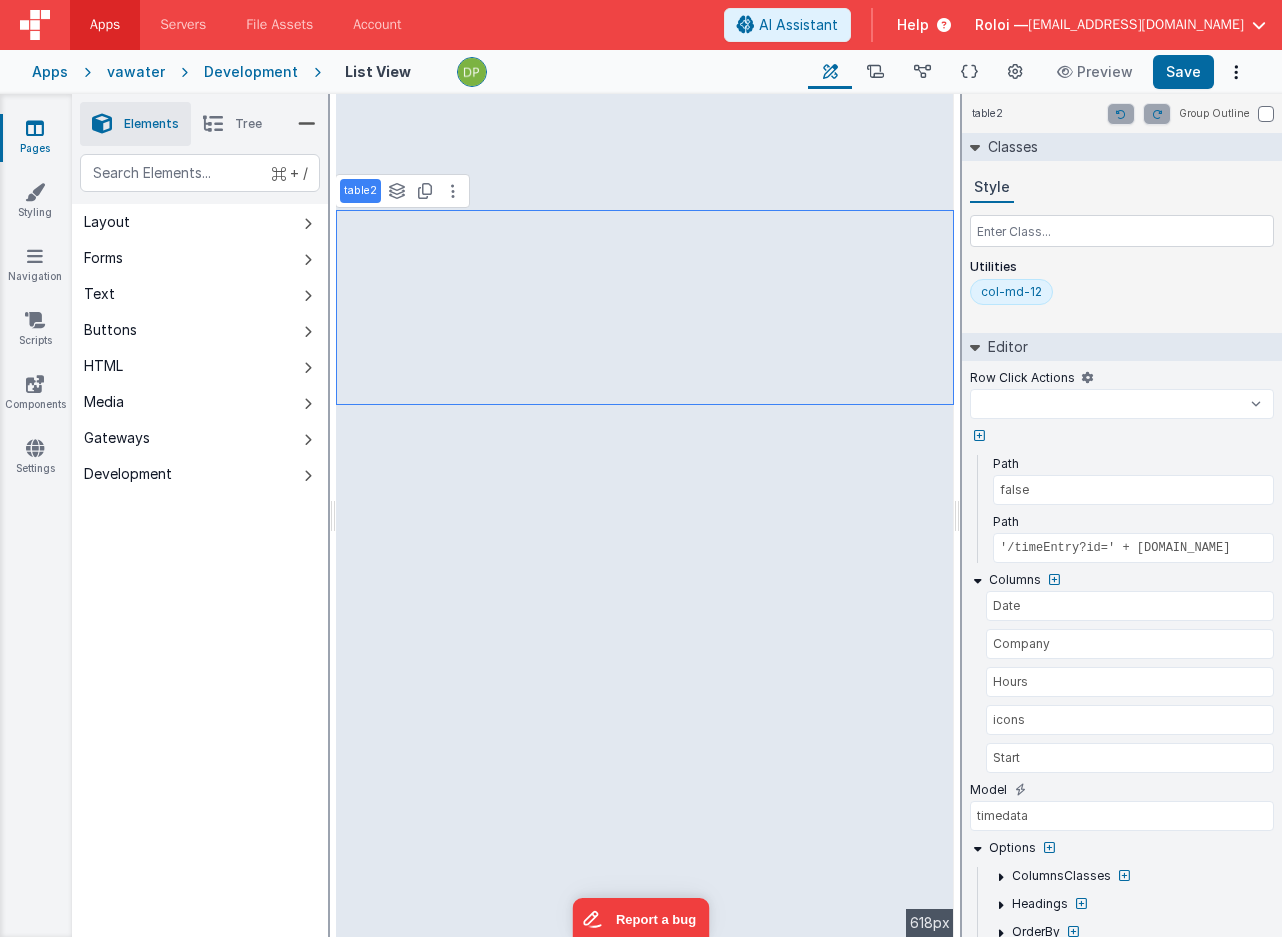 select 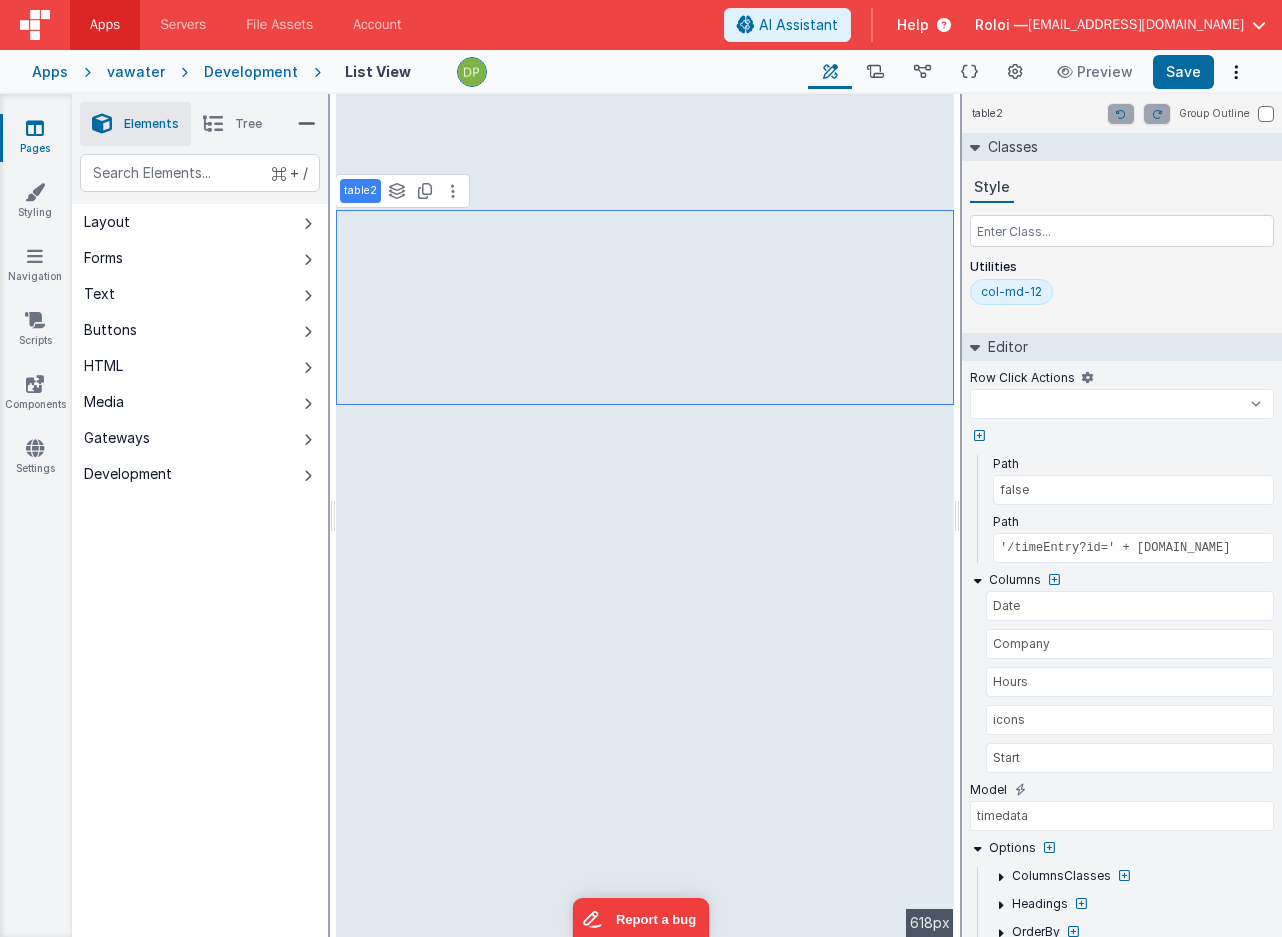 select 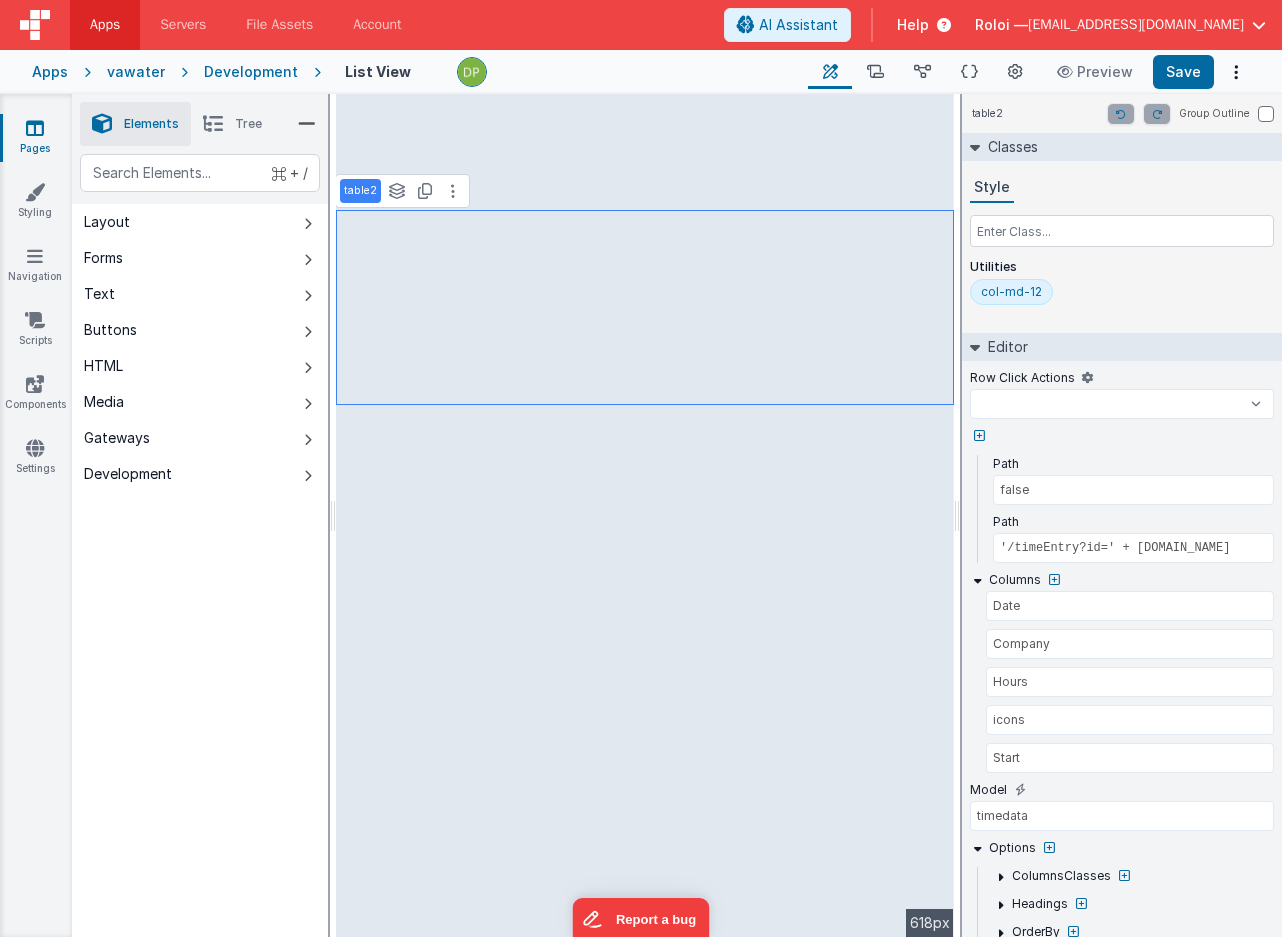 select 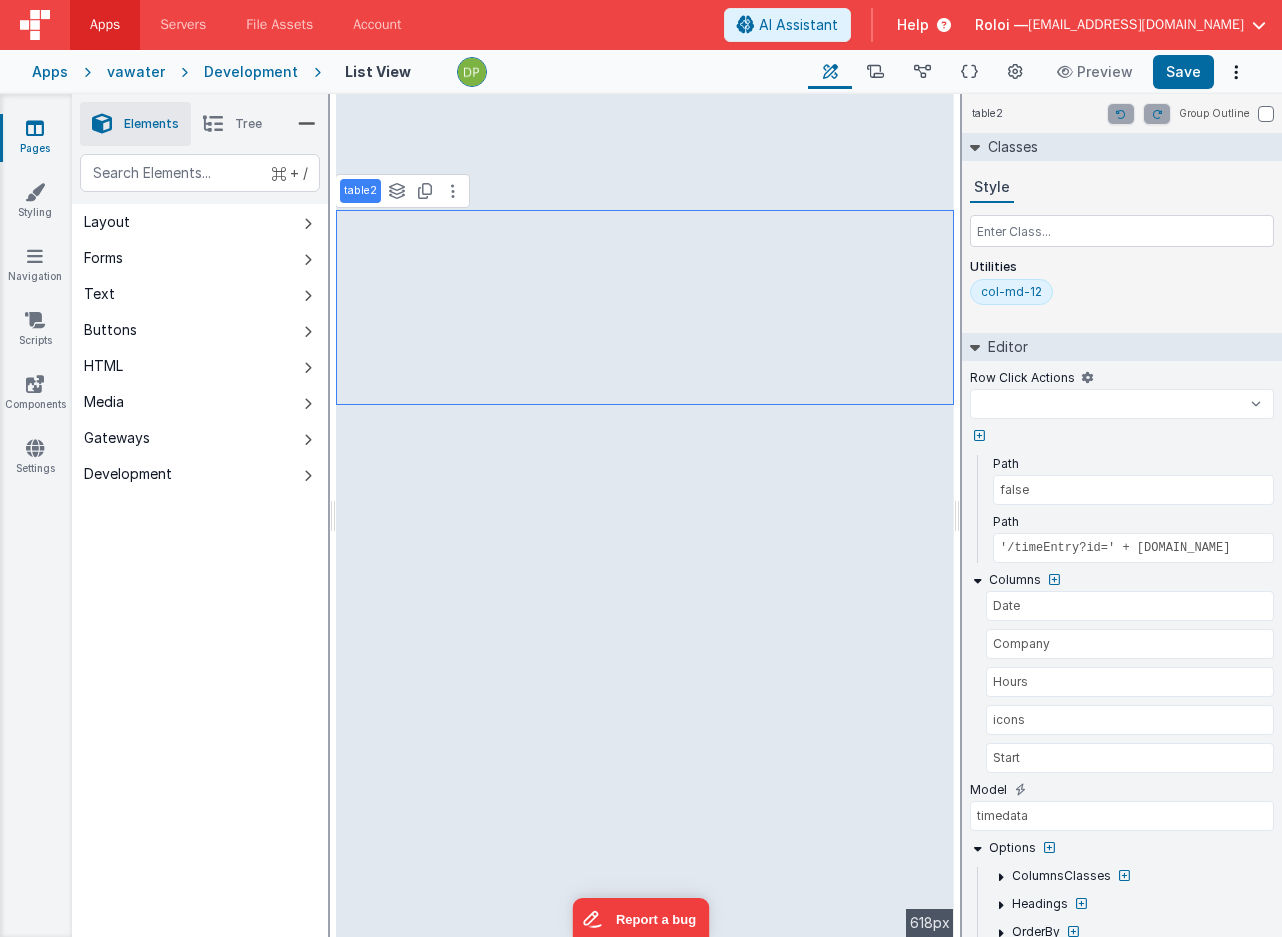 select 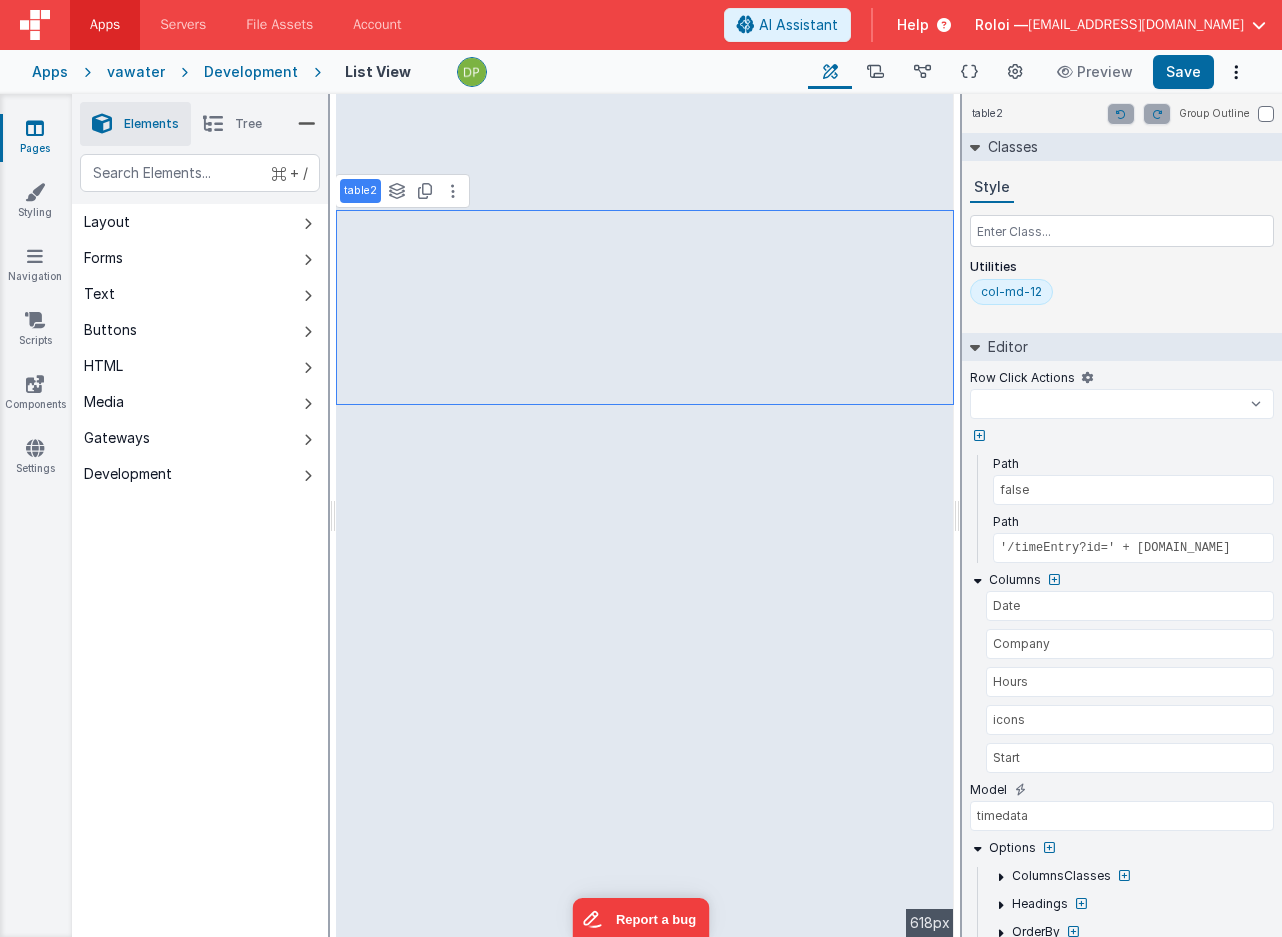 select 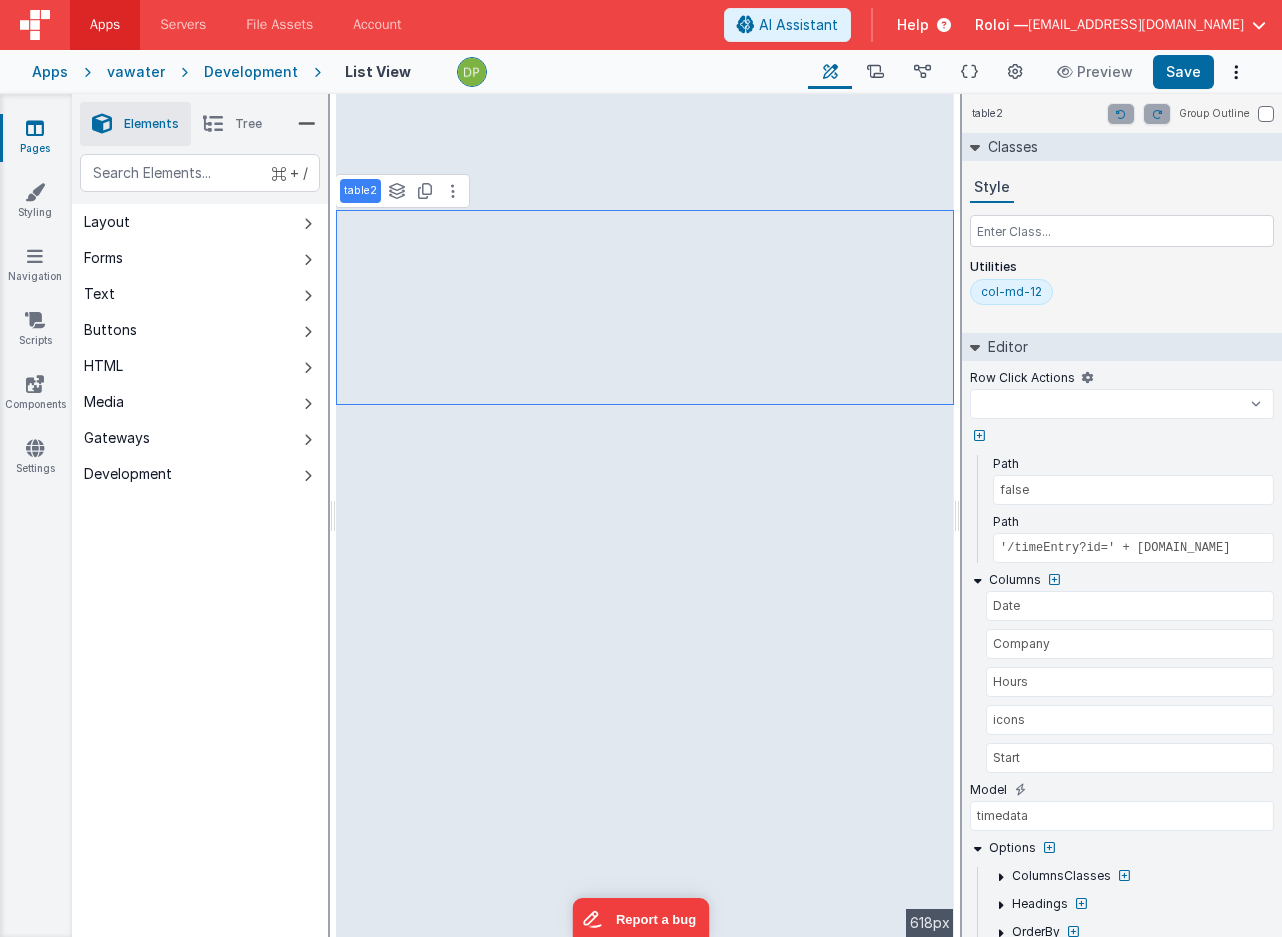 select 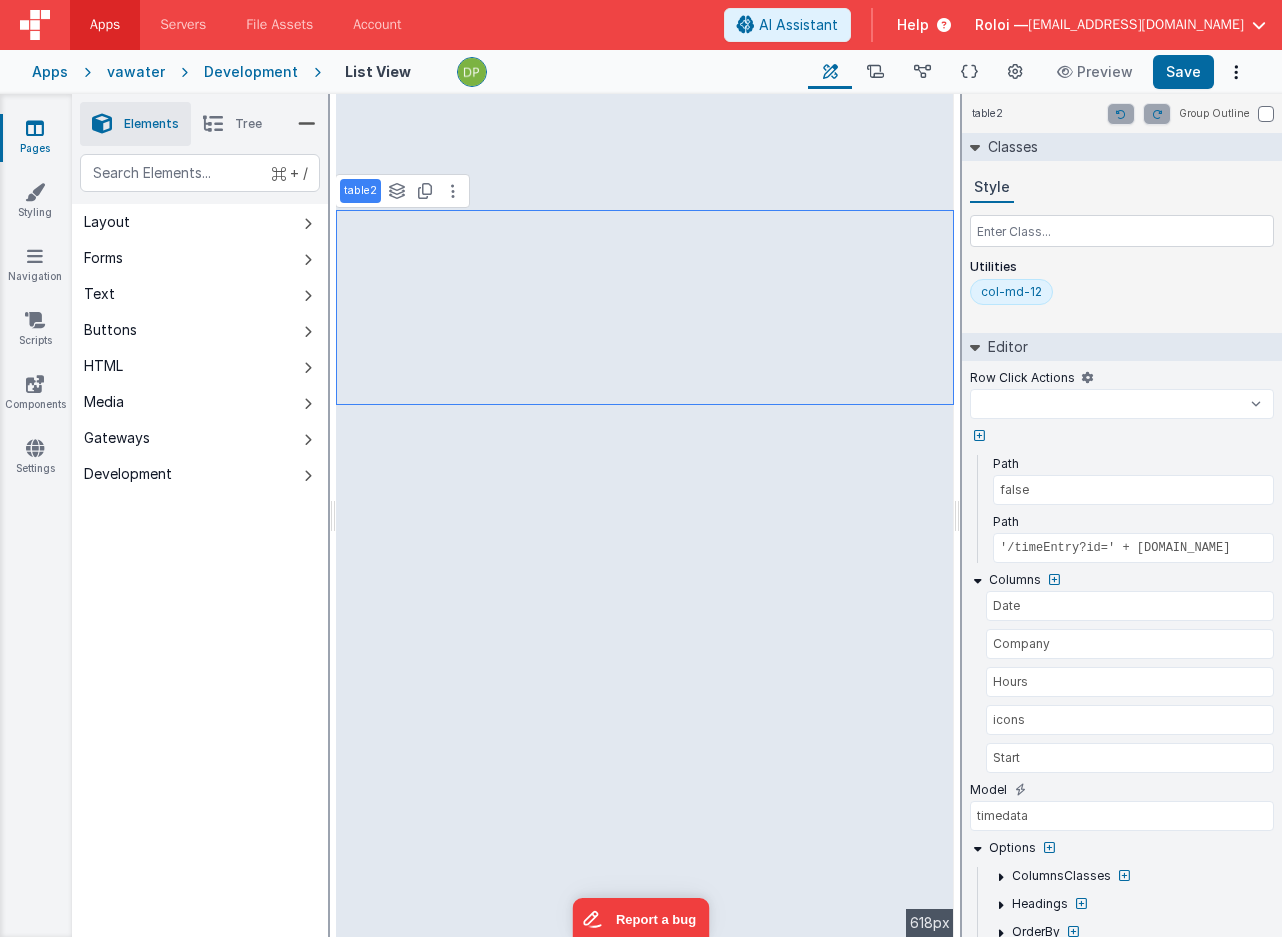 select 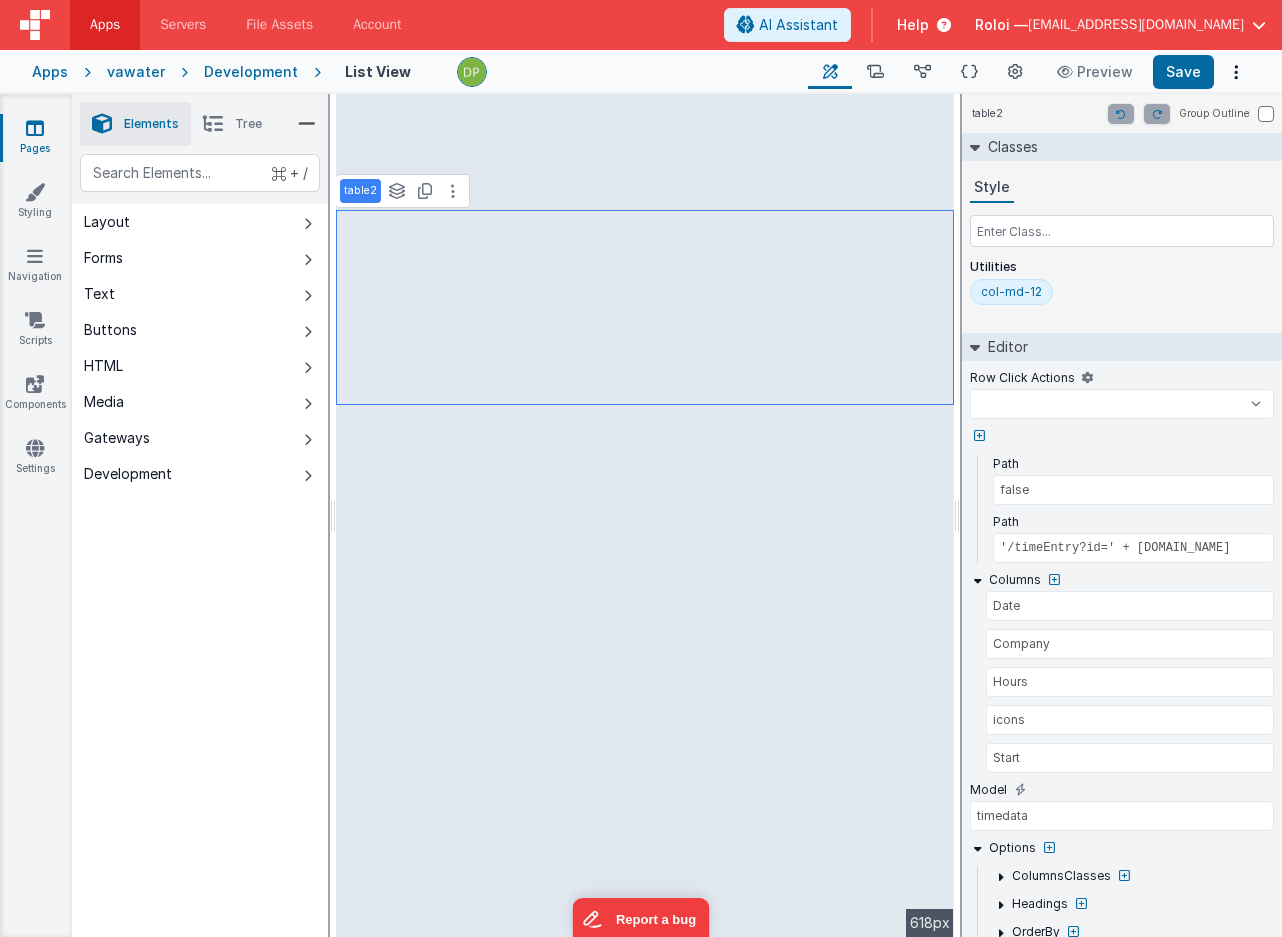 select 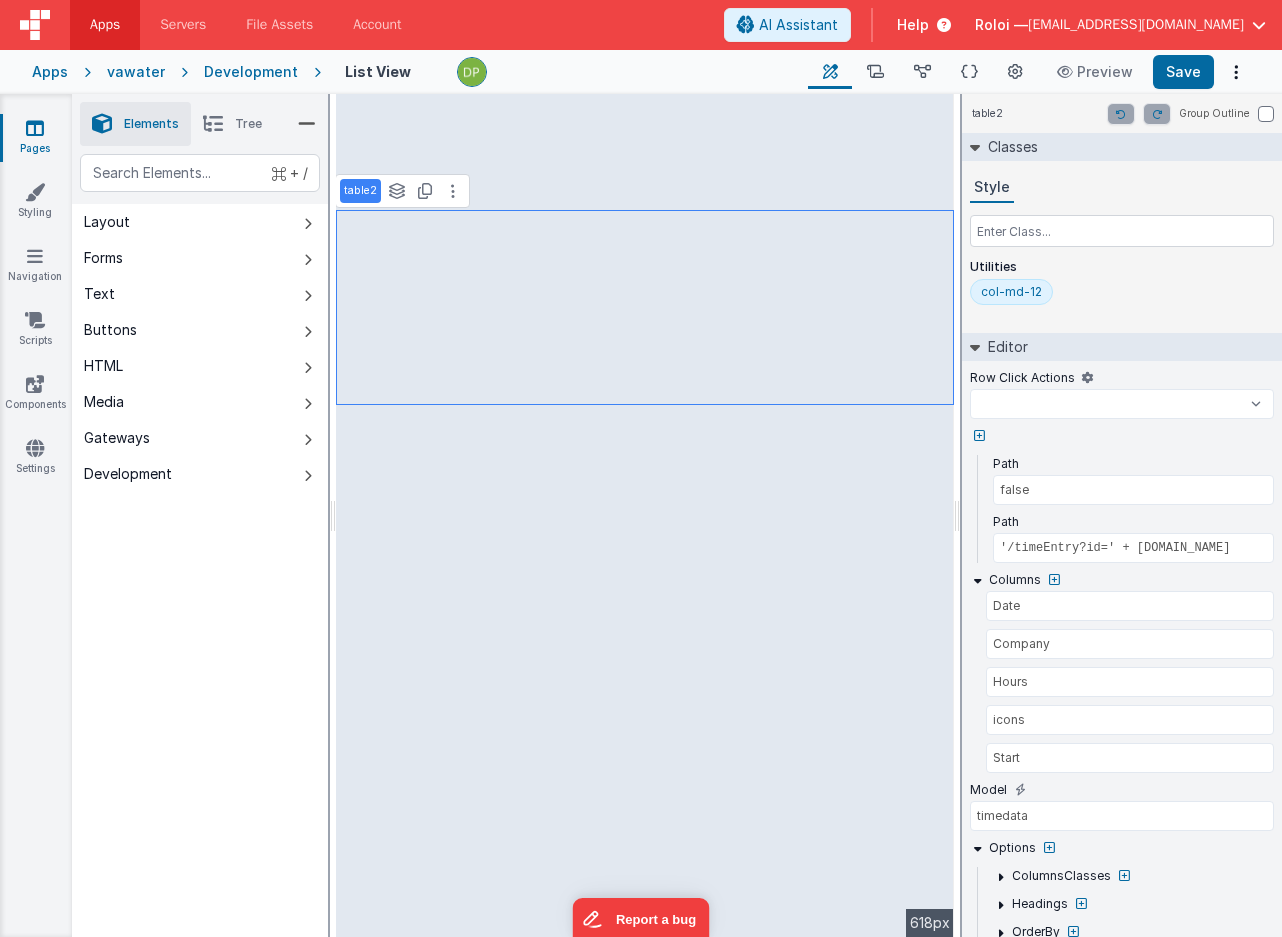 select 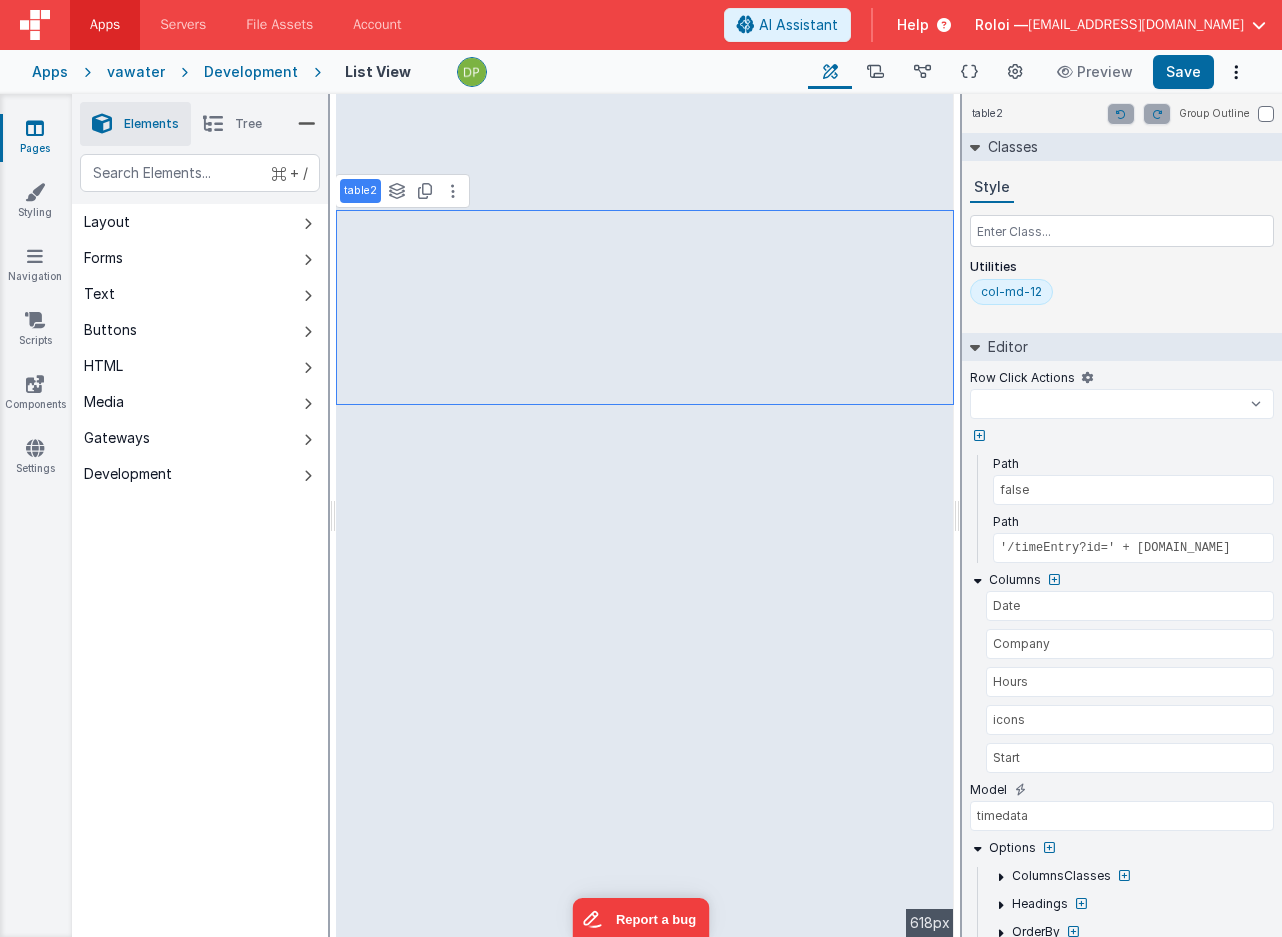select 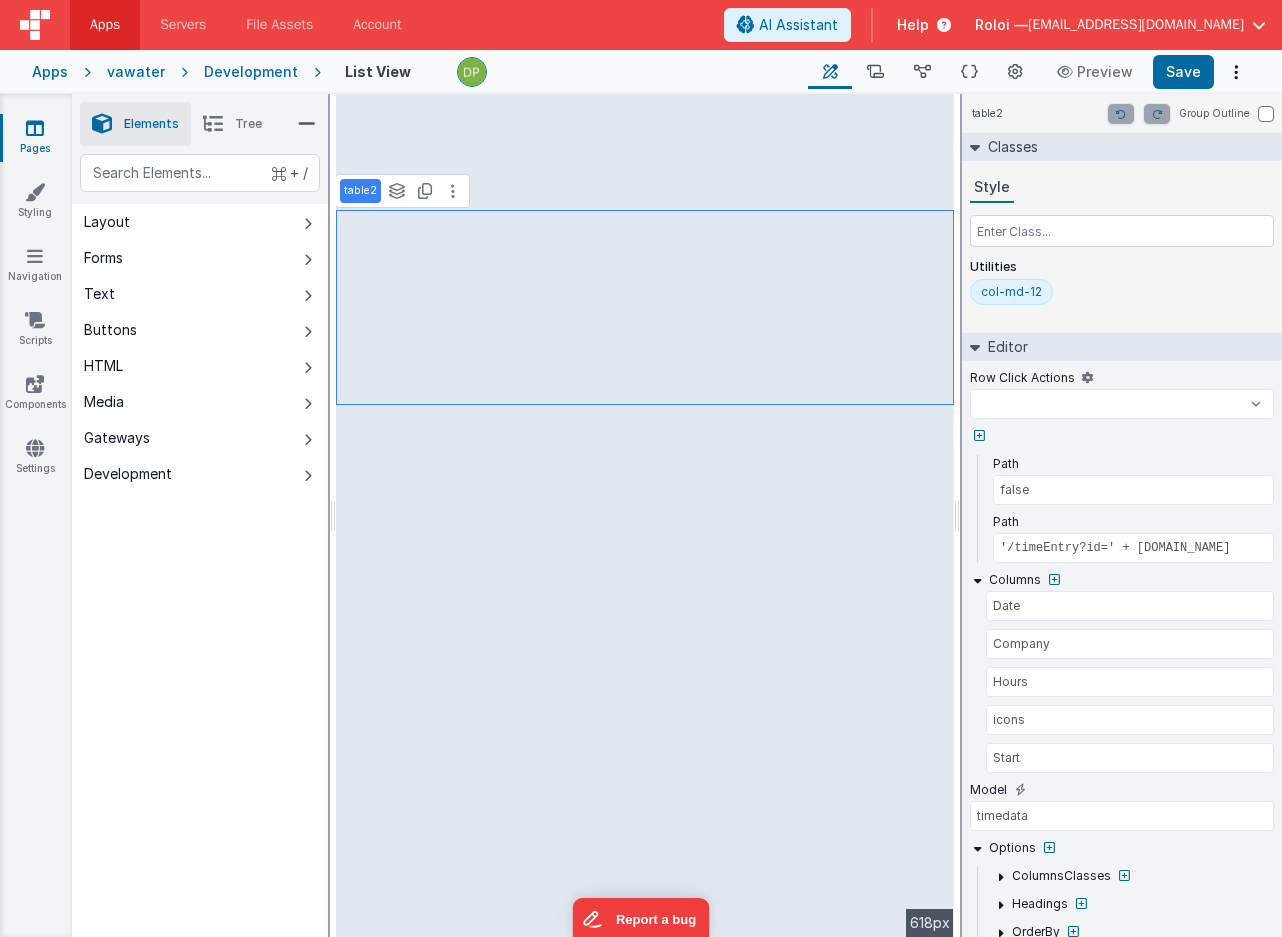 select 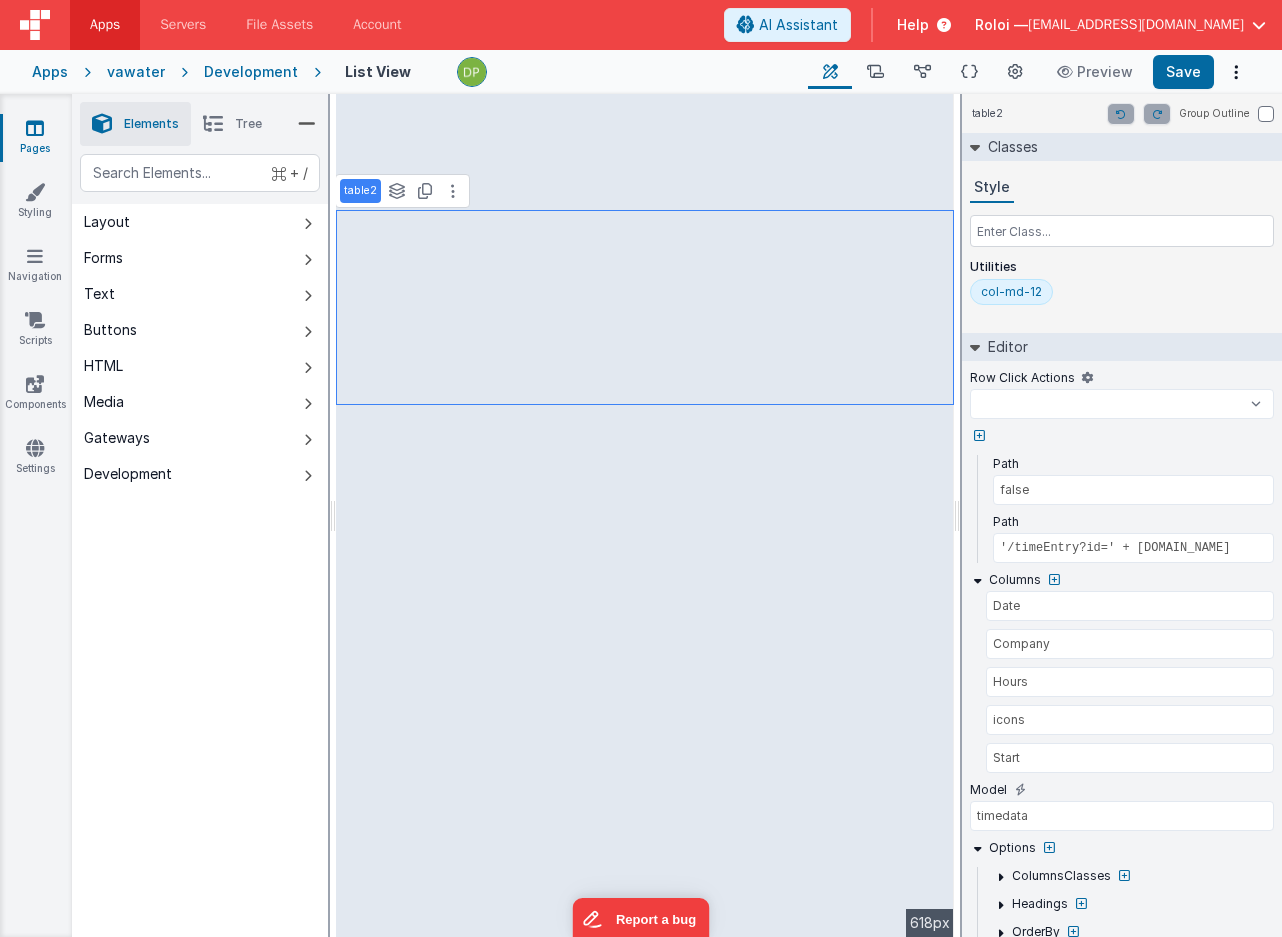 select 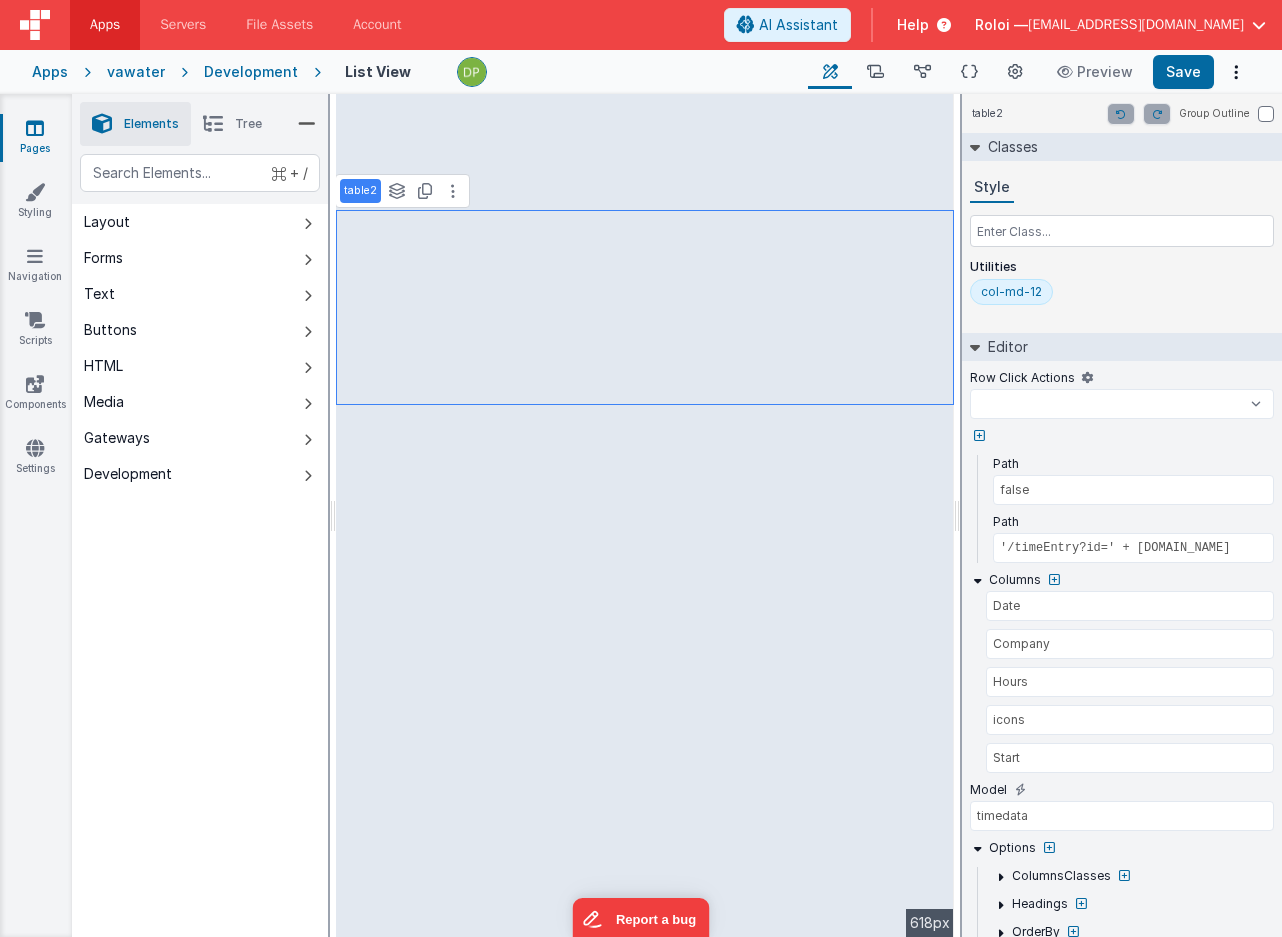 select 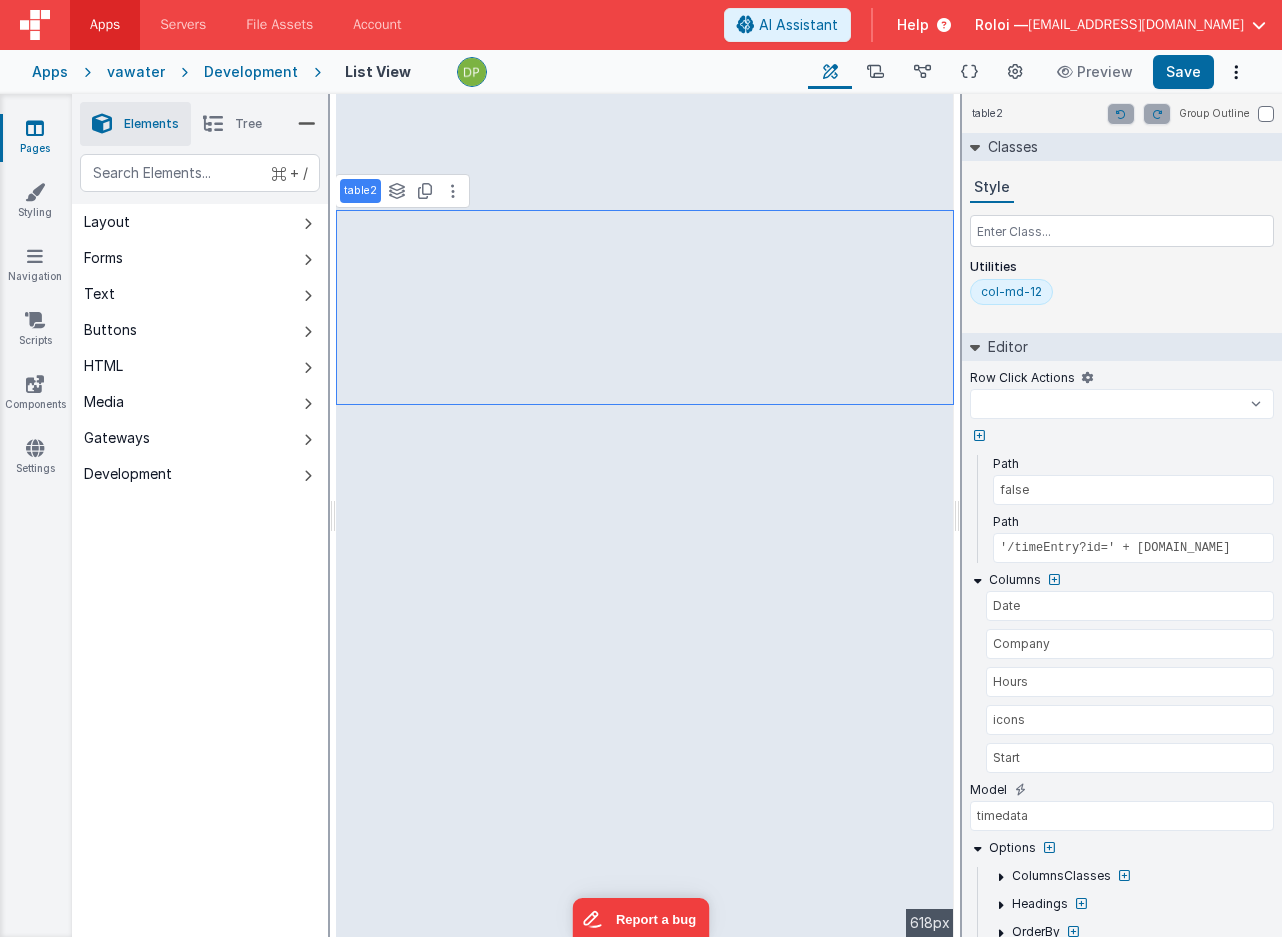 select 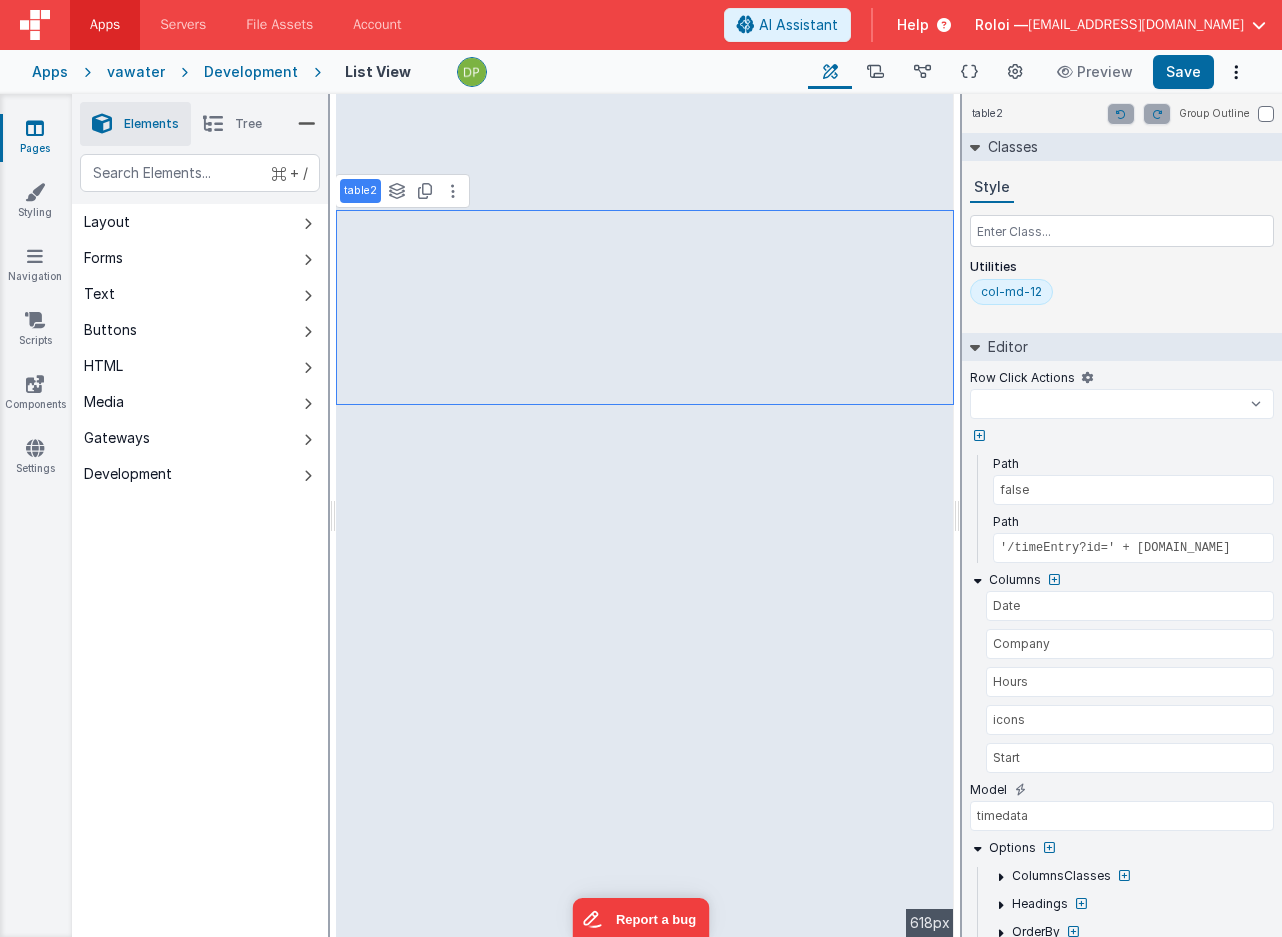 select 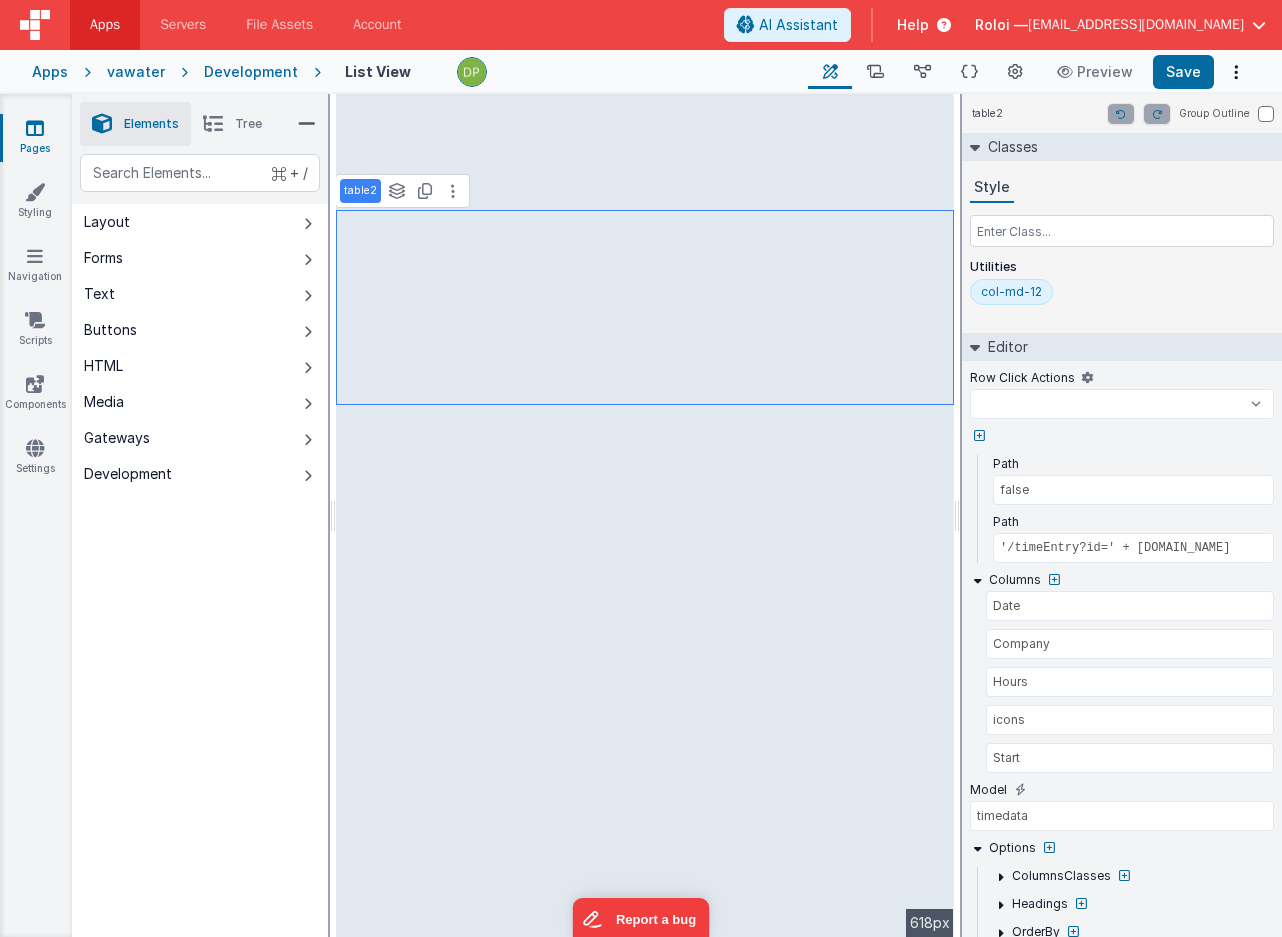 select 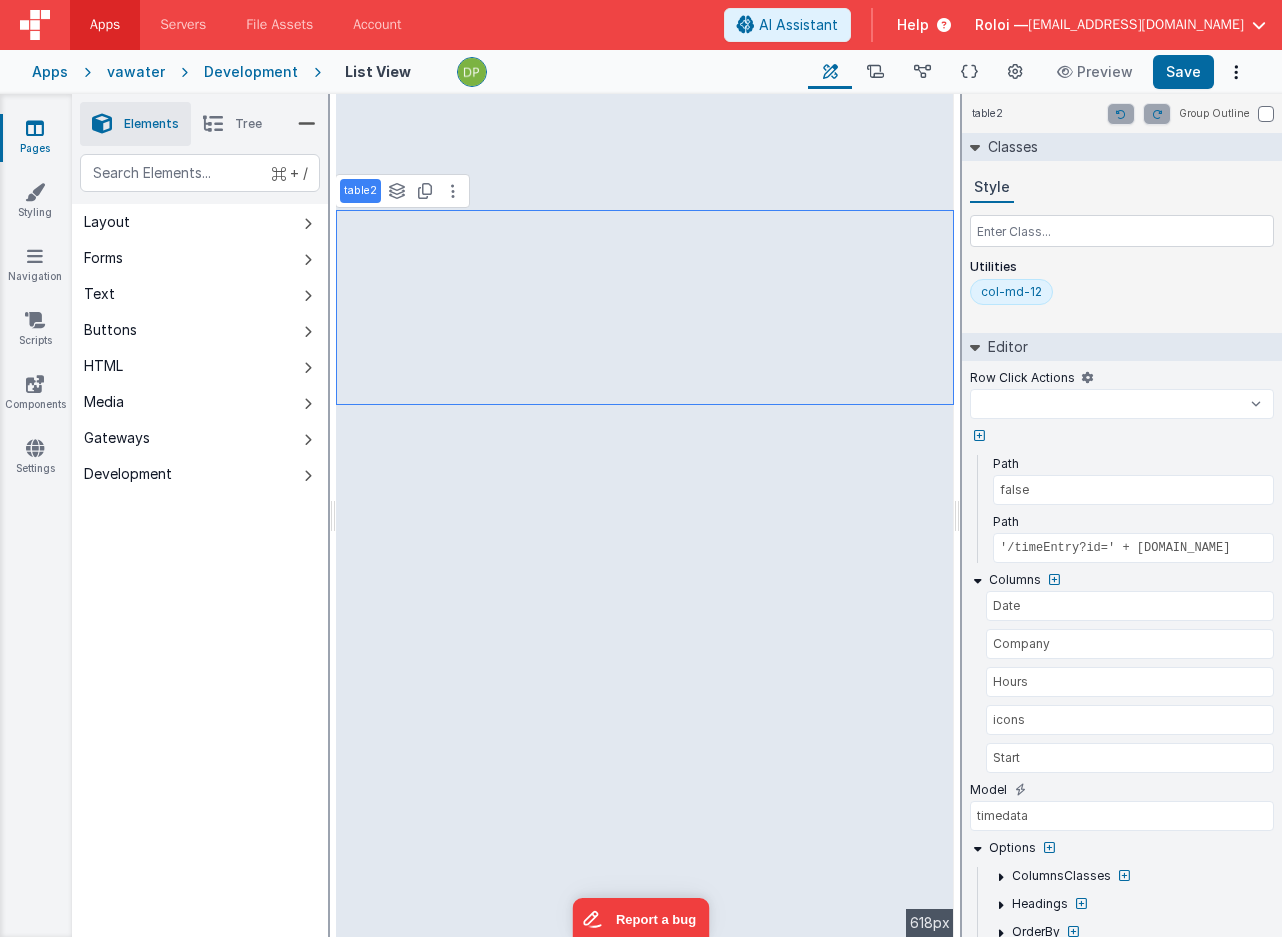 select 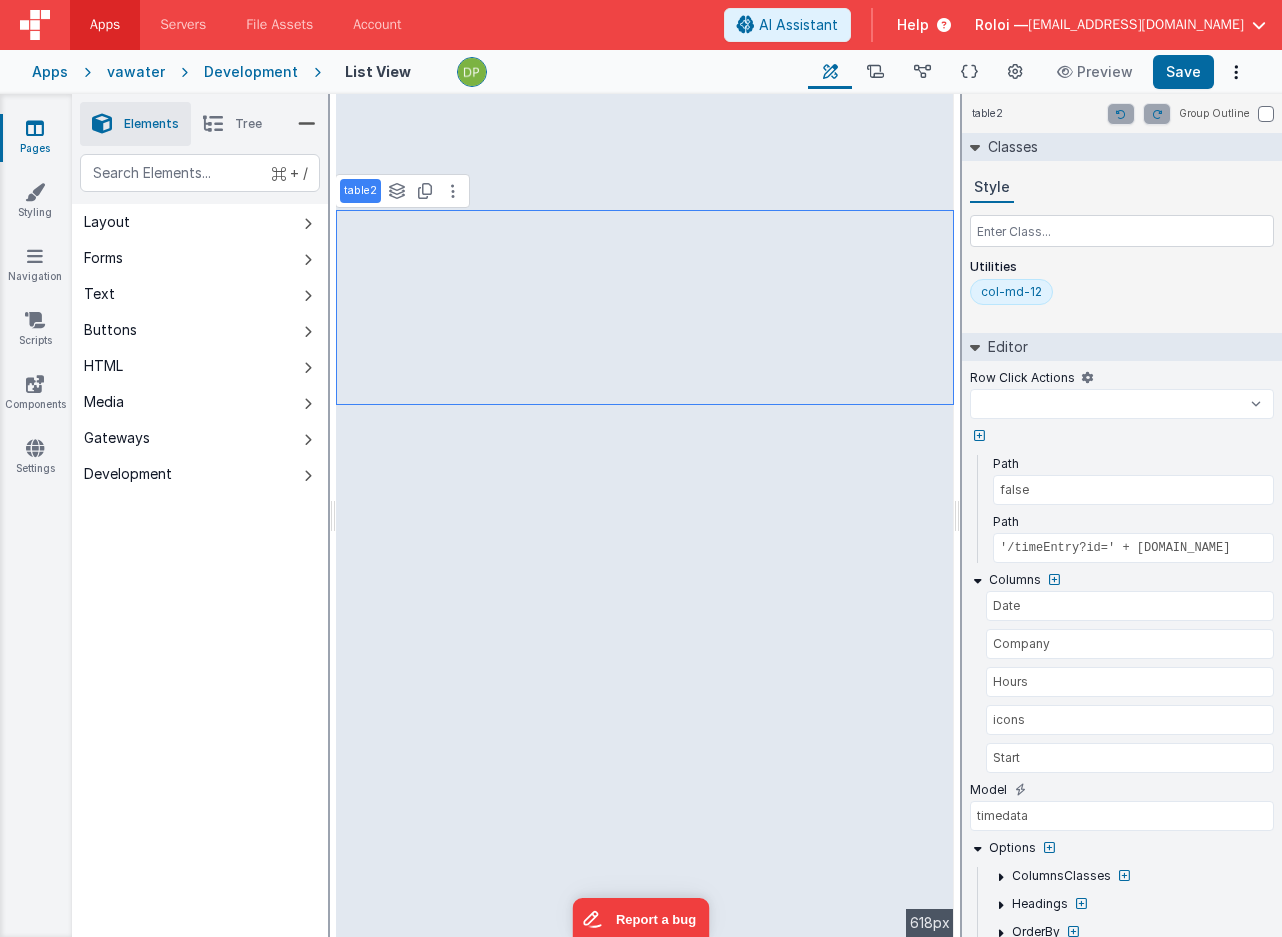 select 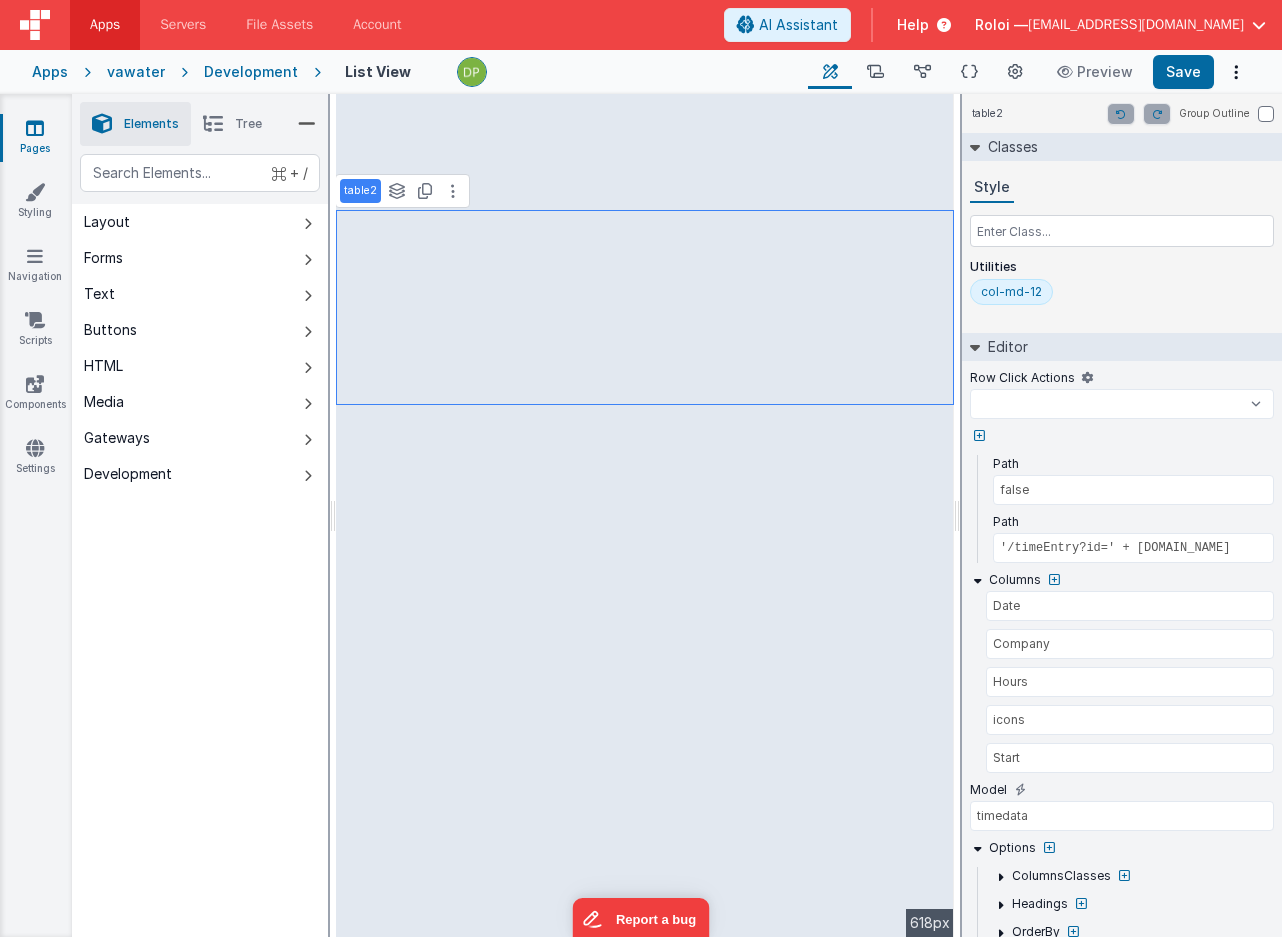 select 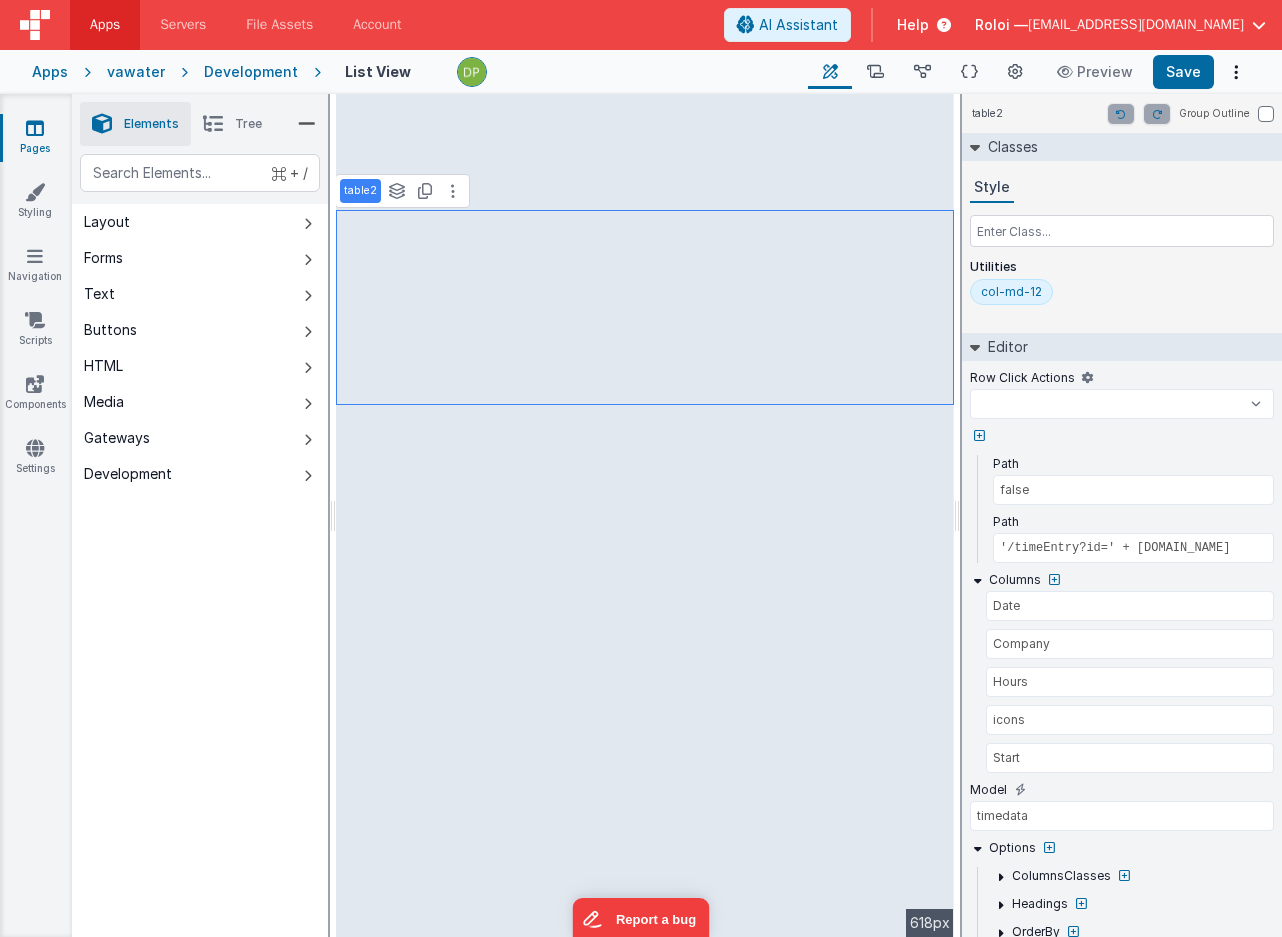 select 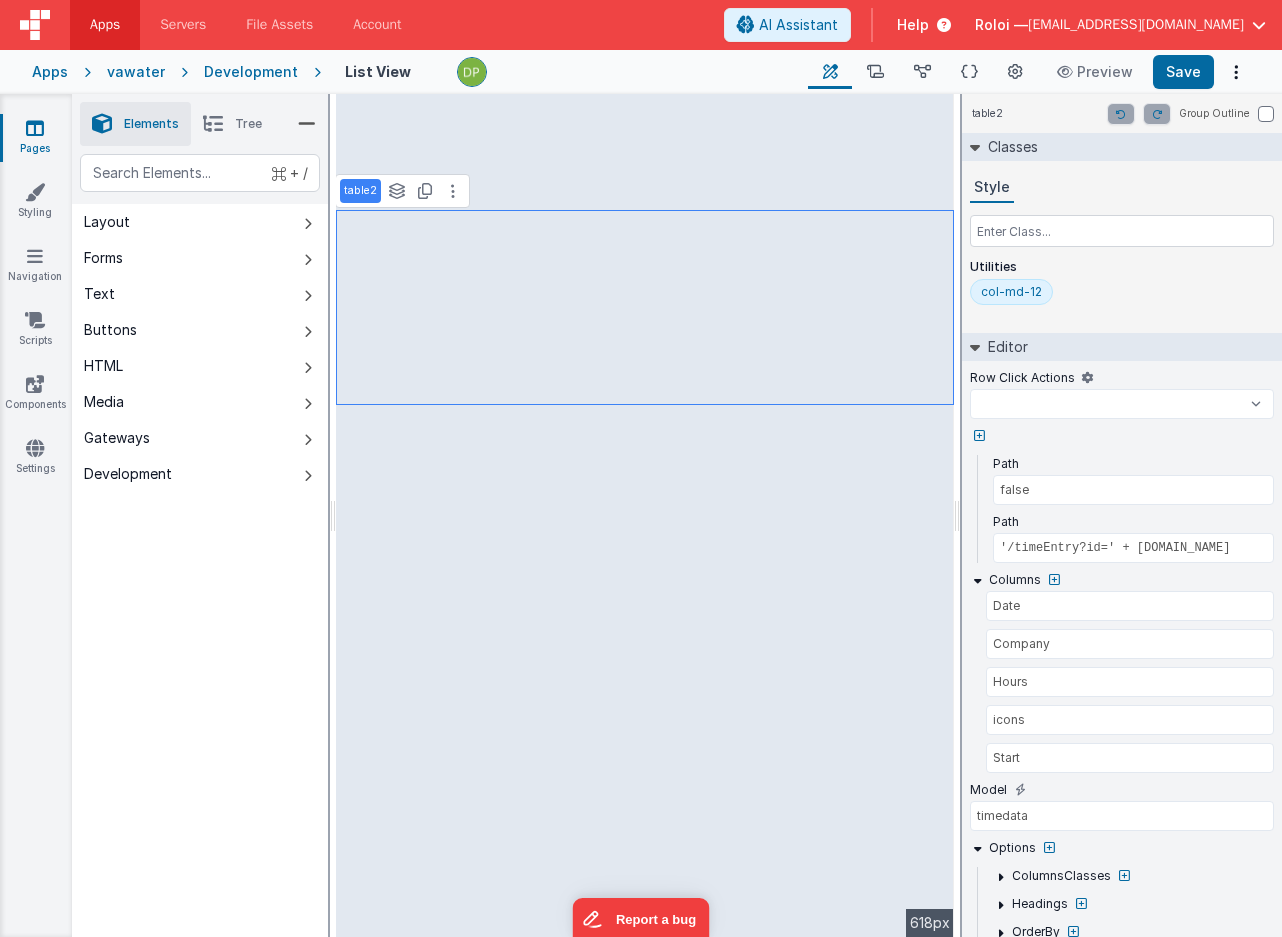 select 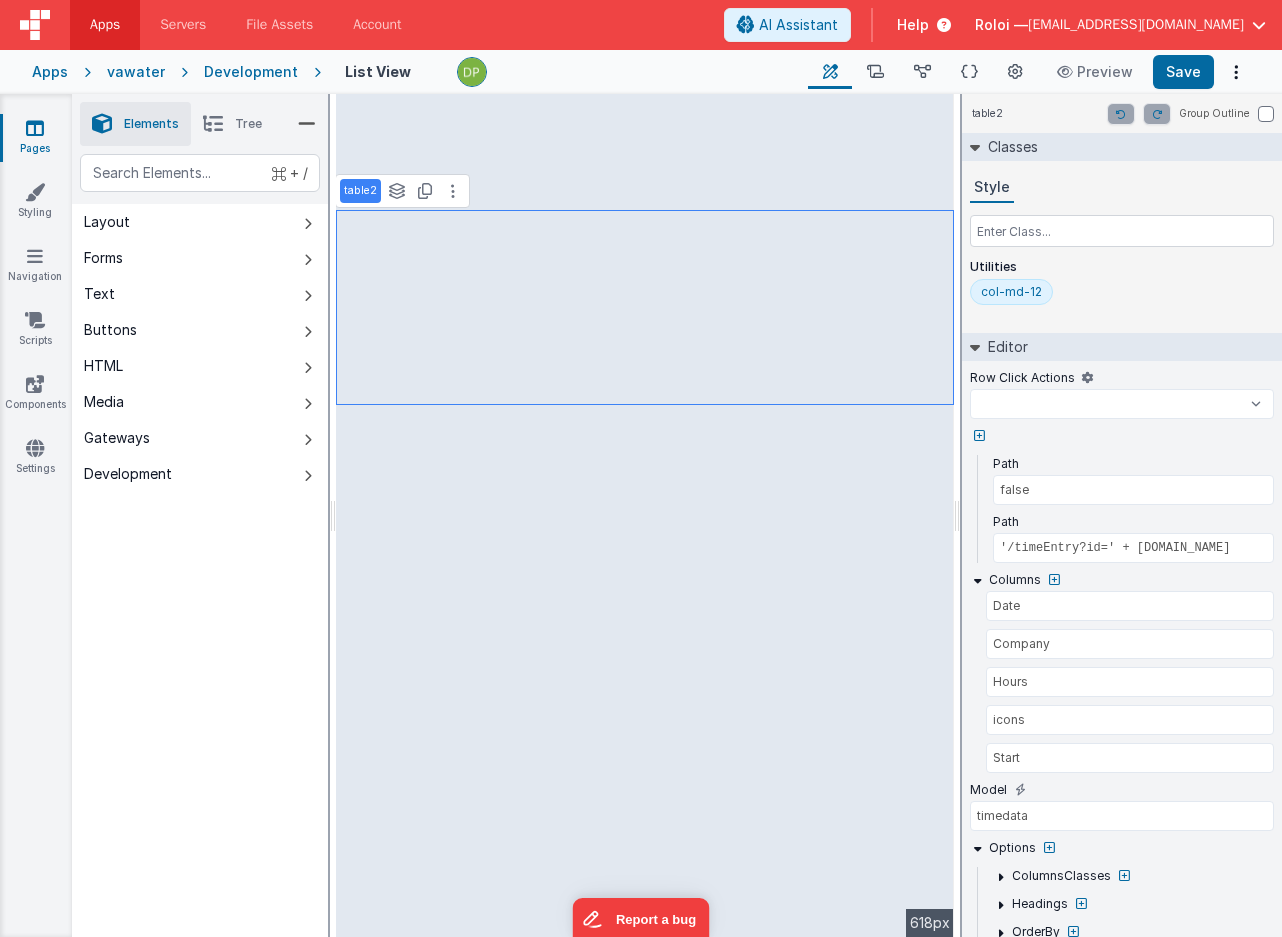 select 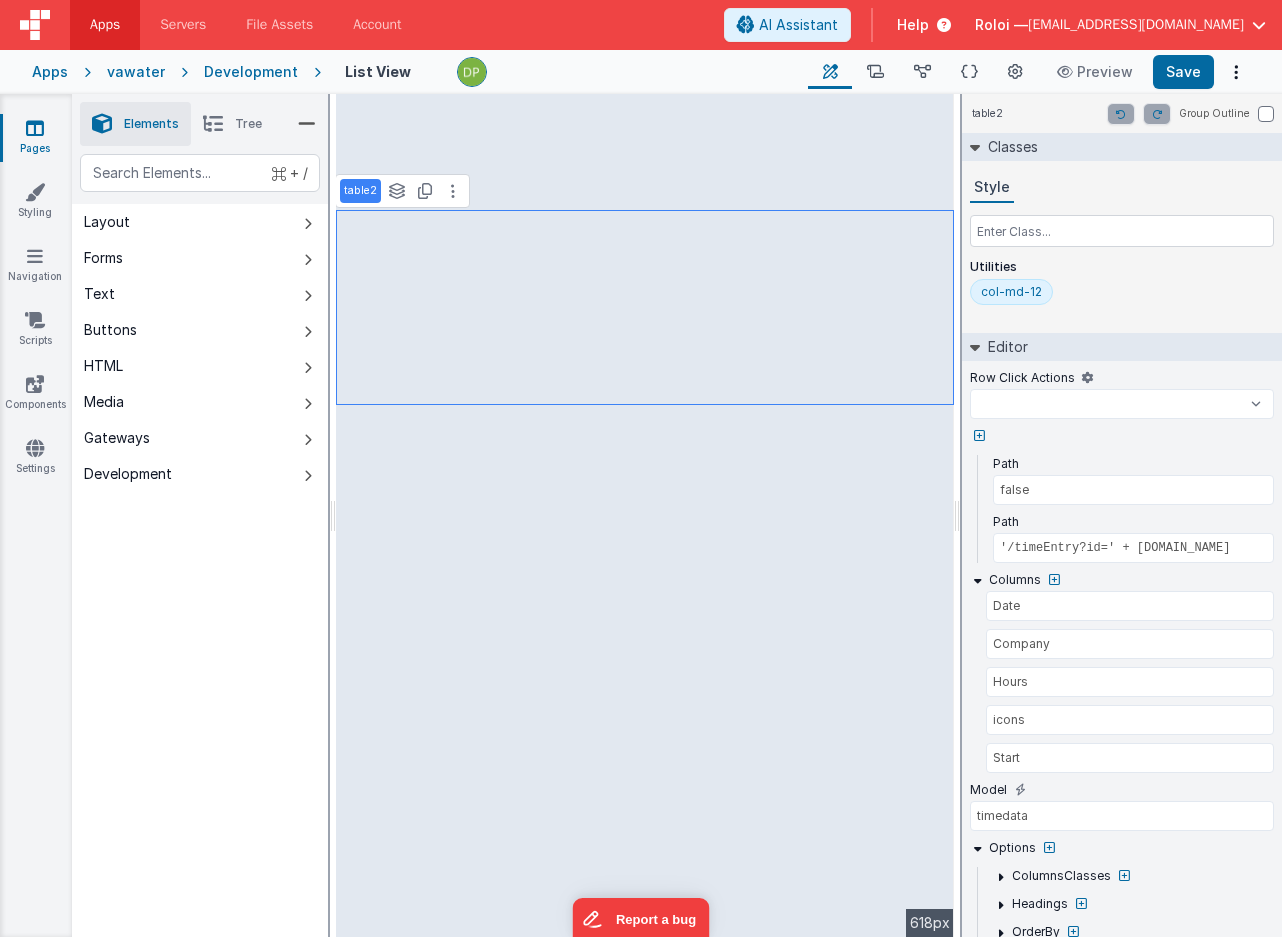 select 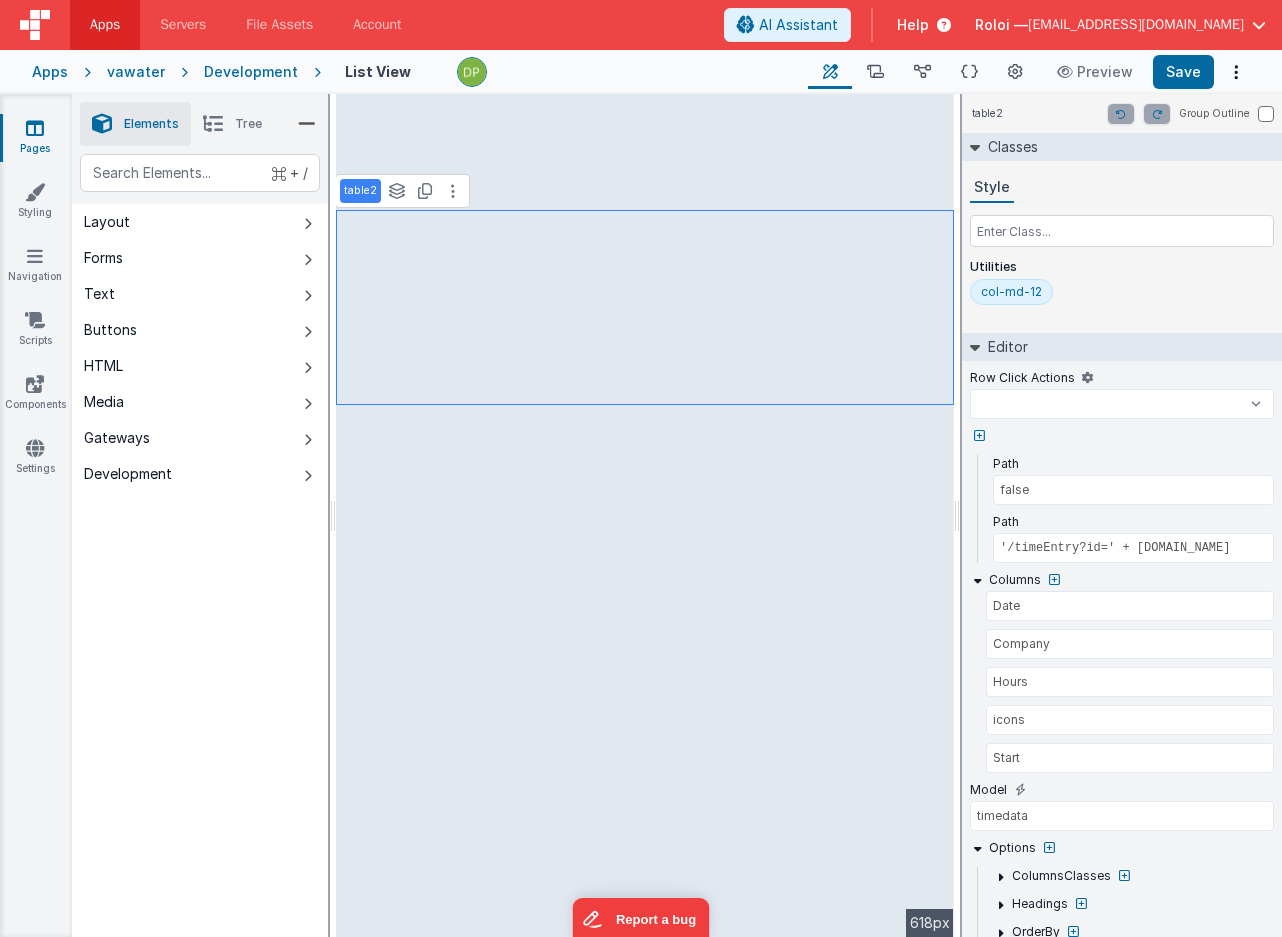 select 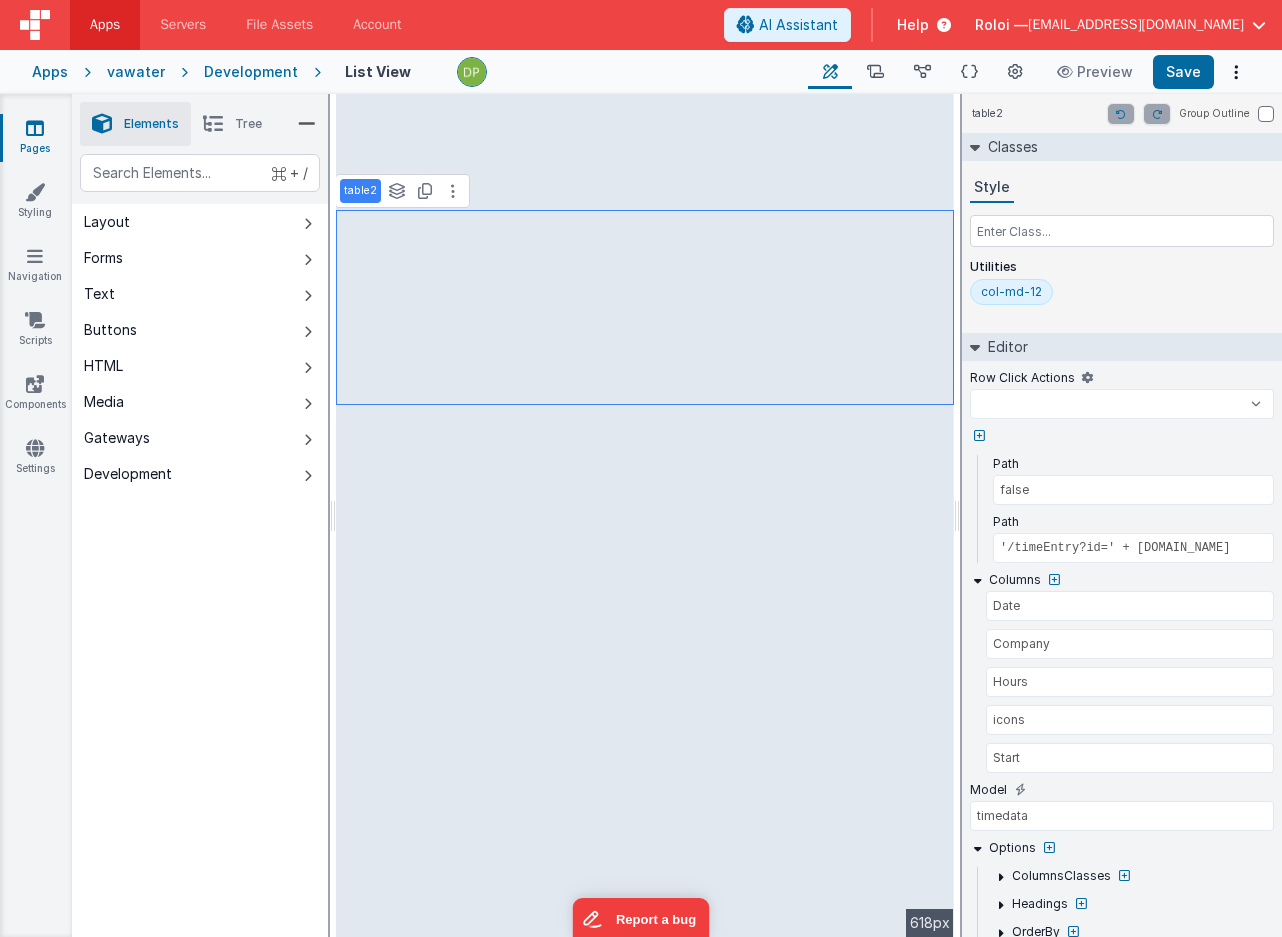 select 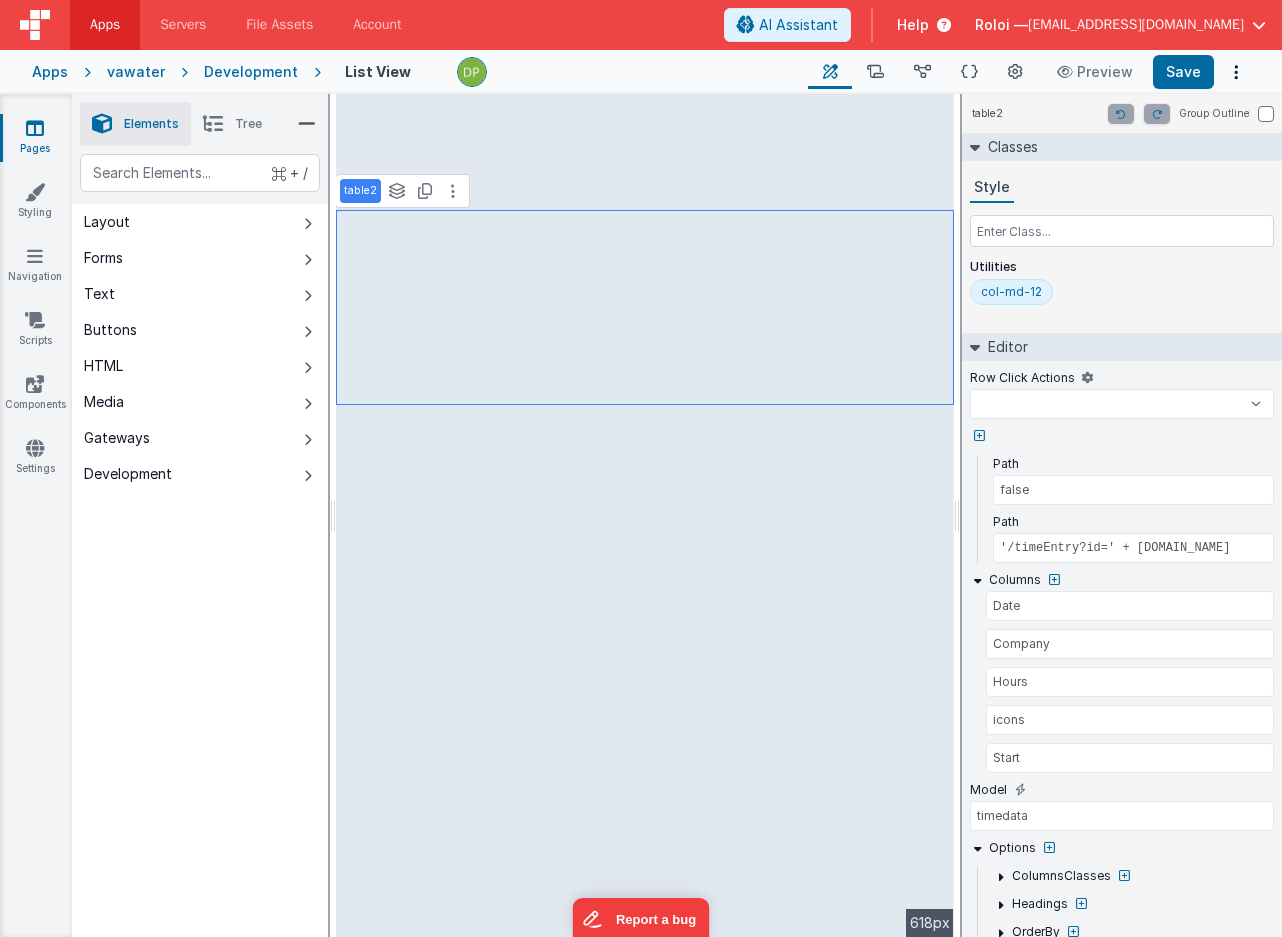 select 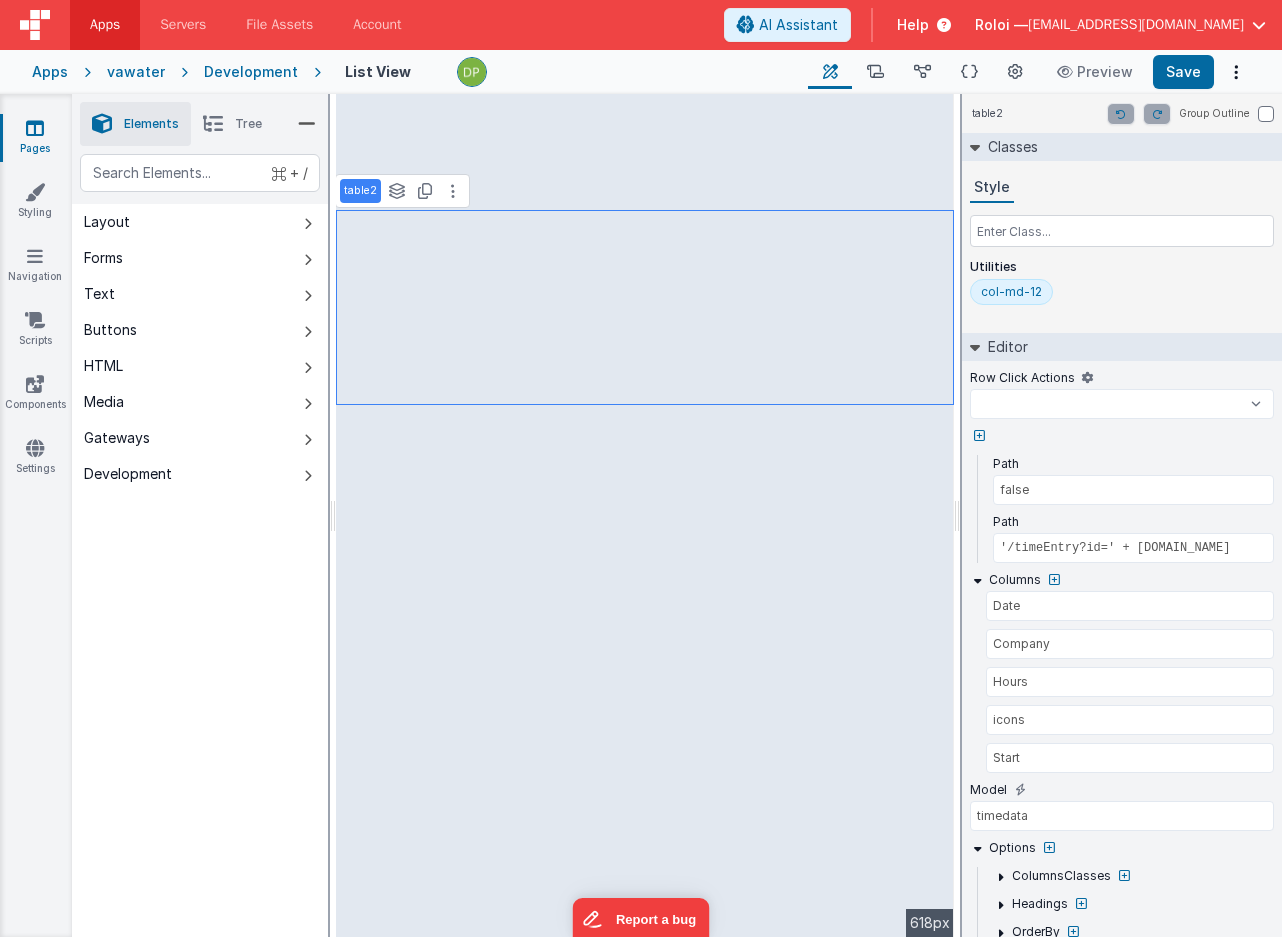 select 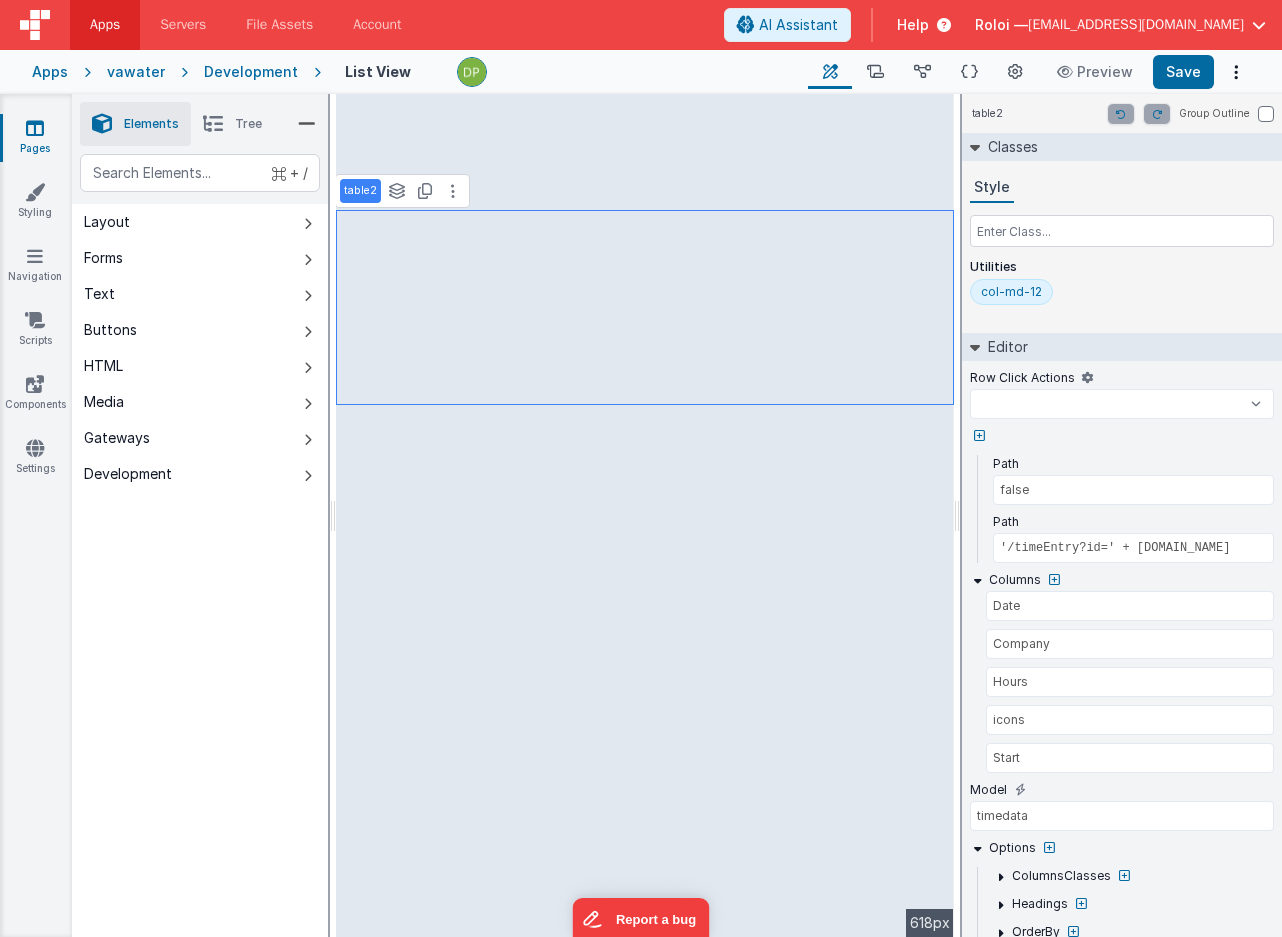 select 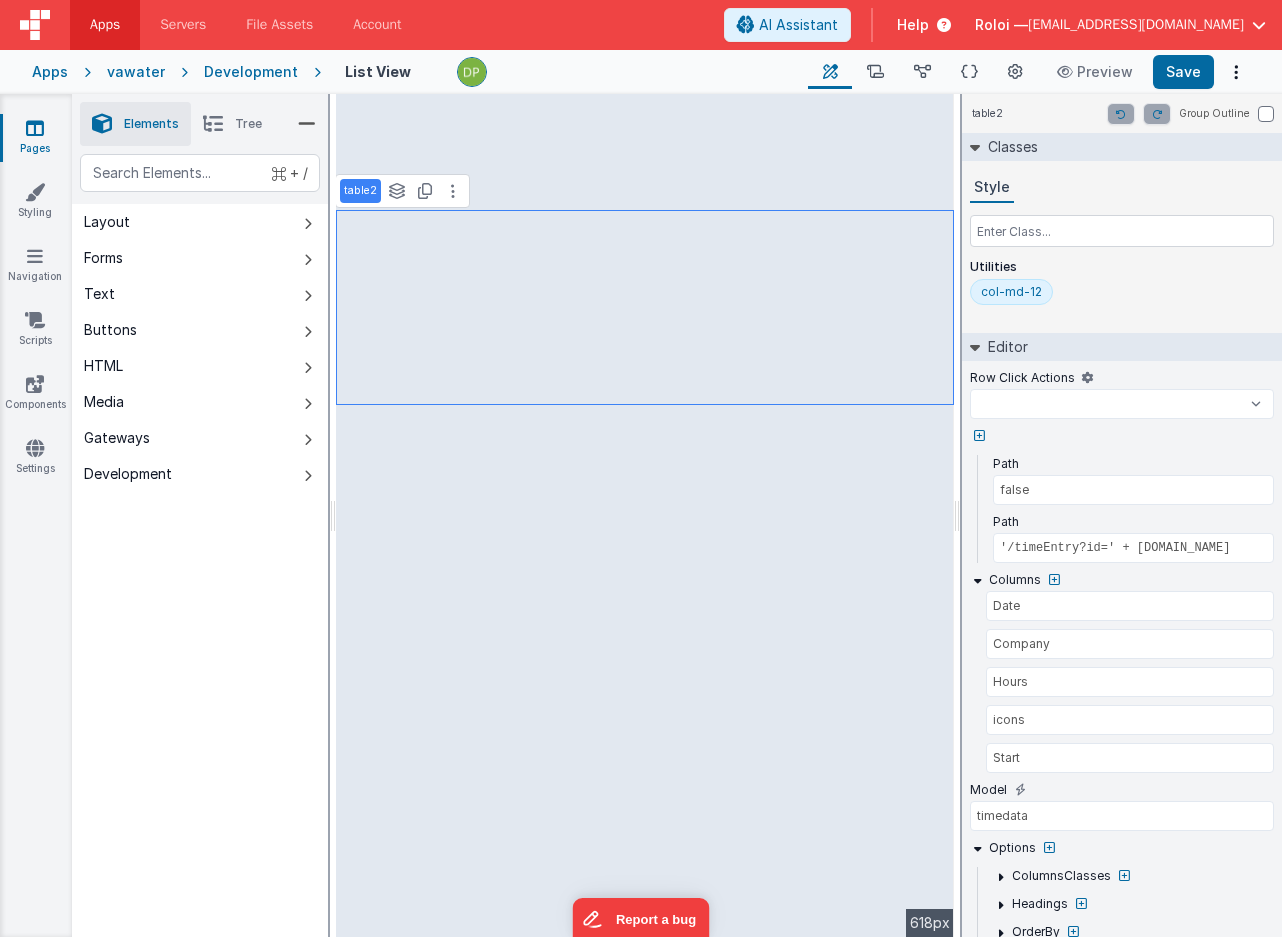 select 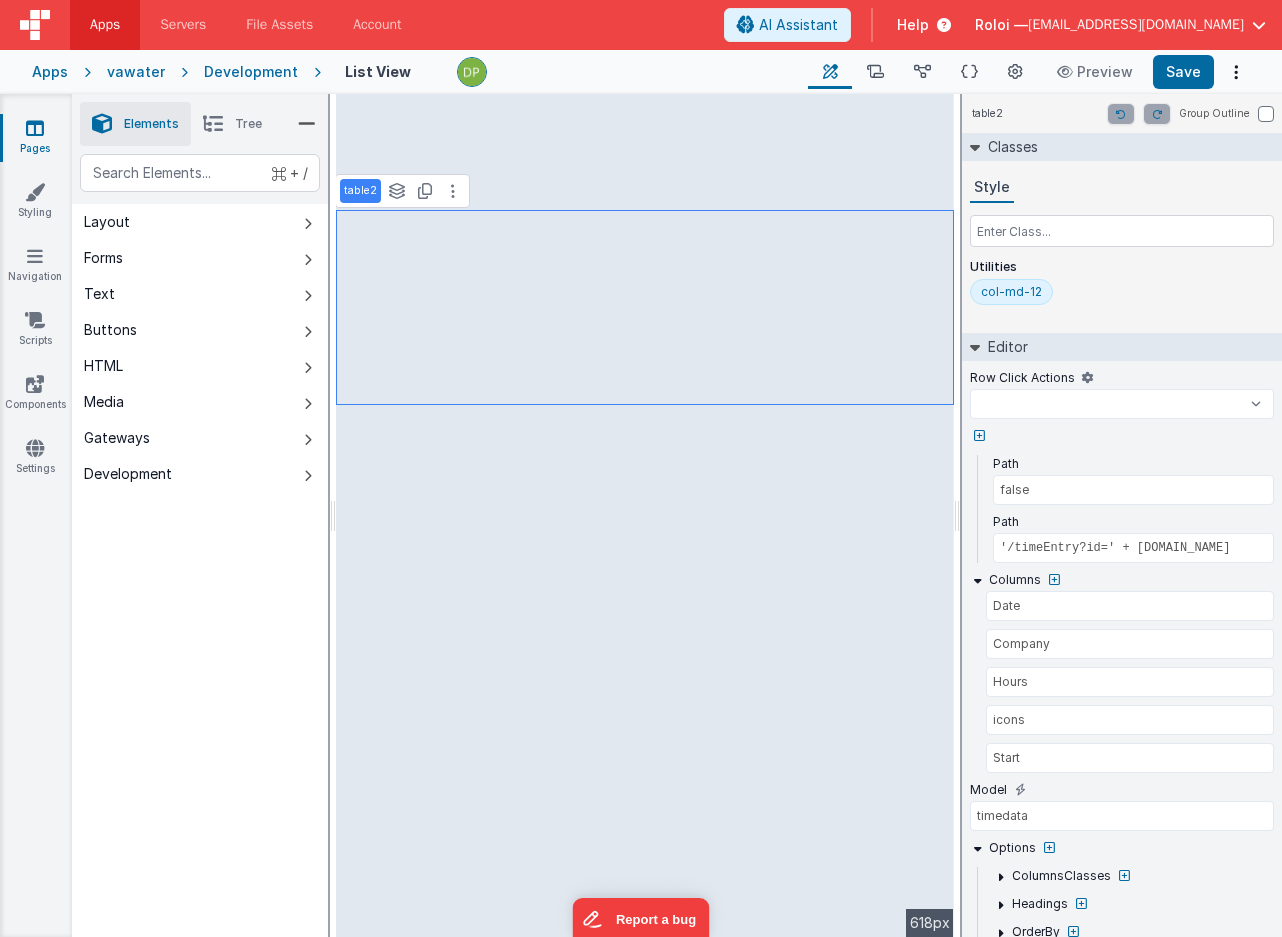 select 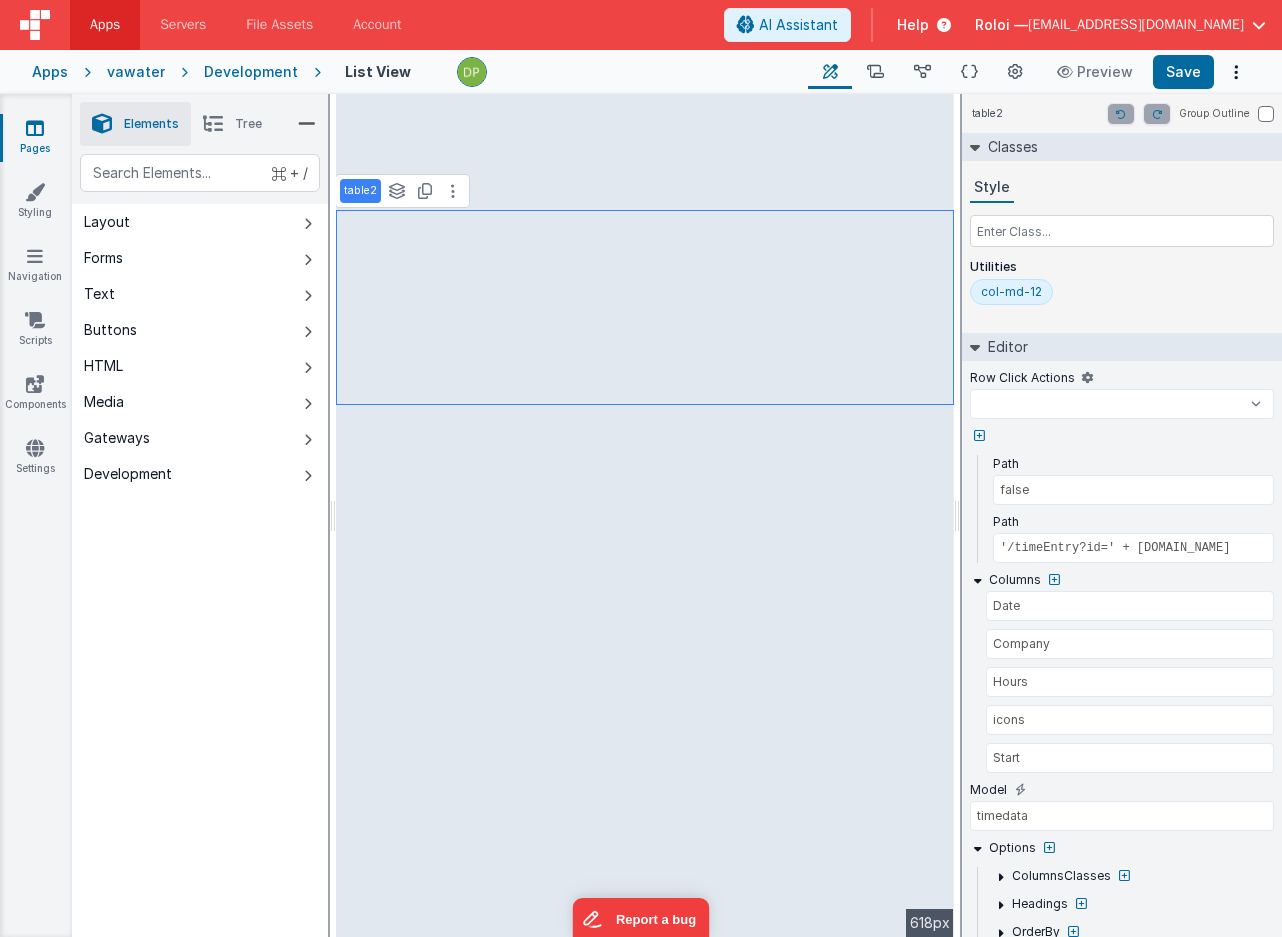 select 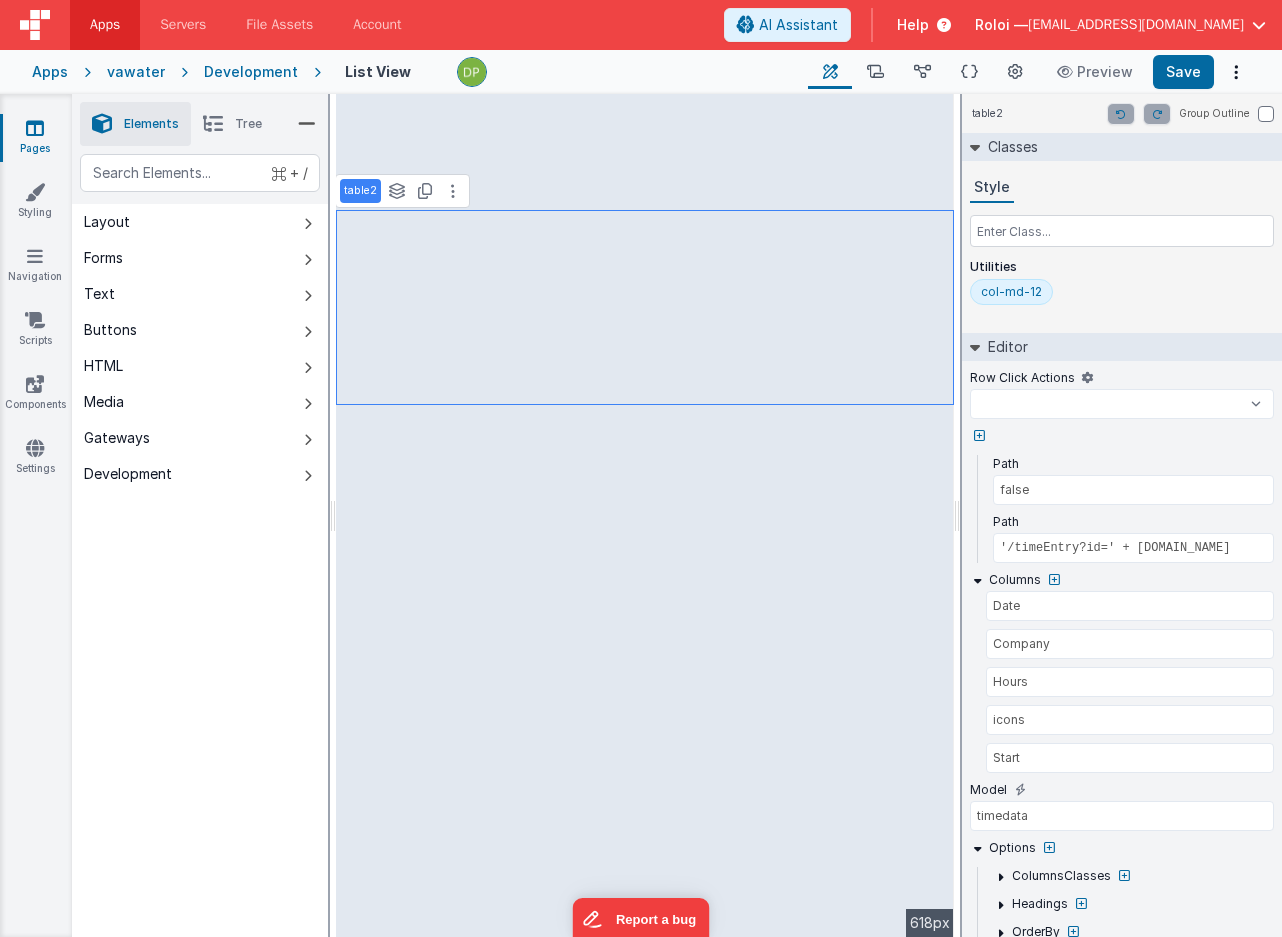 select 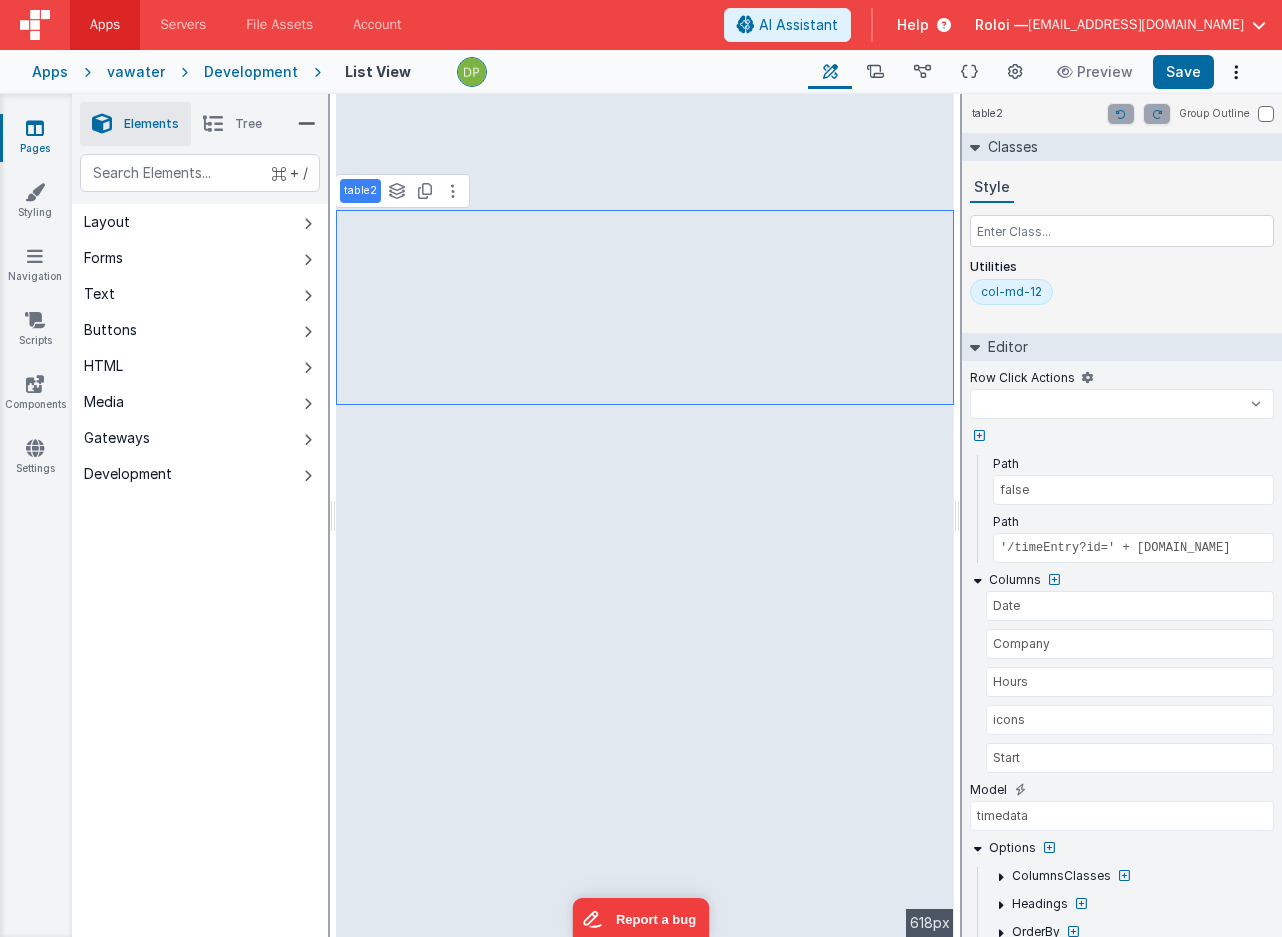 select 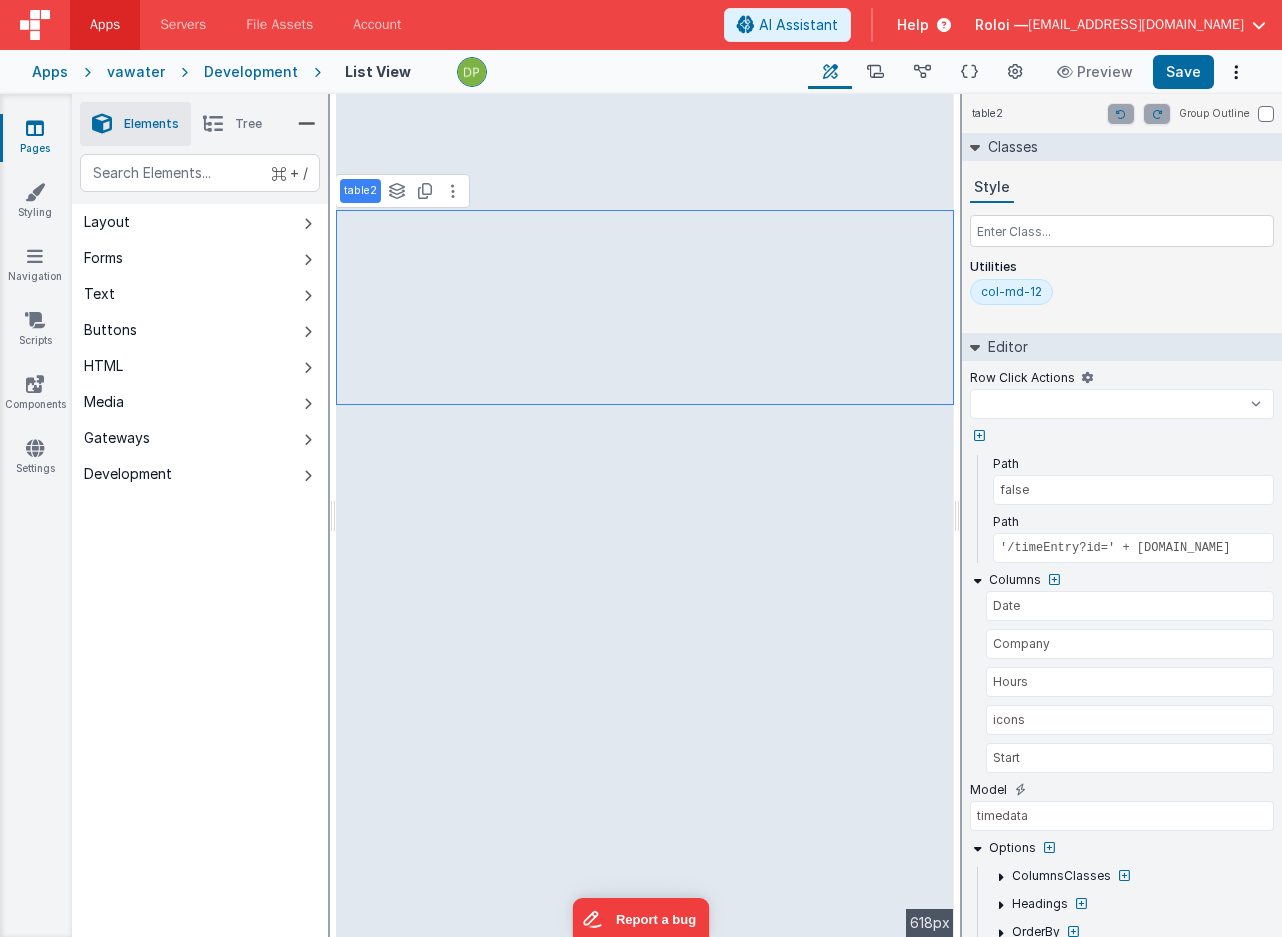 select 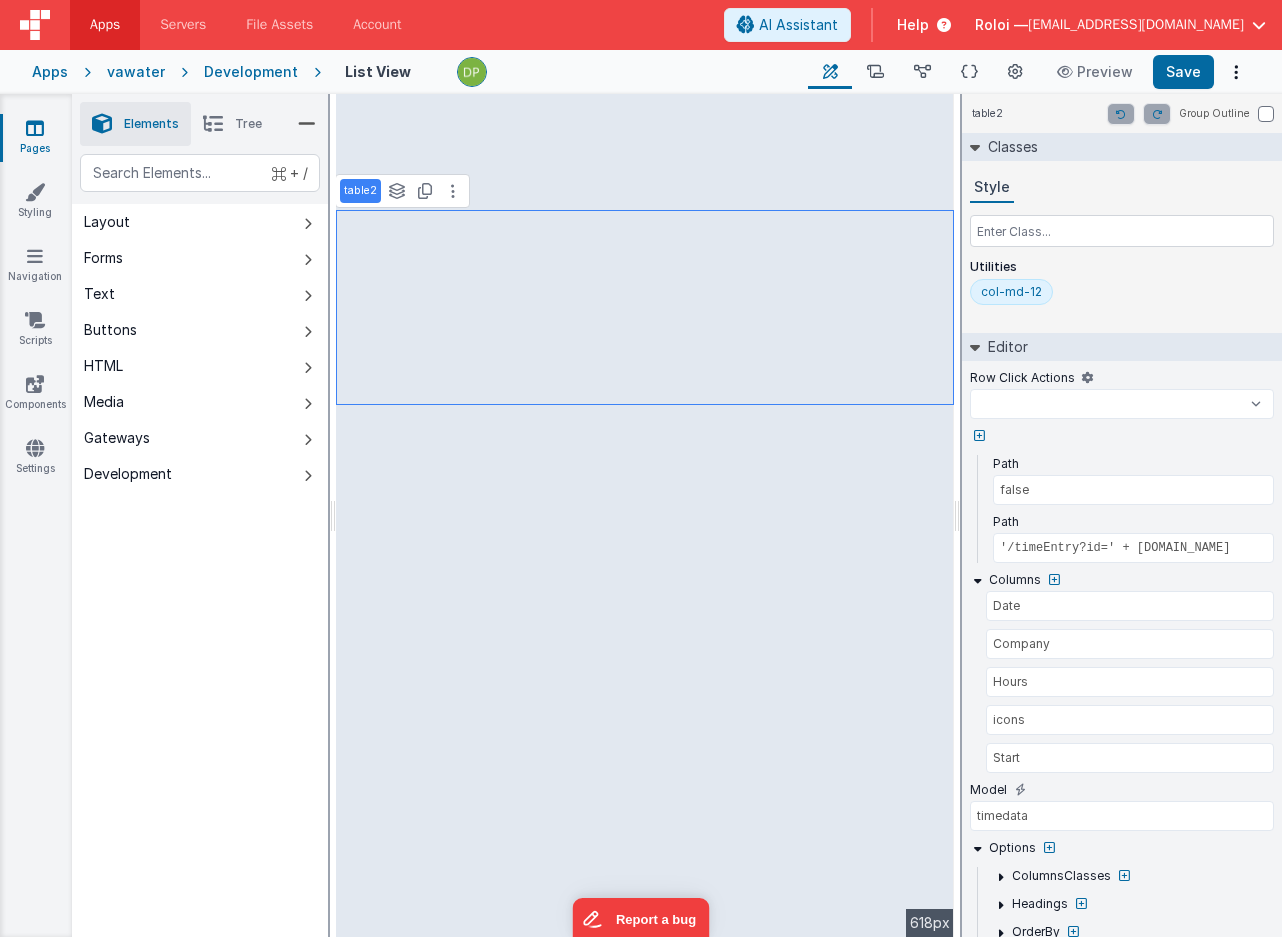 select 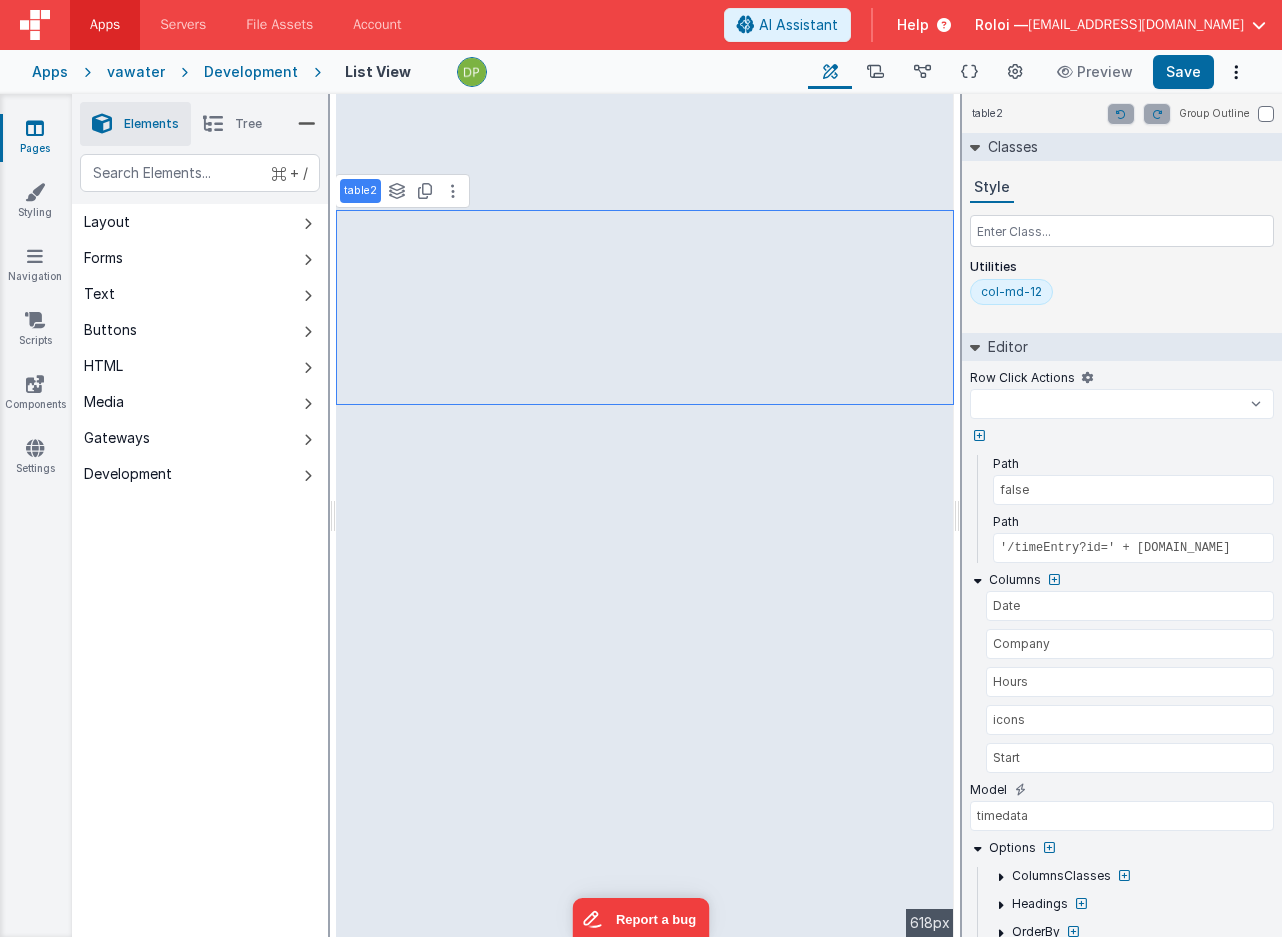 select 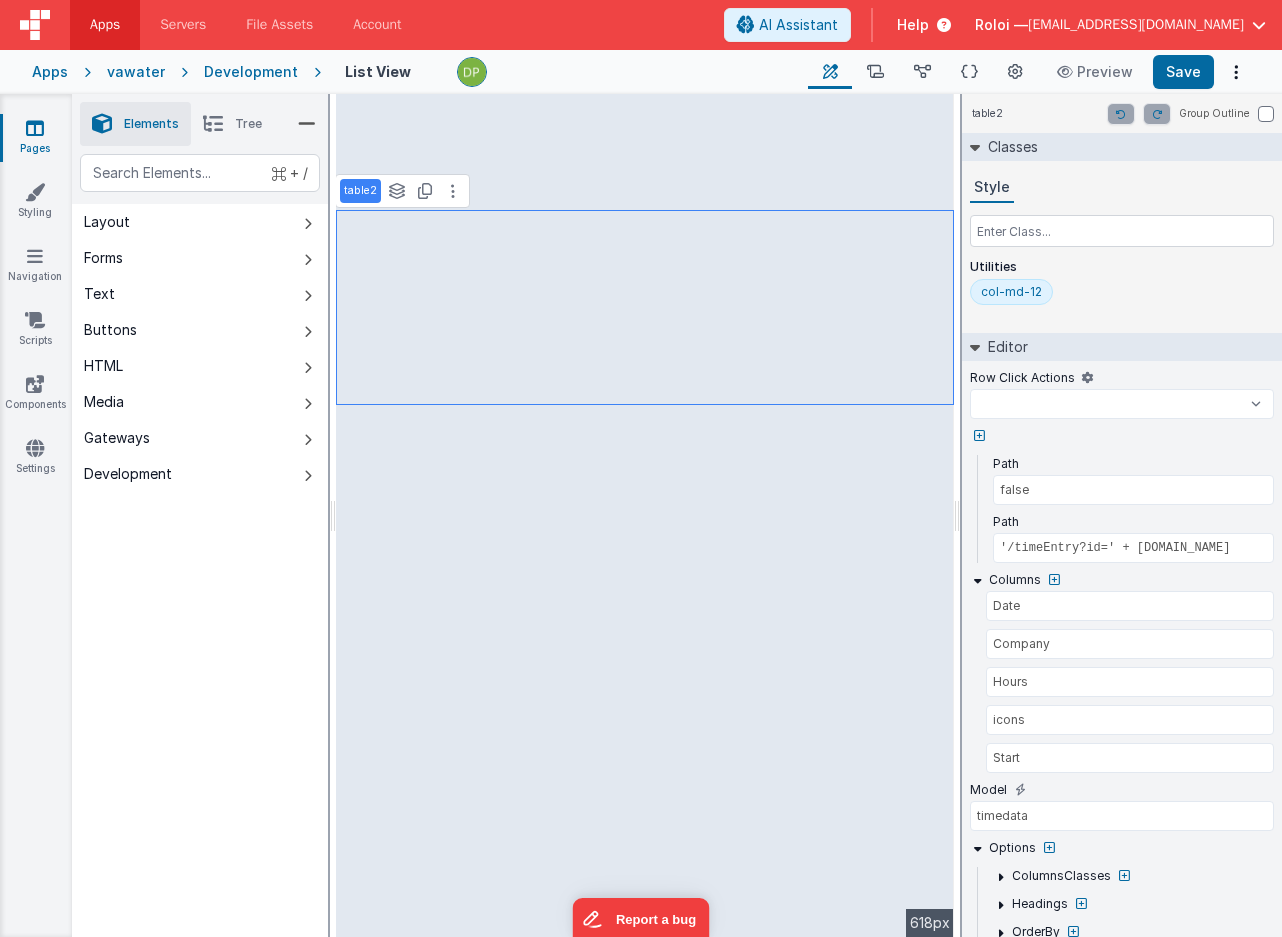 select 